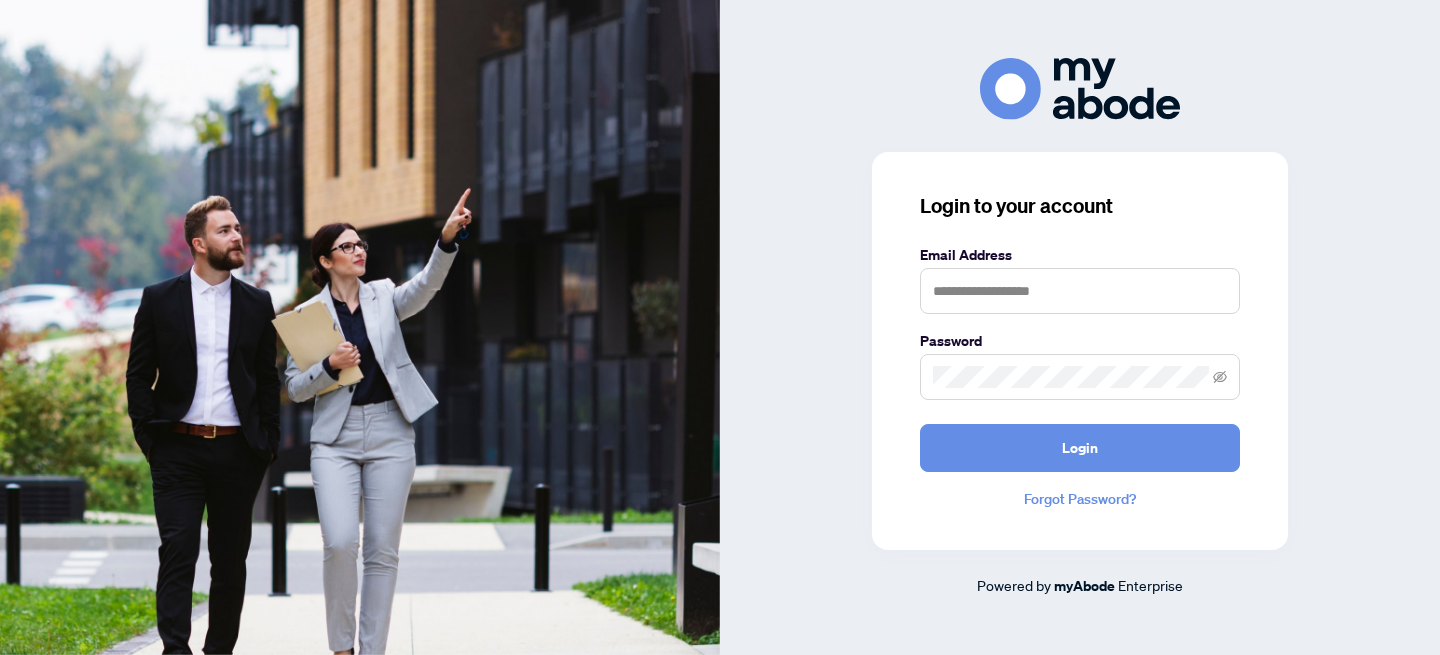 scroll, scrollTop: 0, scrollLeft: 0, axis: both 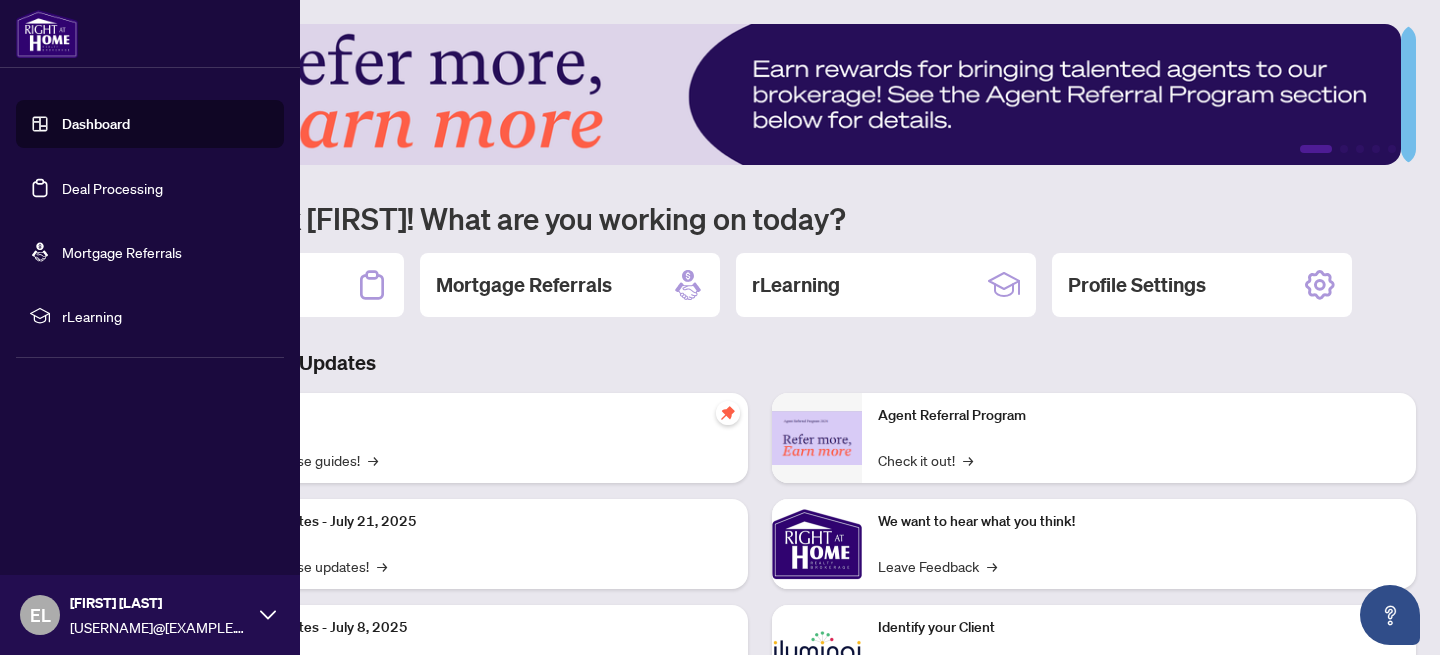 click on "Dashboard" at bounding box center (96, 124) 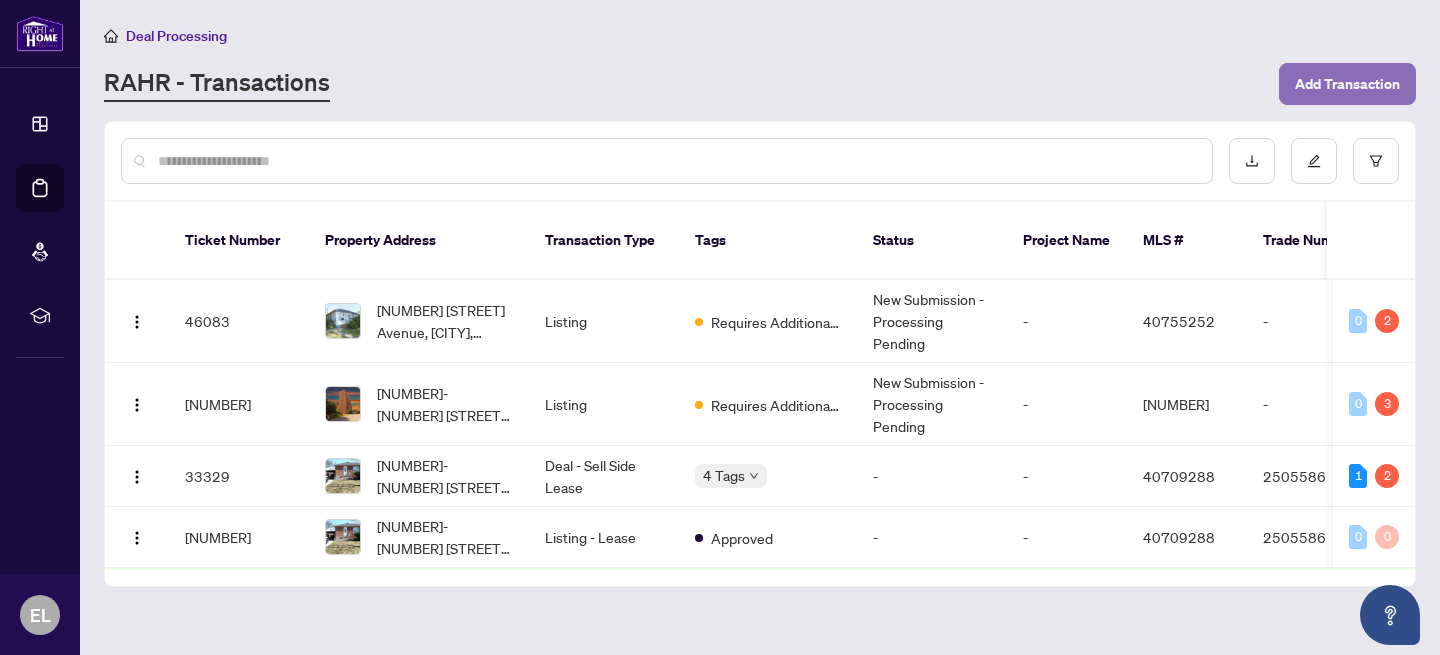 click on "Add Transaction" at bounding box center (1347, 84) 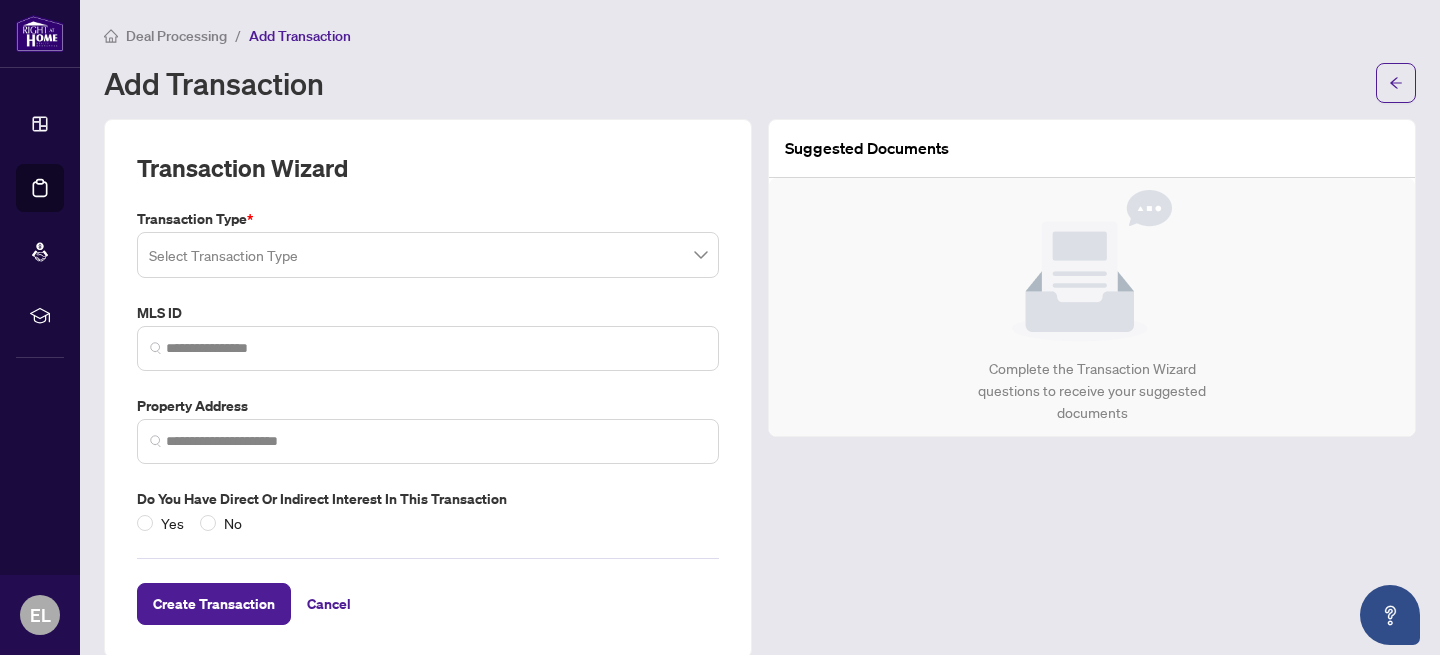 click at bounding box center [428, 255] 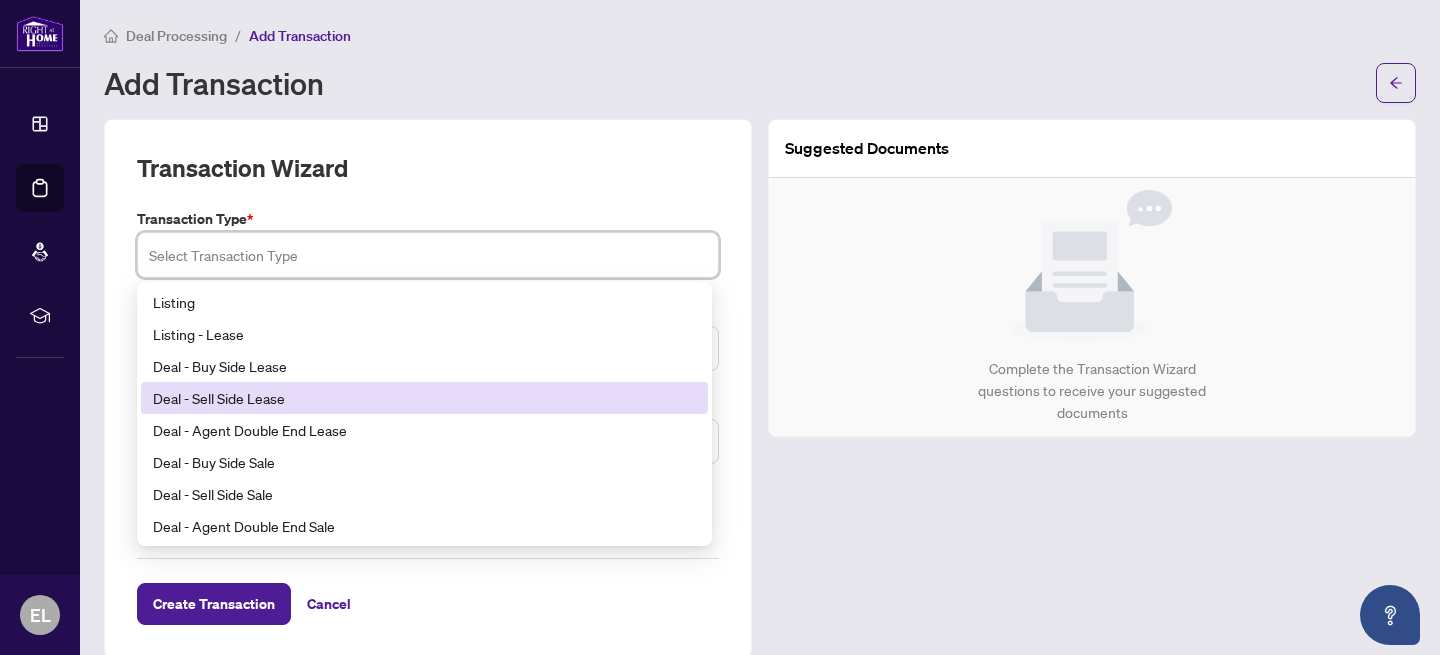 click on "Deal - Sell Side Lease" at bounding box center [424, 398] 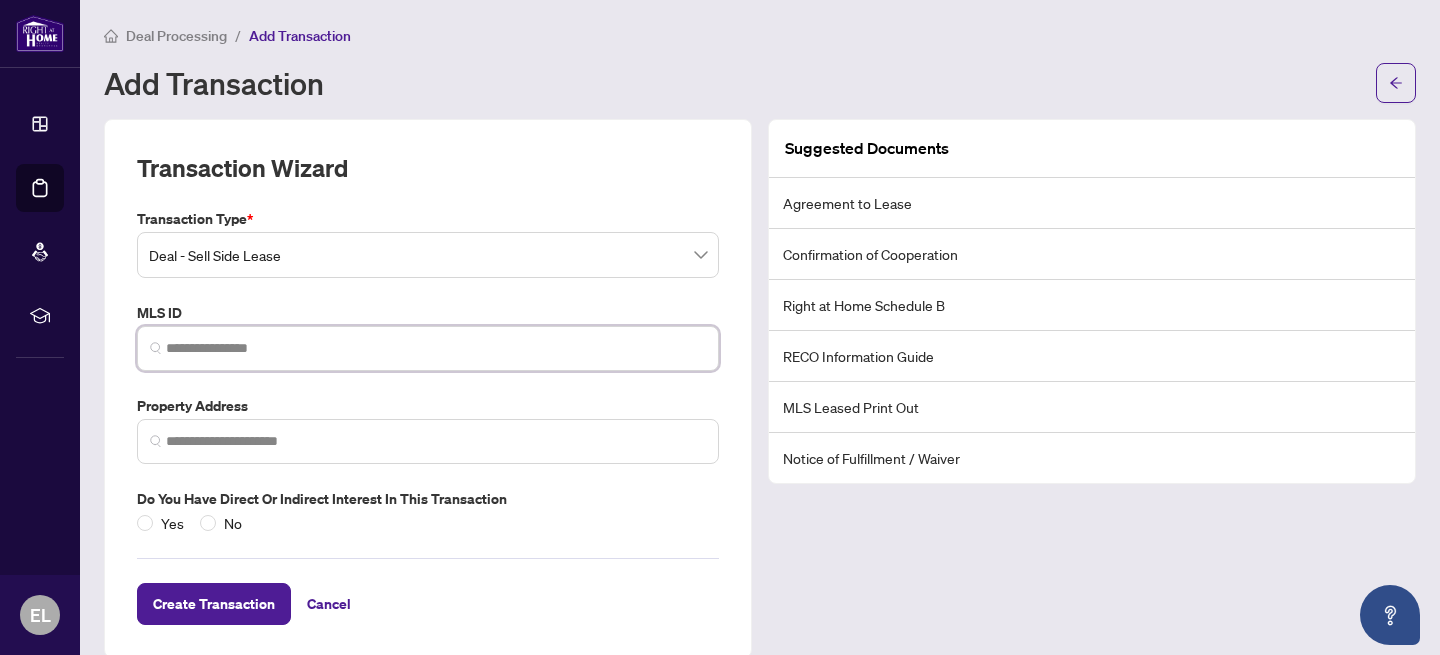 click at bounding box center [436, 348] 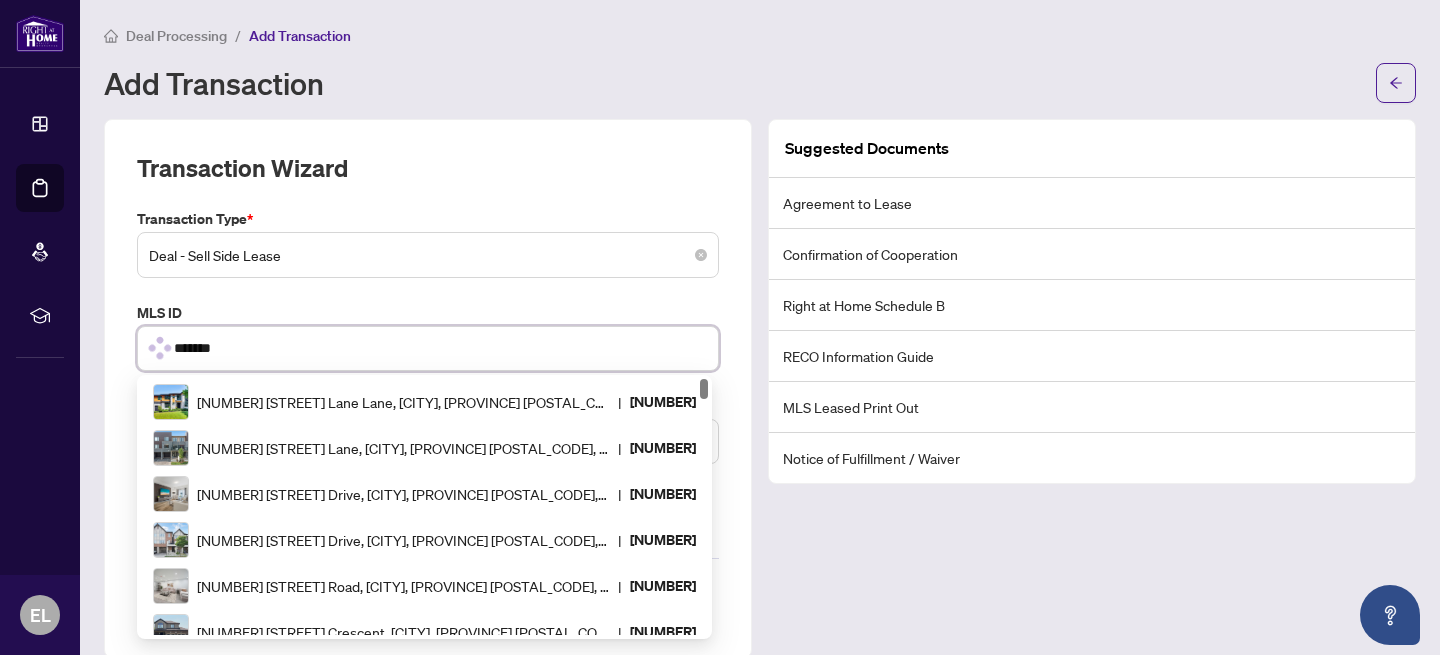 type on "********" 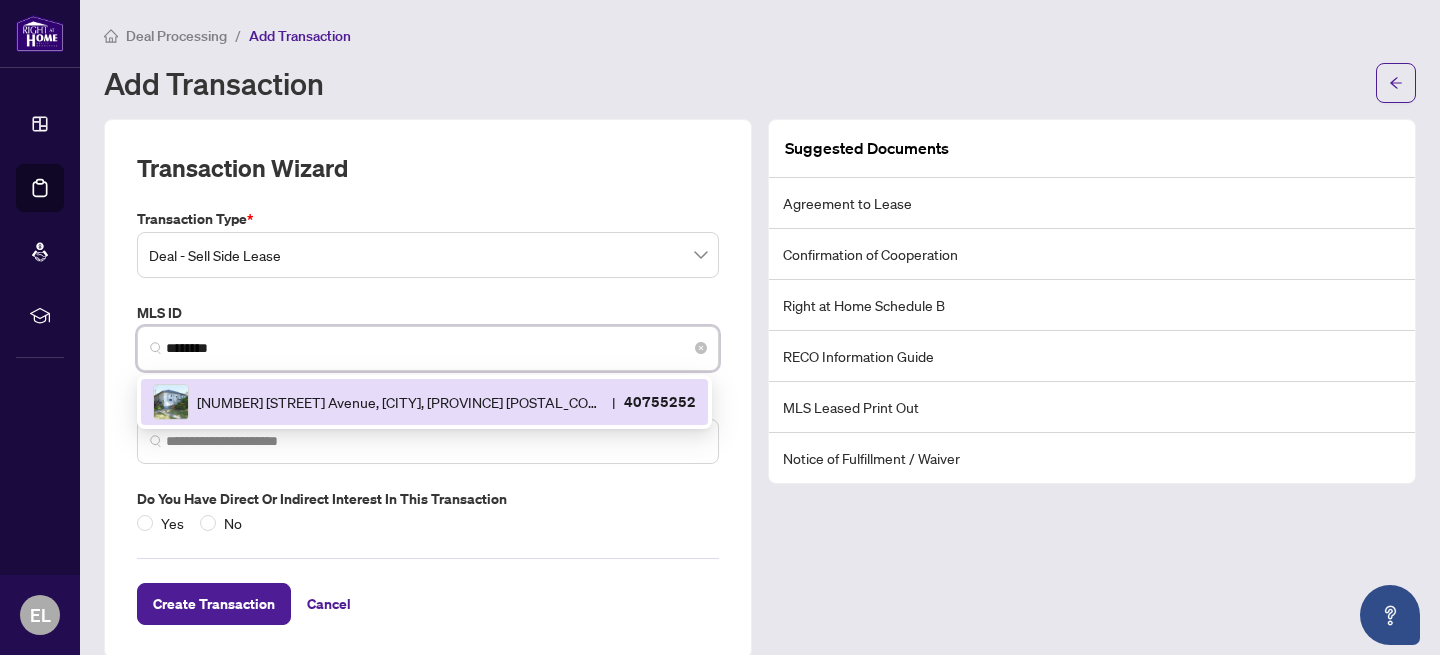 click at bounding box center [171, 402] 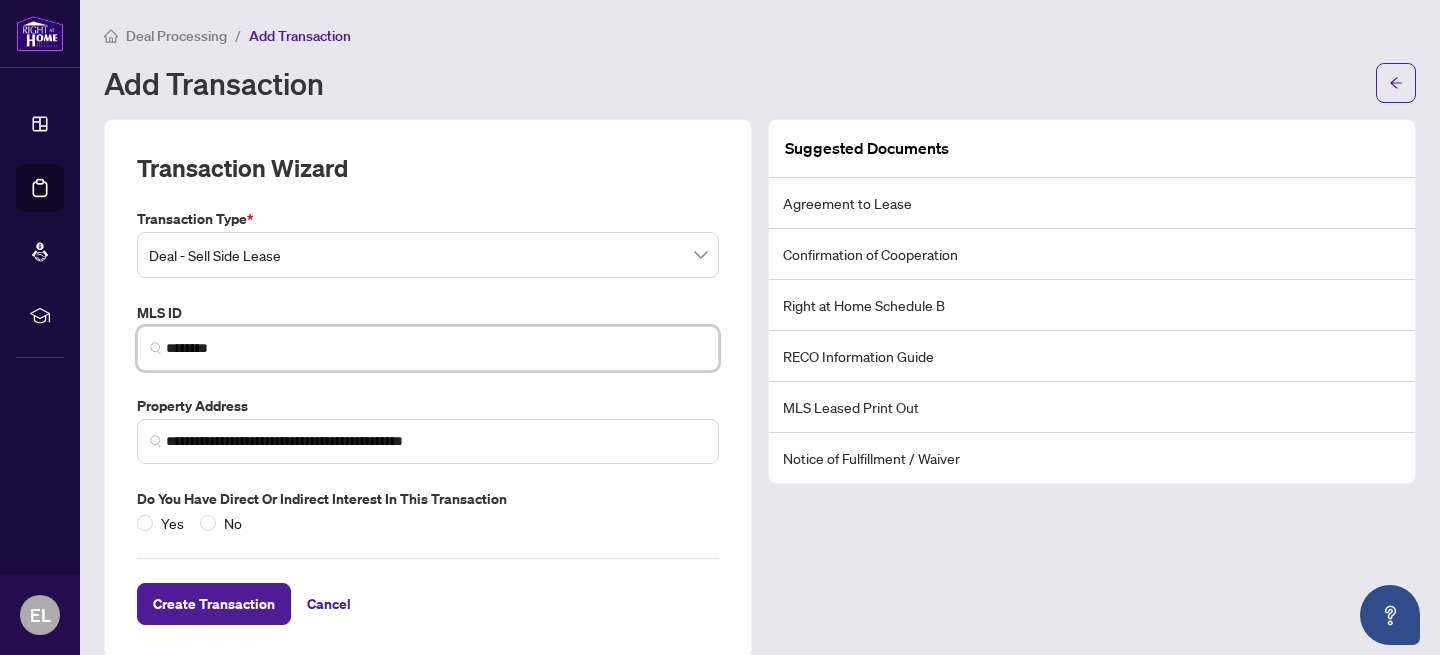 scroll, scrollTop: 26, scrollLeft: 0, axis: vertical 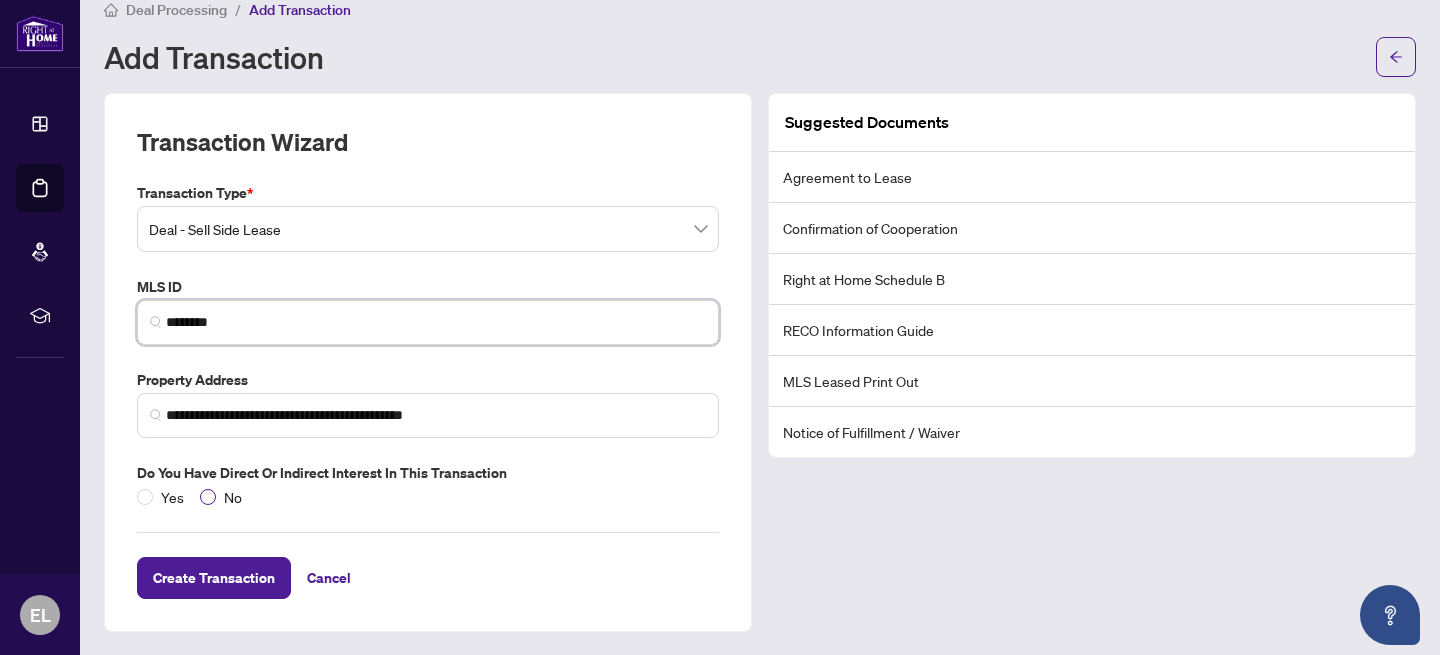 type on "********" 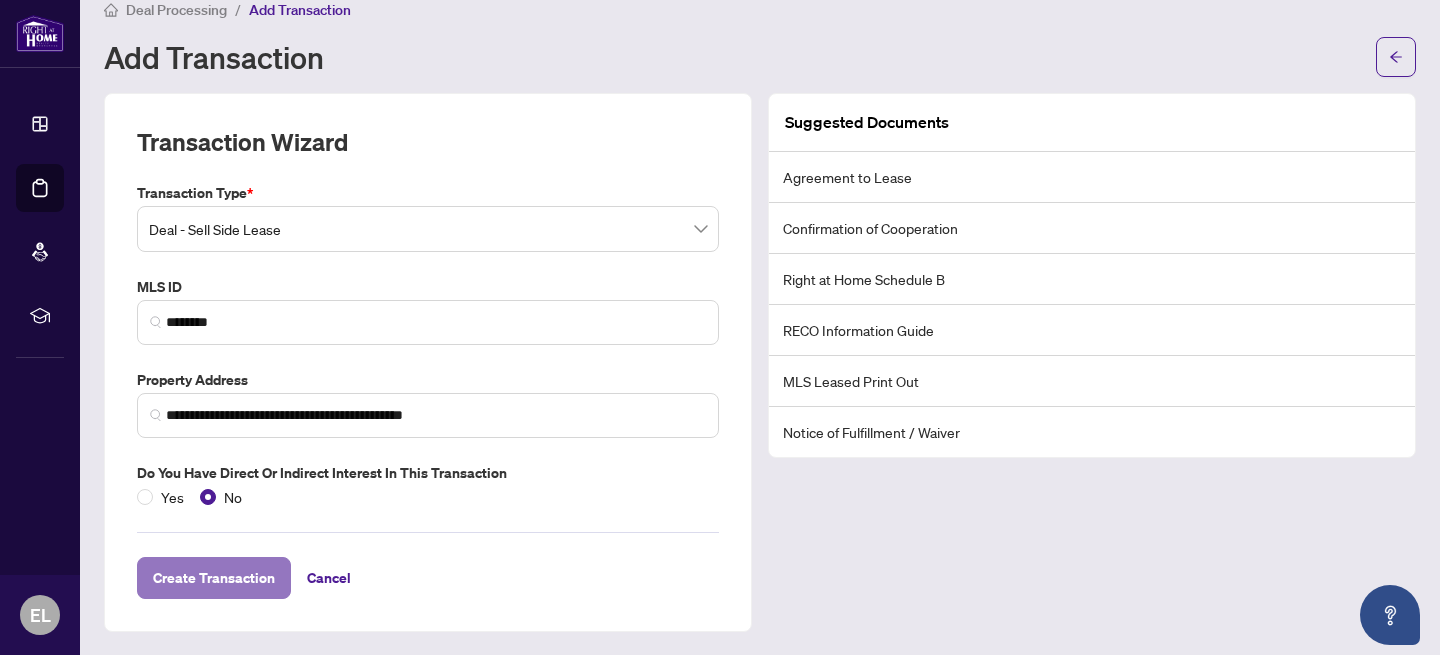 click on "Create Transaction" at bounding box center [214, 578] 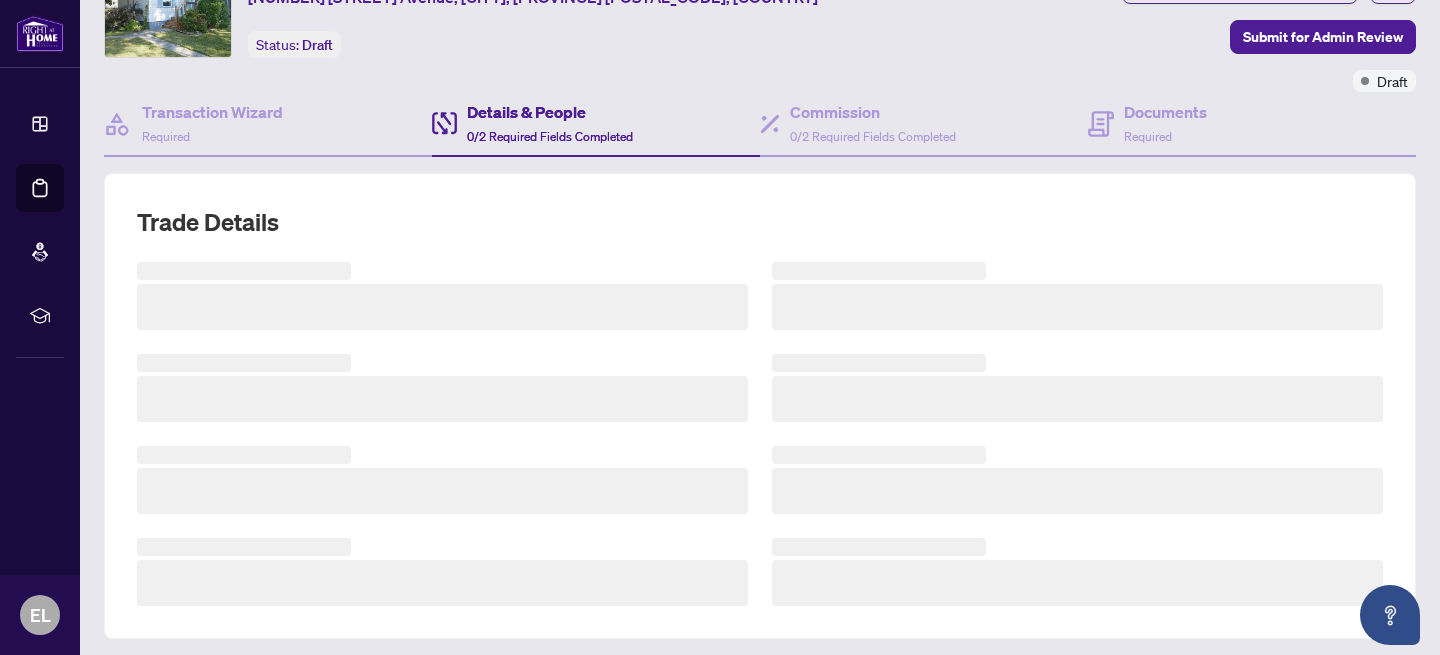 scroll, scrollTop: 102, scrollLeft: 0, axis: vertical 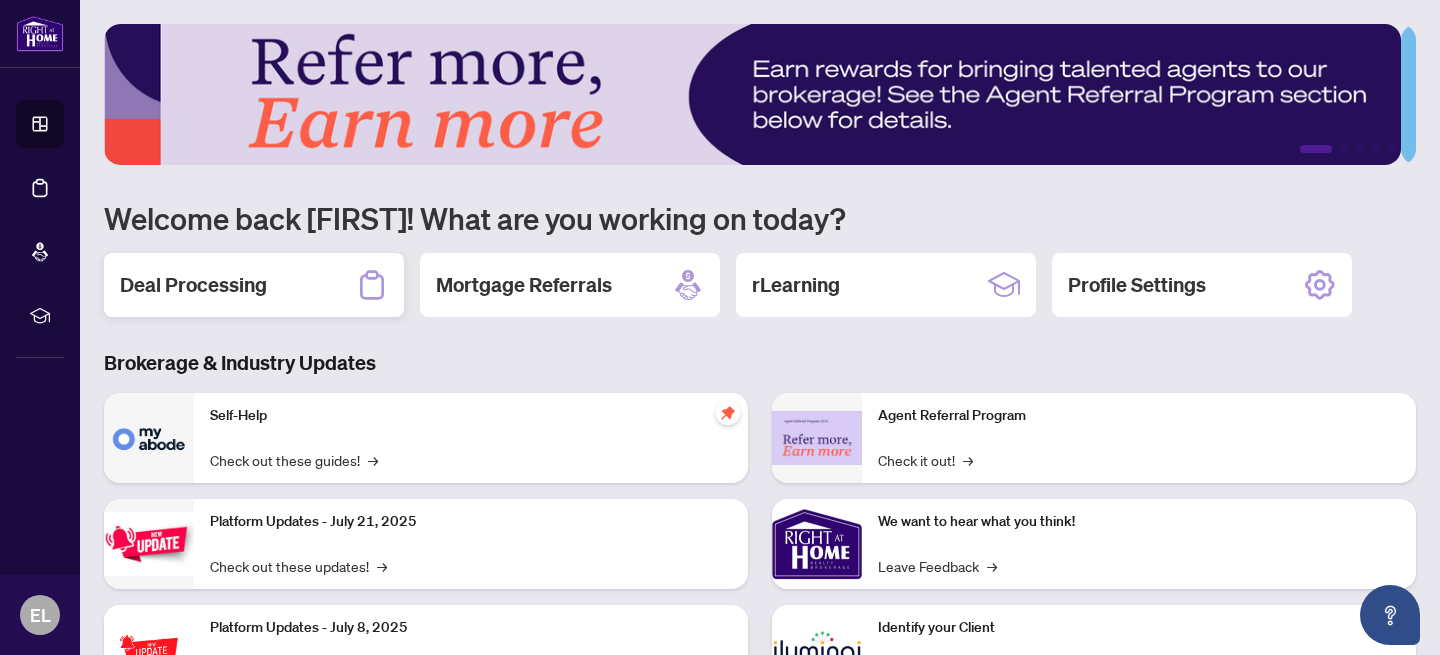 click on "Deal Processing" at bounding box center [193, 285] 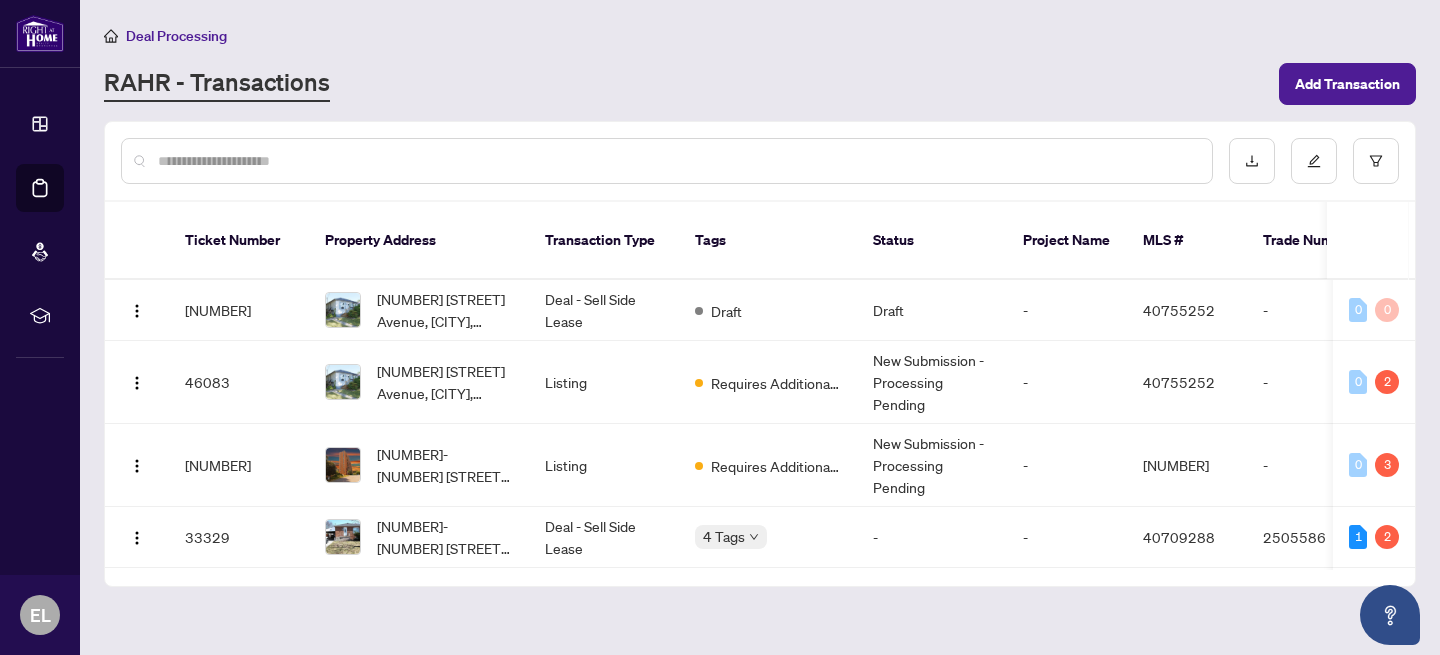 click at bounding box center [677, 161] 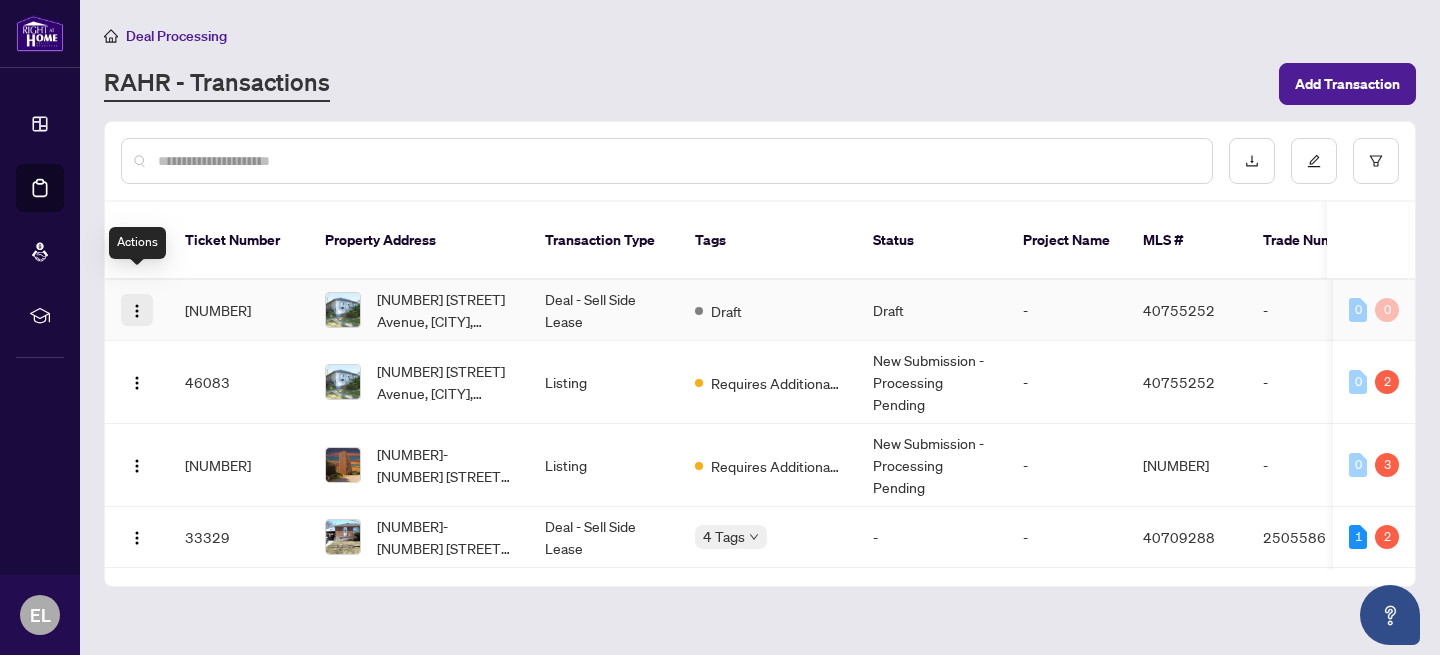click at bounding box center (137, 311) 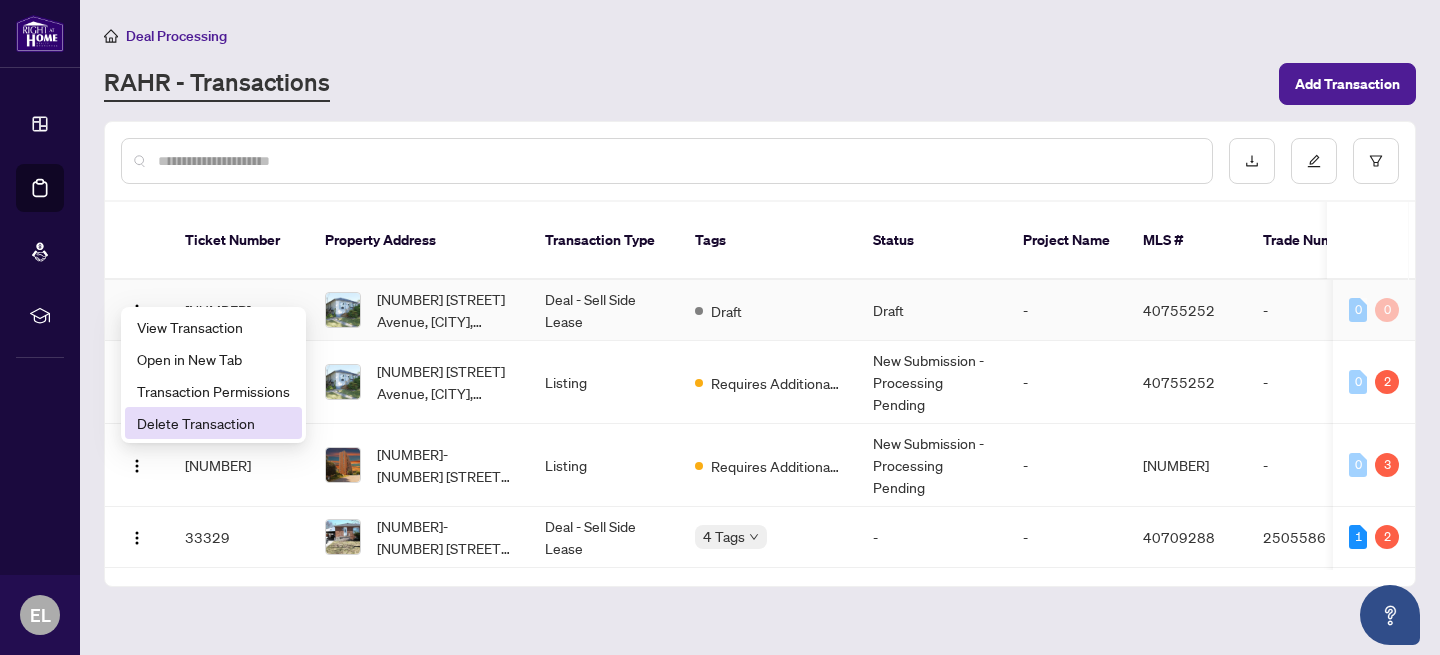 click on "Delete Transaction" at bounding box center [213, 423] 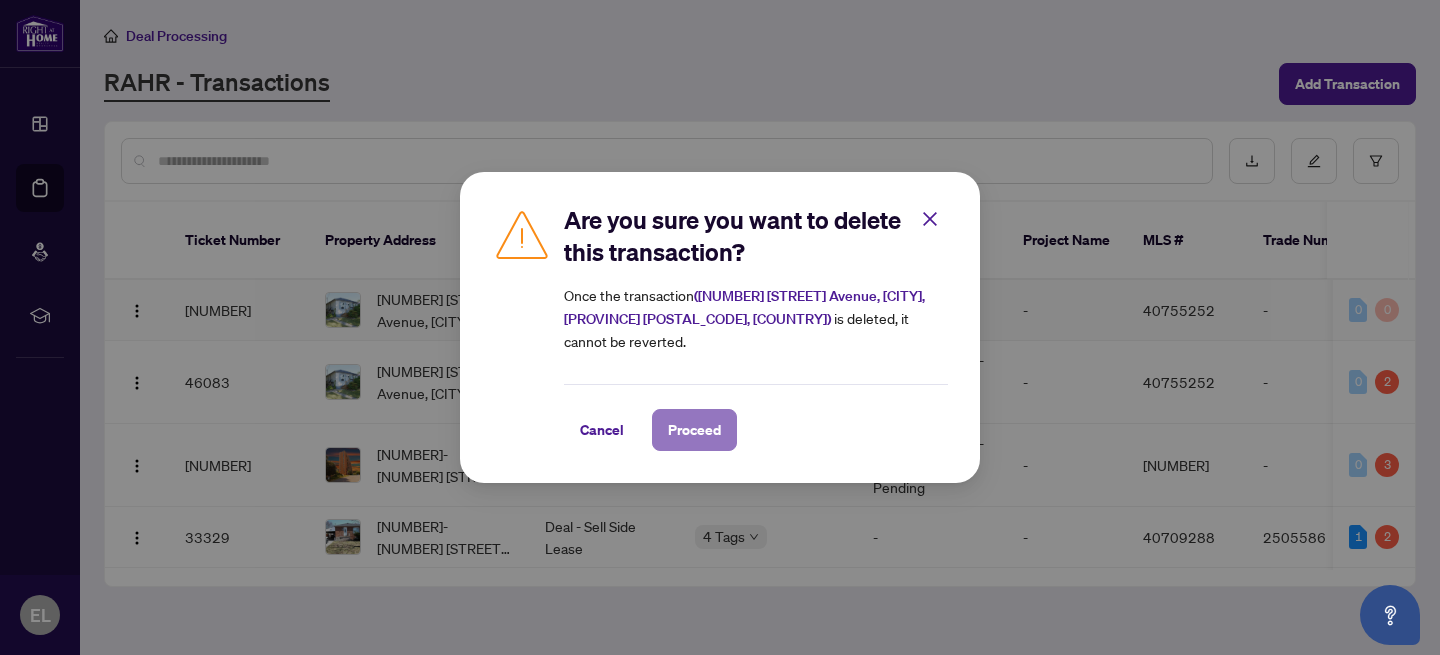 click on "Proceed" at bounding box center [694, 430] 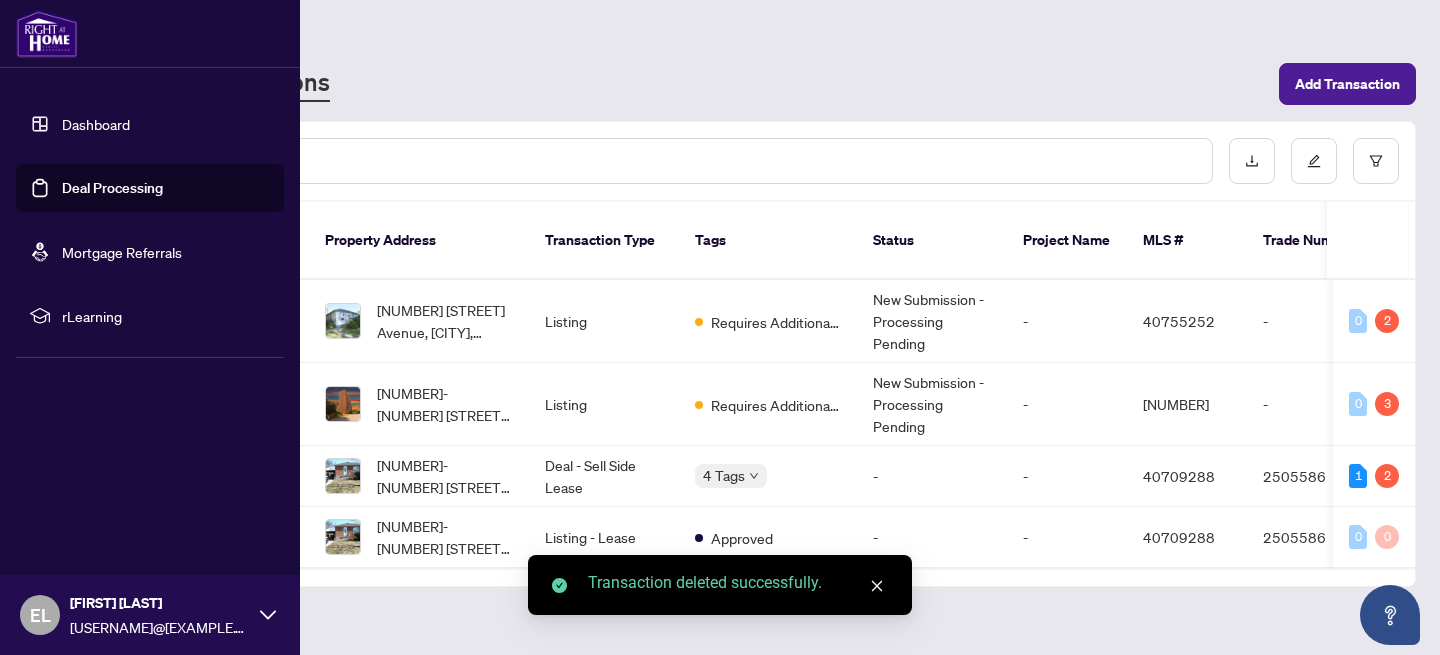 click on "Deal Processing" at bounding box center [112, 188] 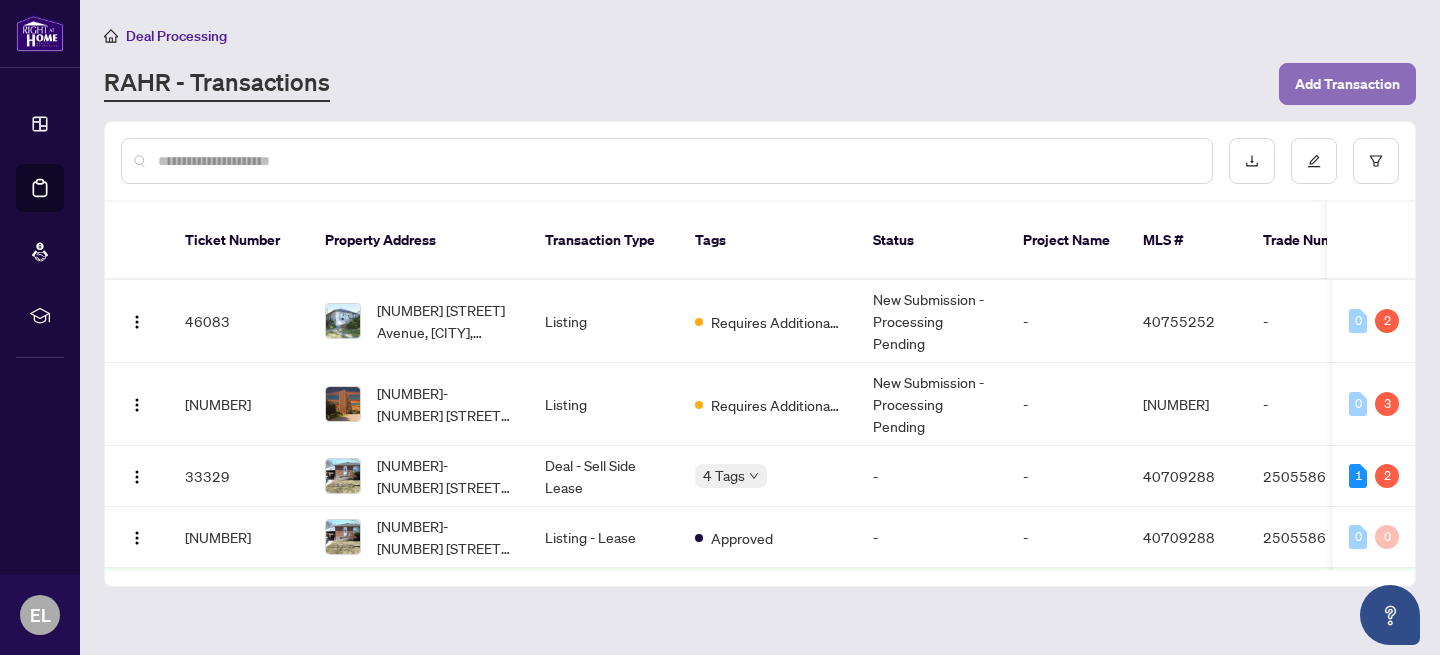 click on "Add Transaction" at bounding box center (1347, 84) 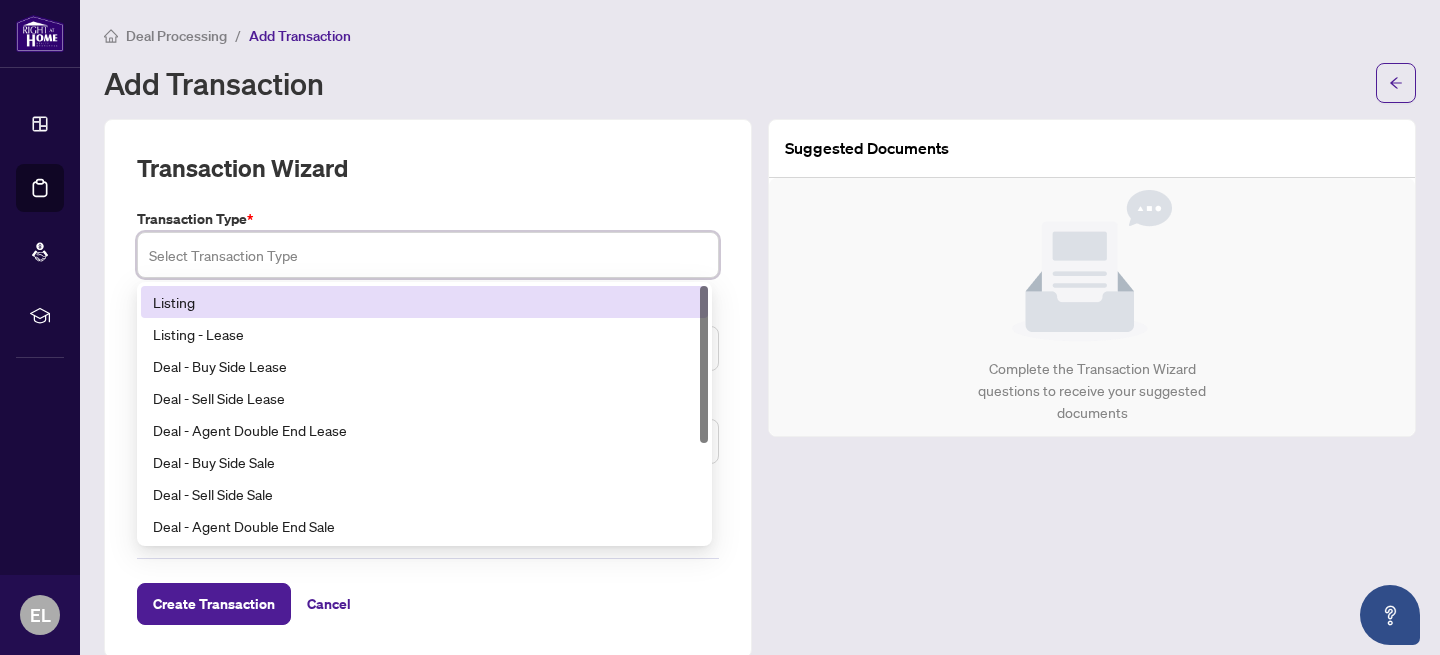 click at bounding box center [428, 255] 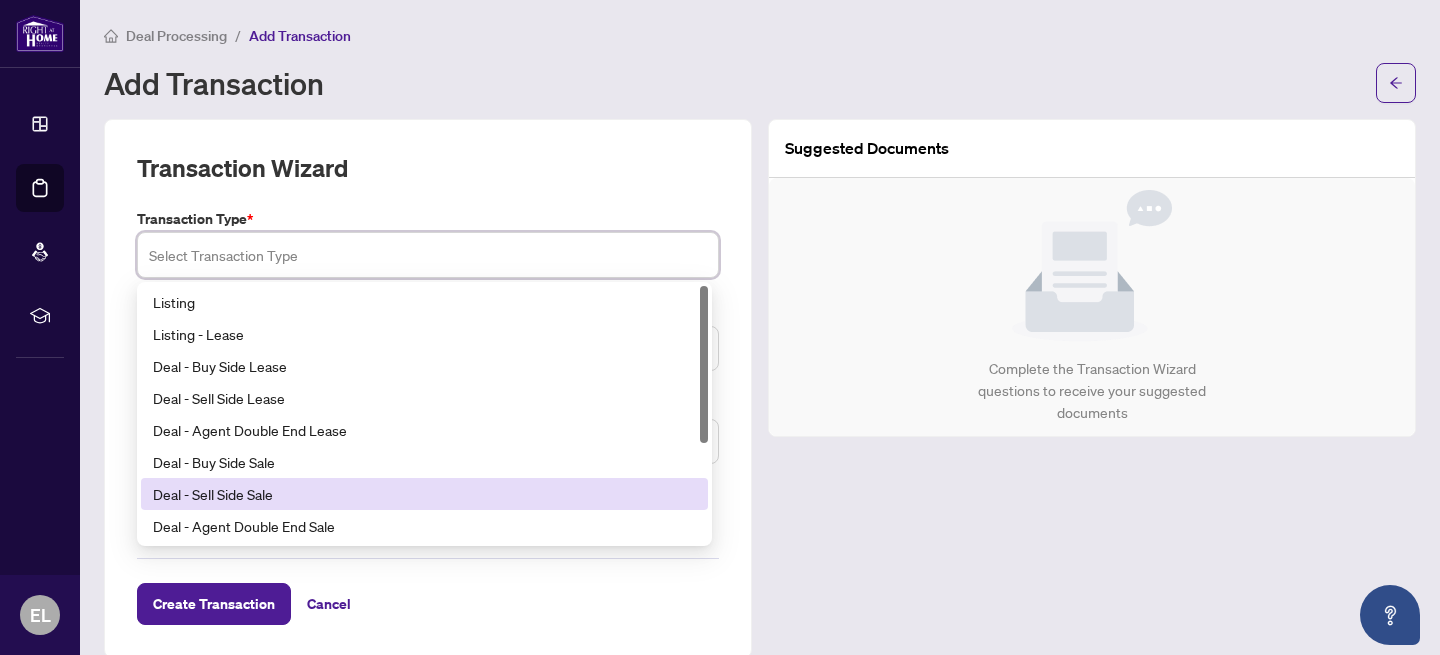 click on "Deal - Sell Side Sale" at bounding box center (424, 494) 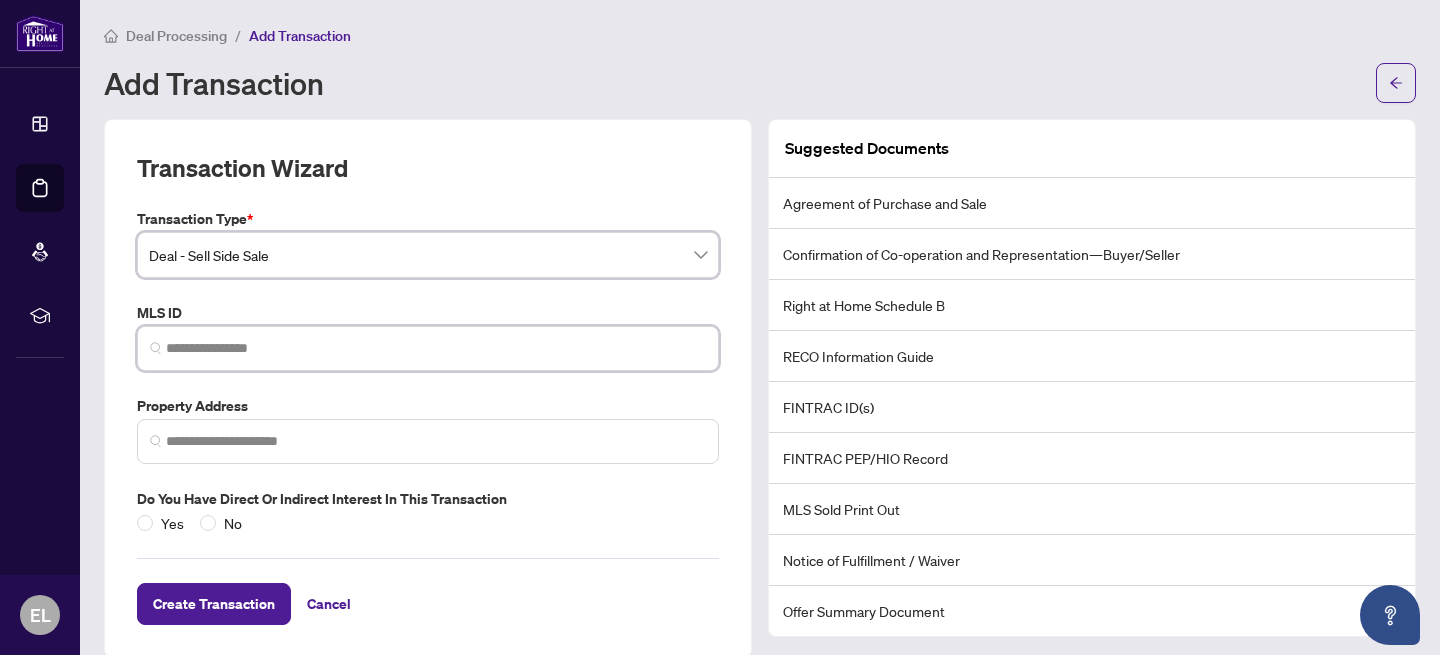 click at bounding box center [436, 348] 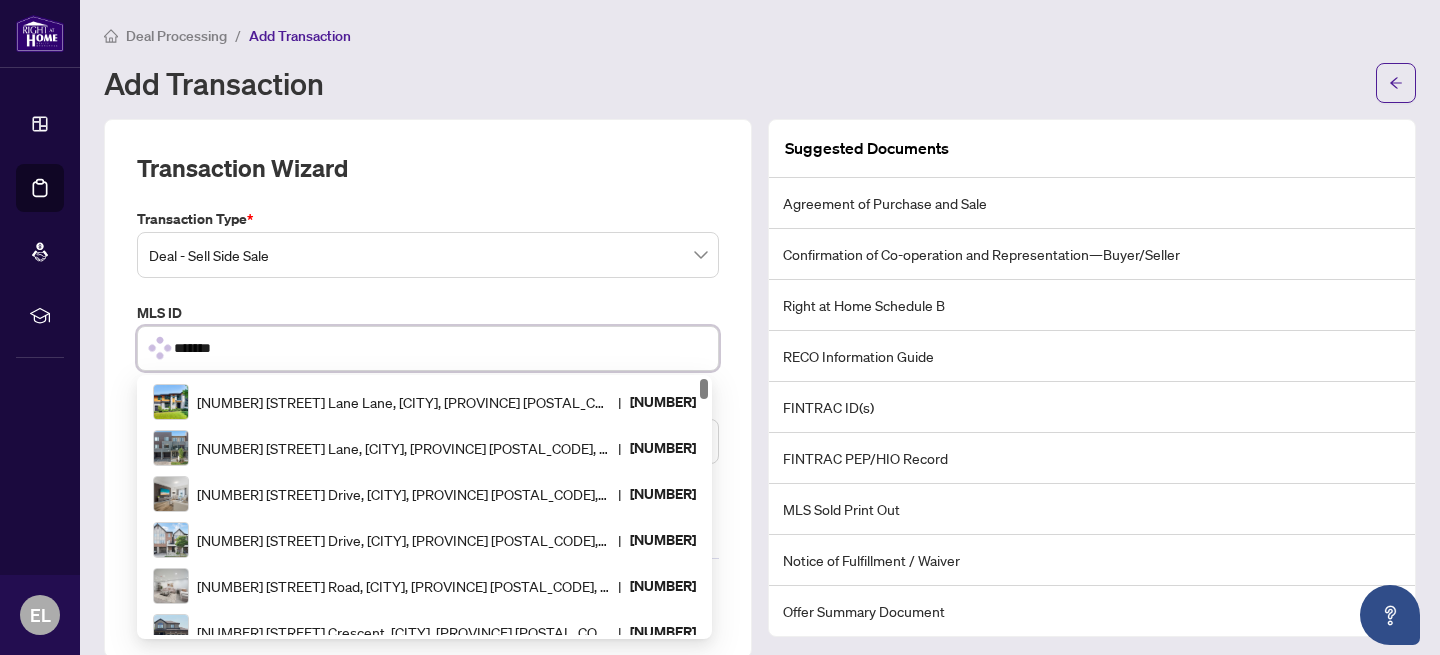 type on "********" 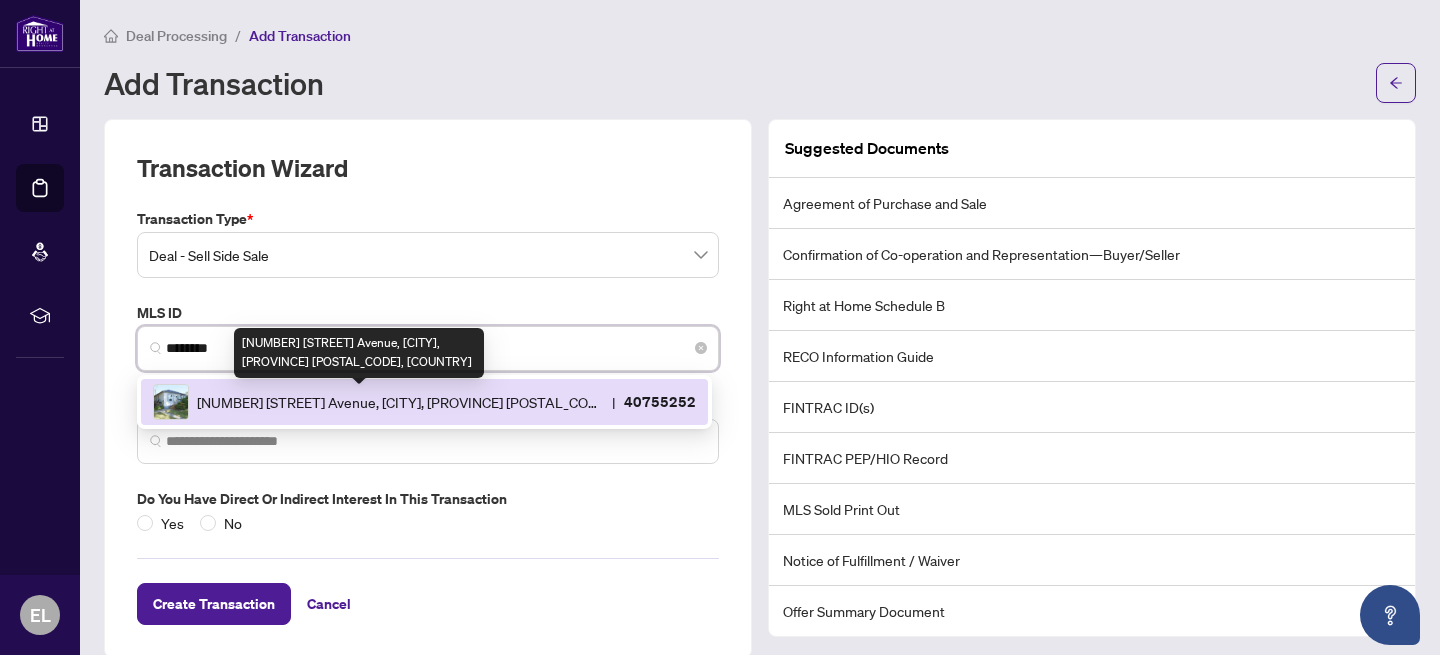 click on "[NUMBER] [STREET] Avenue, [CITY], [PROVINCE] [POSTAL_CODE], [COUNTRY]" at bounding box center [400, 402] 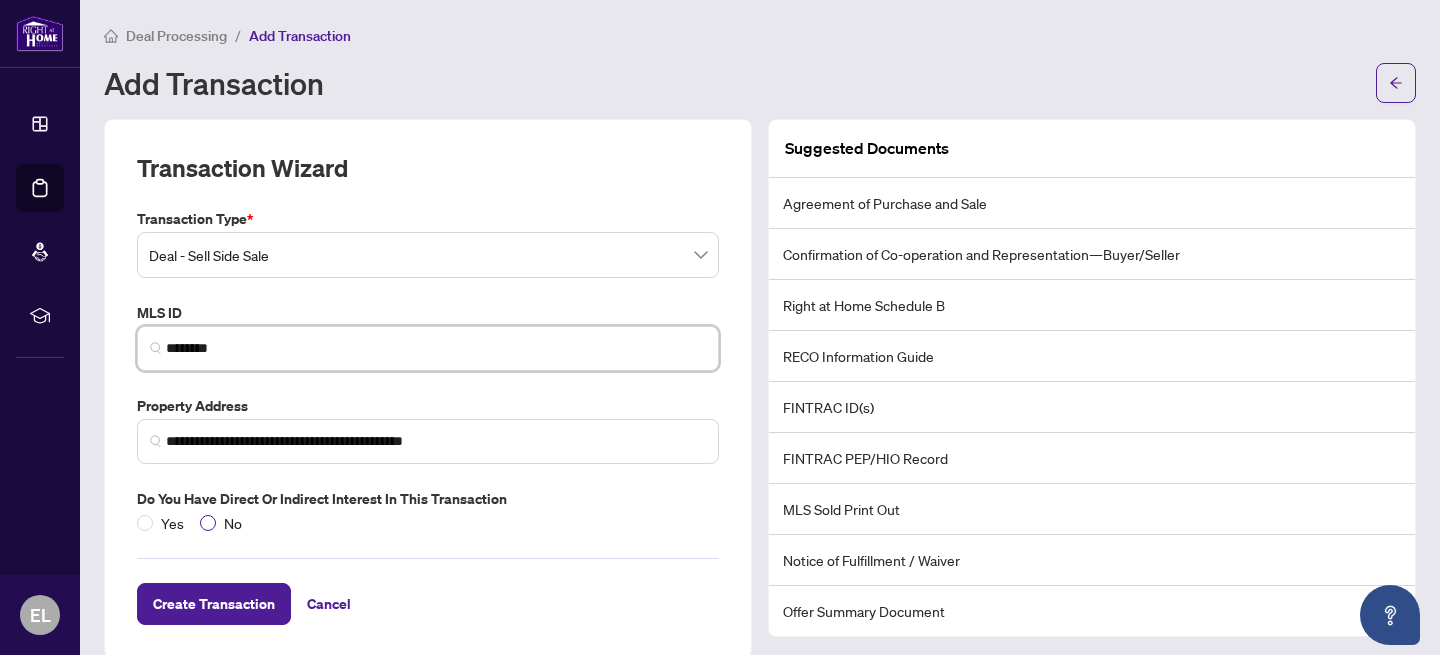type on "********" 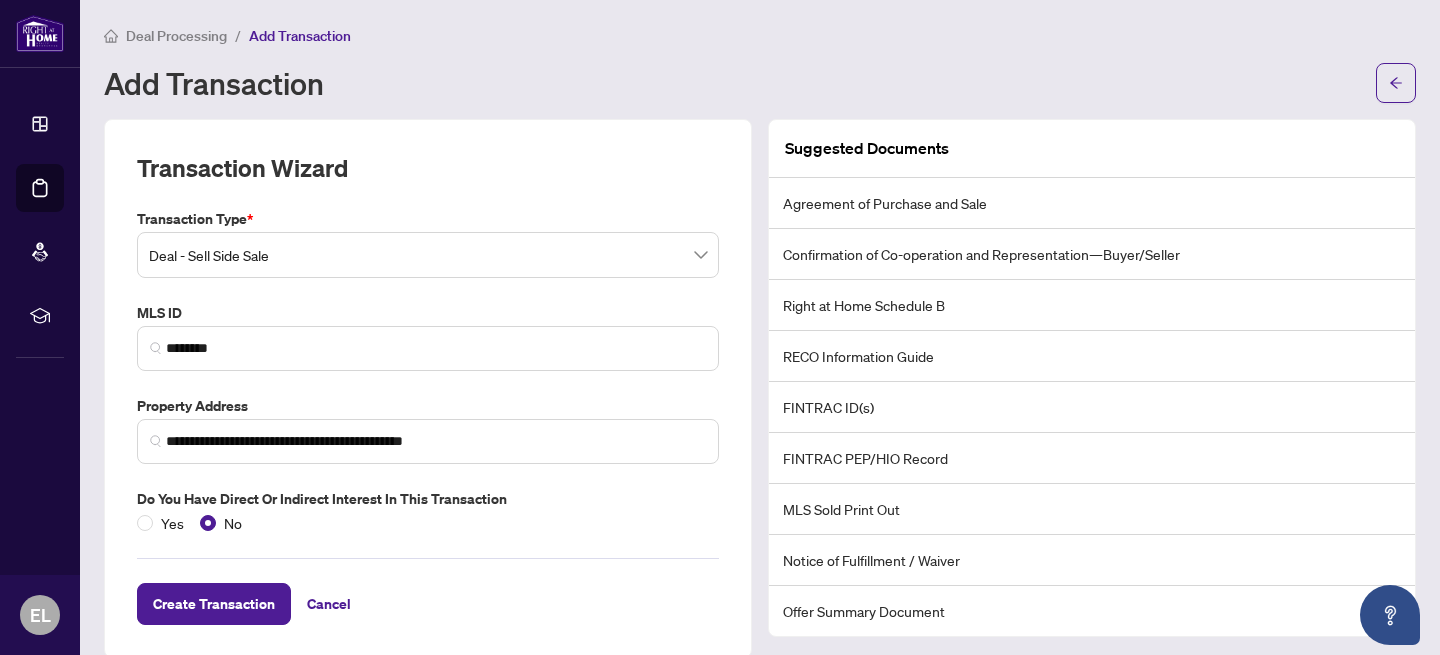 scroll, scrollTop: 26, scrollLeft: 0, axis: vertical 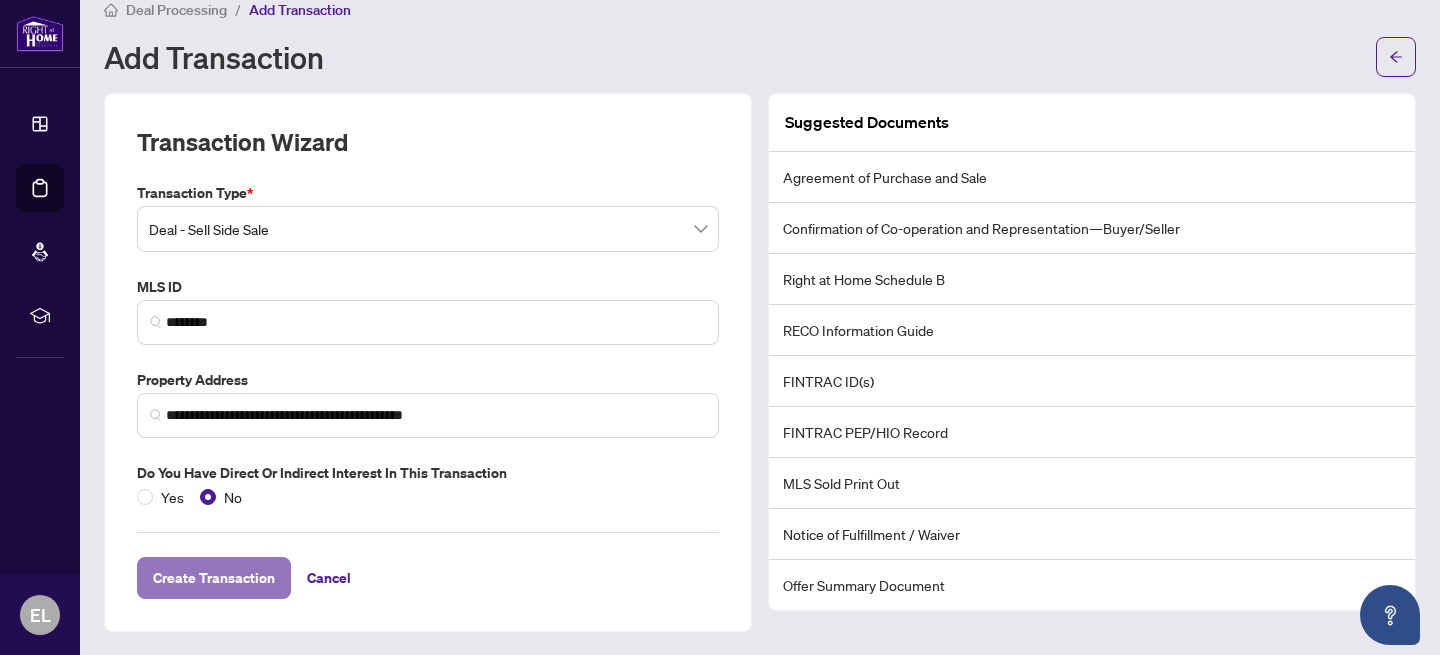 click on "Create Transaction" at bounding box center [214, 578] 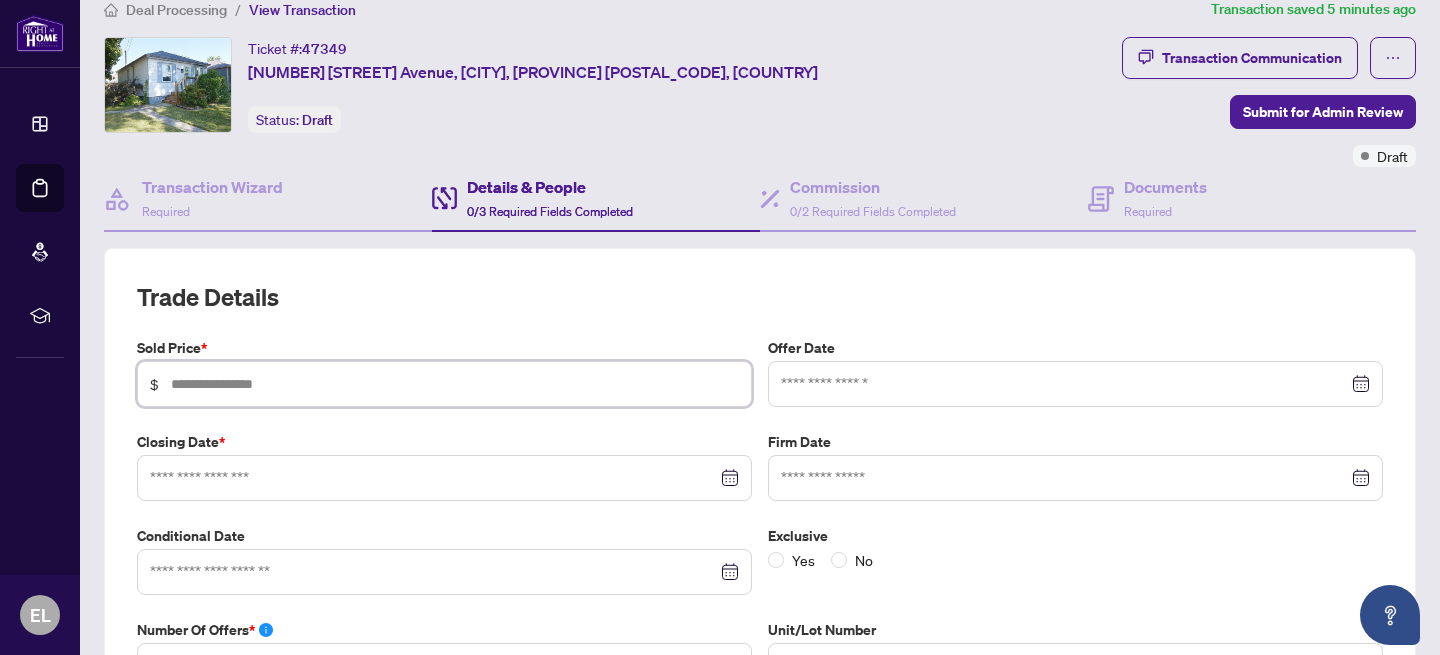 click at bounding box center [455, 384] 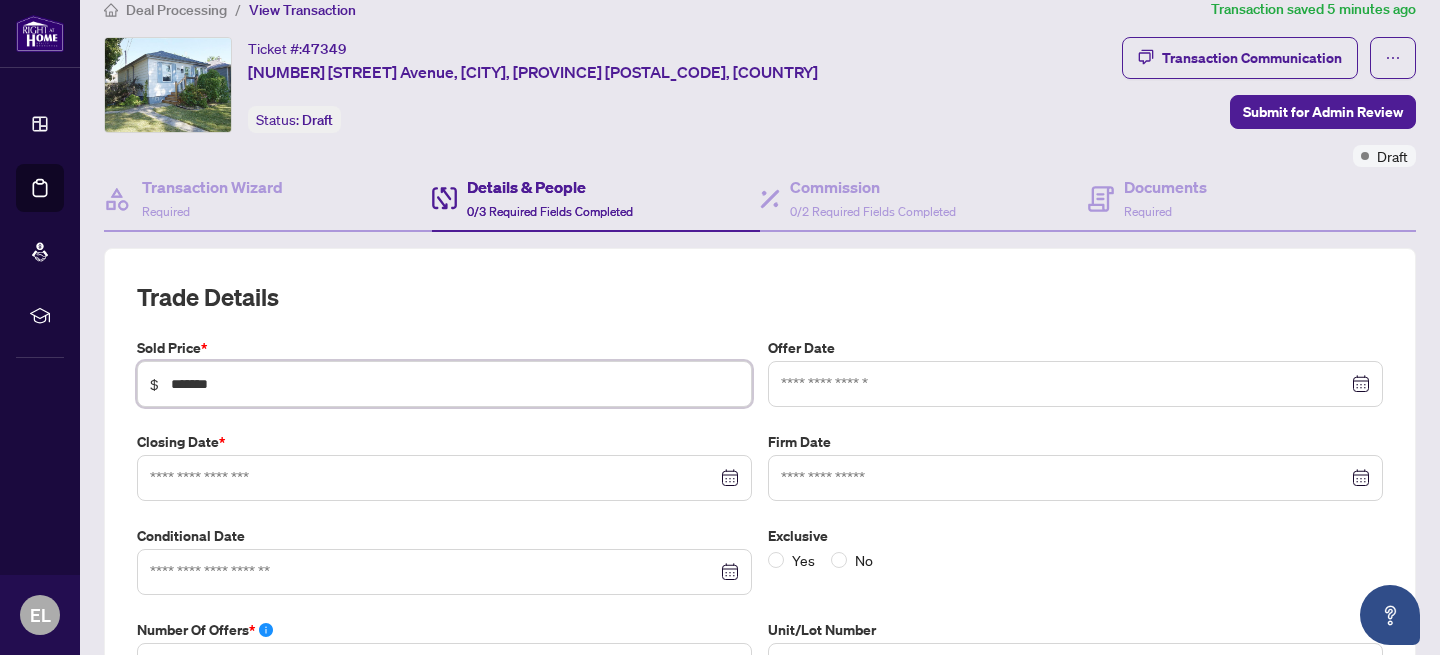 click at bounding box center (444, 478) 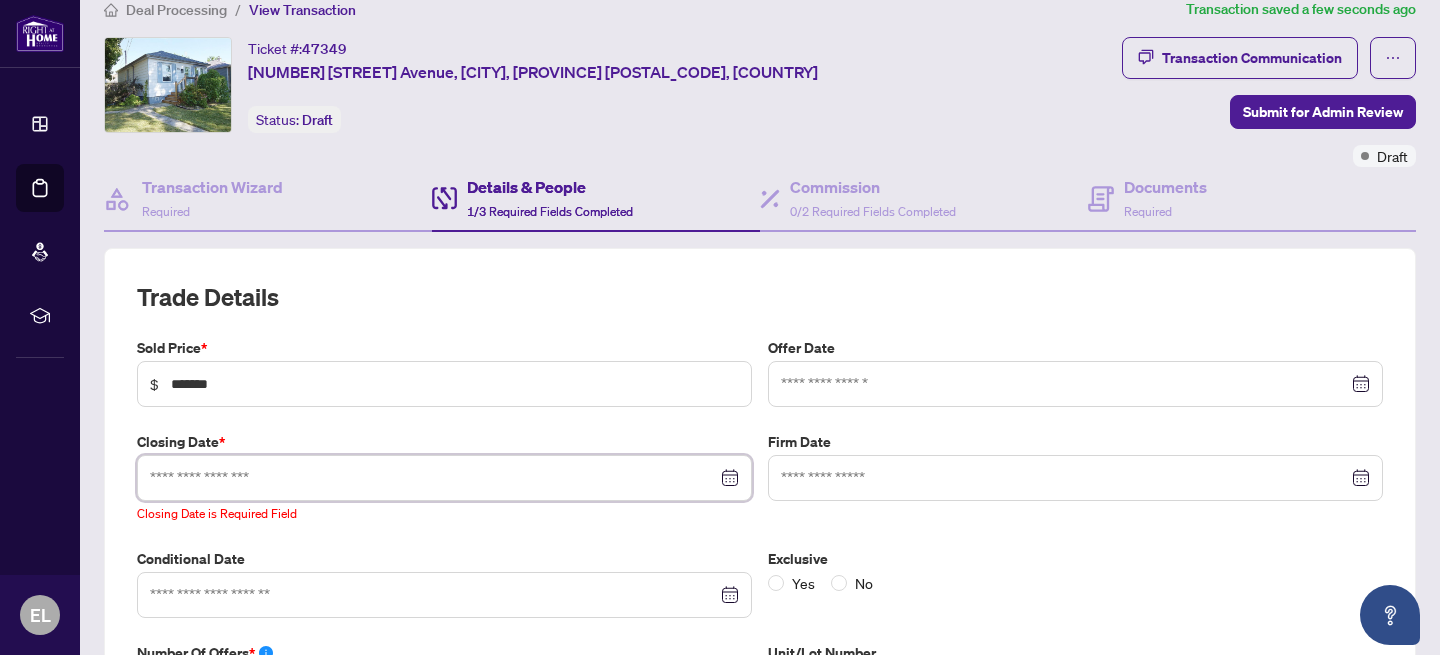 click at bounding box center [444, 478] 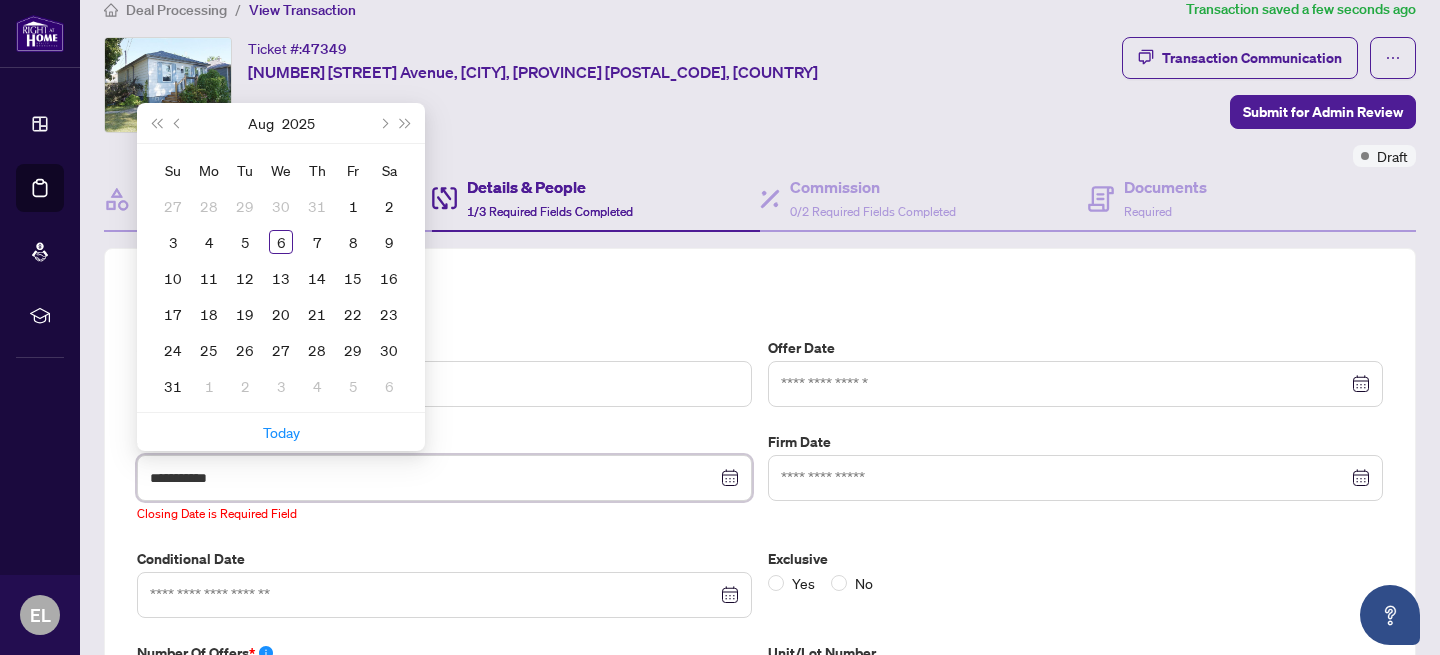 type on "**********" 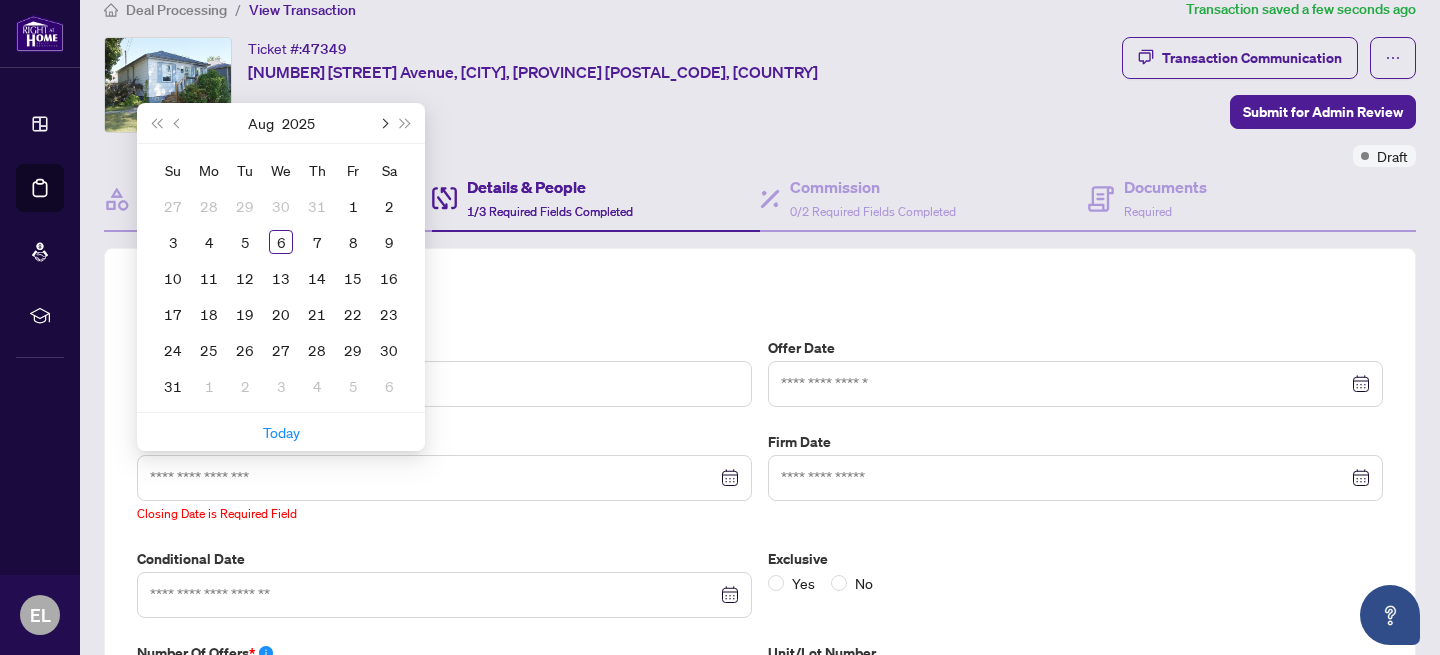 click at bounding box center (383, 123) 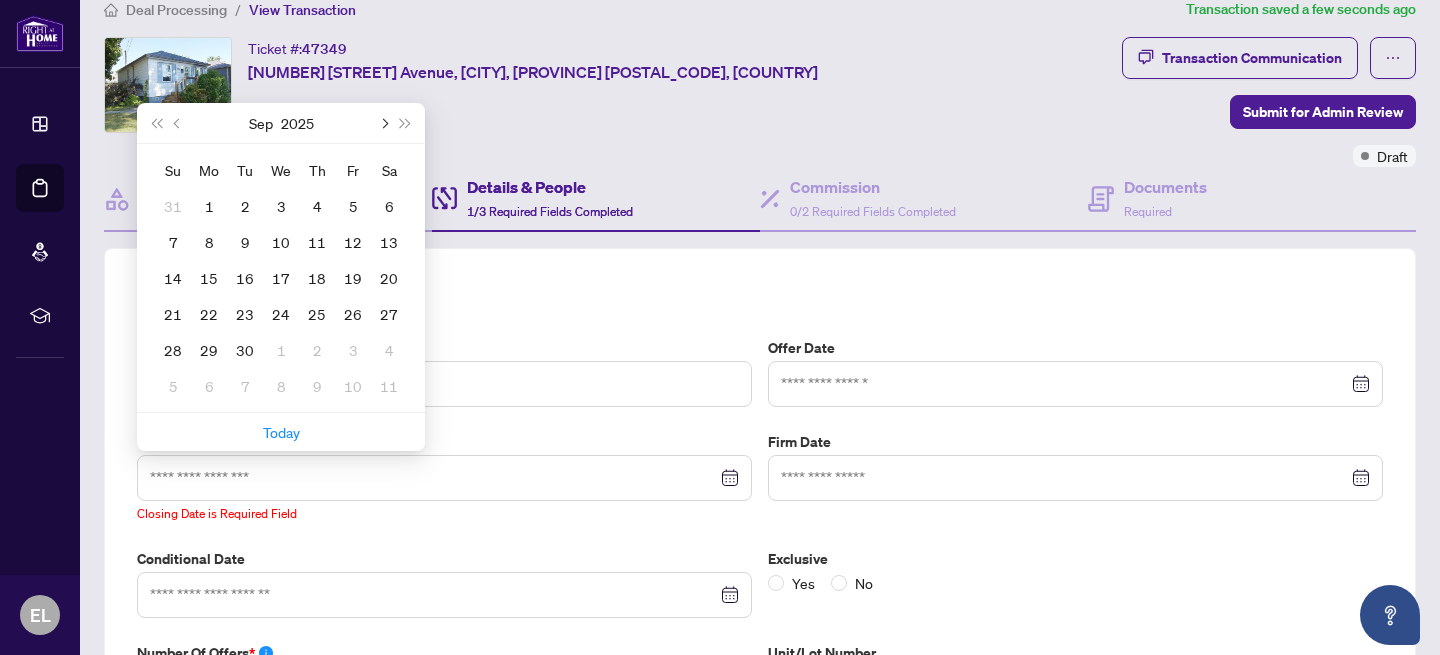 click at bounding box center (383, 123) 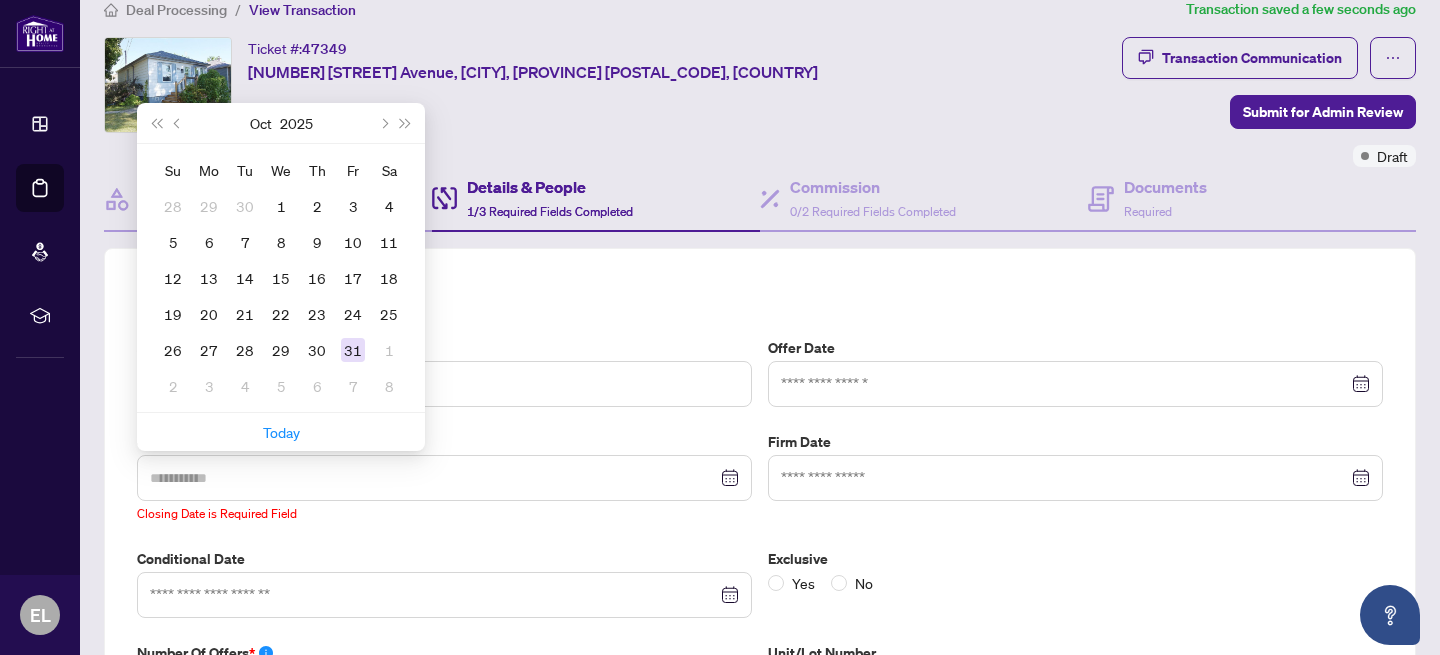 type on "**********" 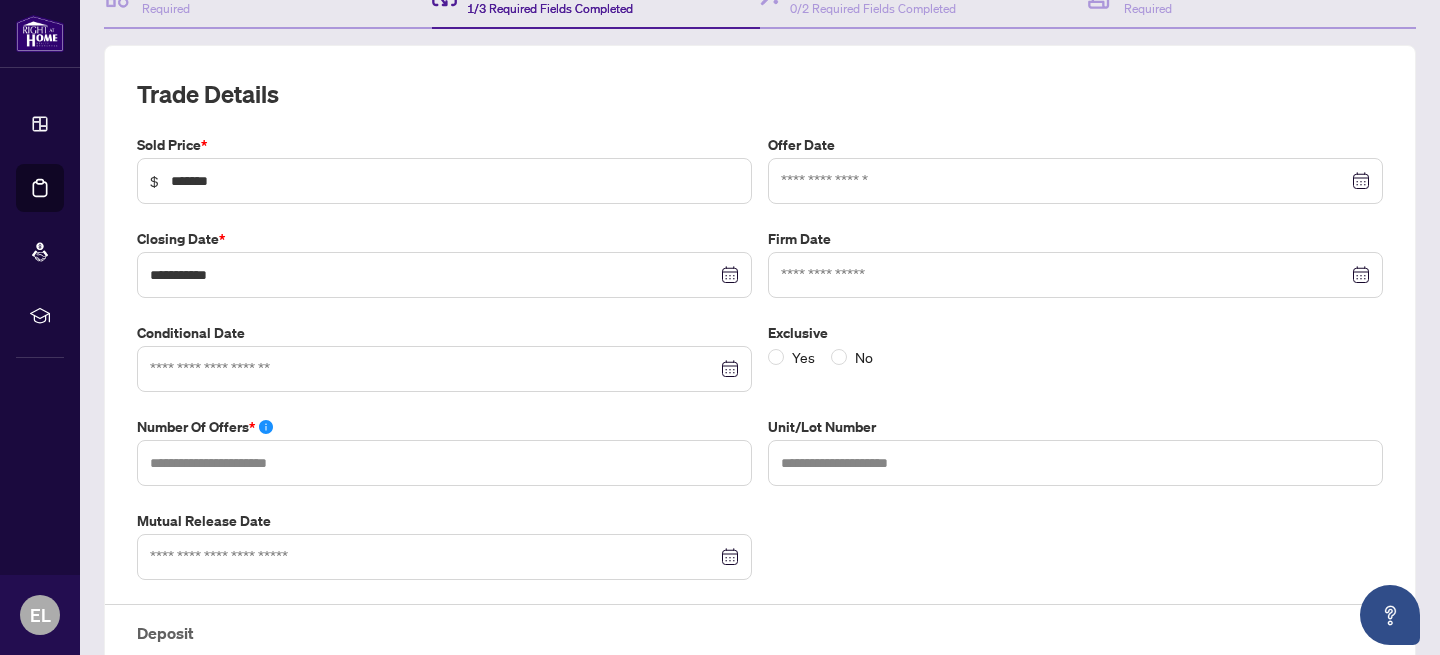 scroll, scrollTop: 236, scrollLeft: 0, axis: vertical 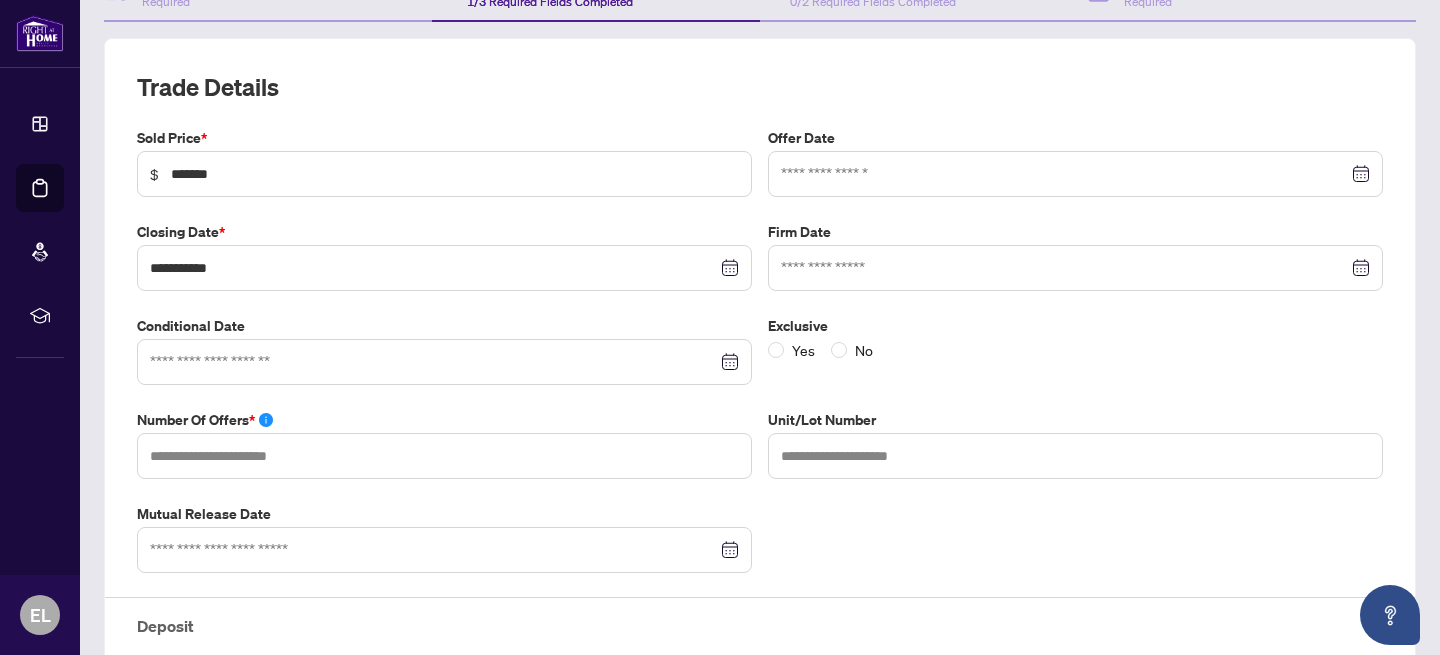 click at bounding box center (444, 362) 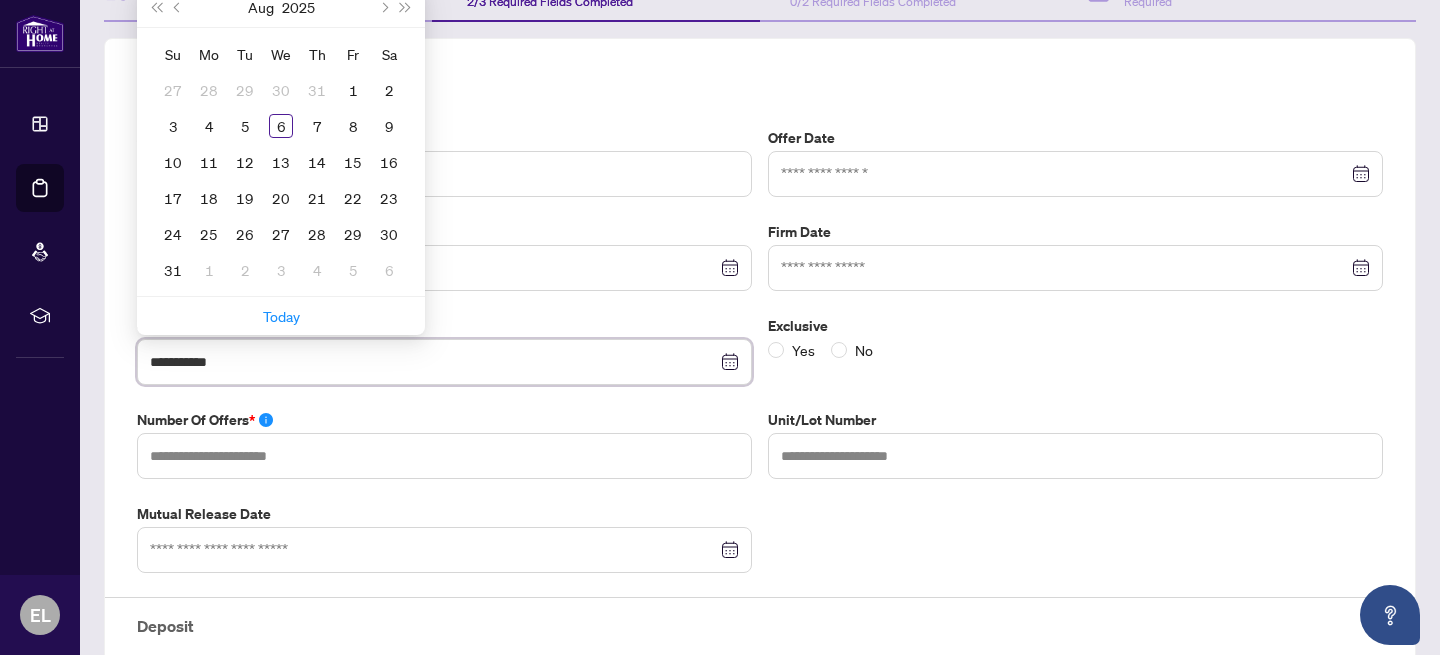 type on "**********" 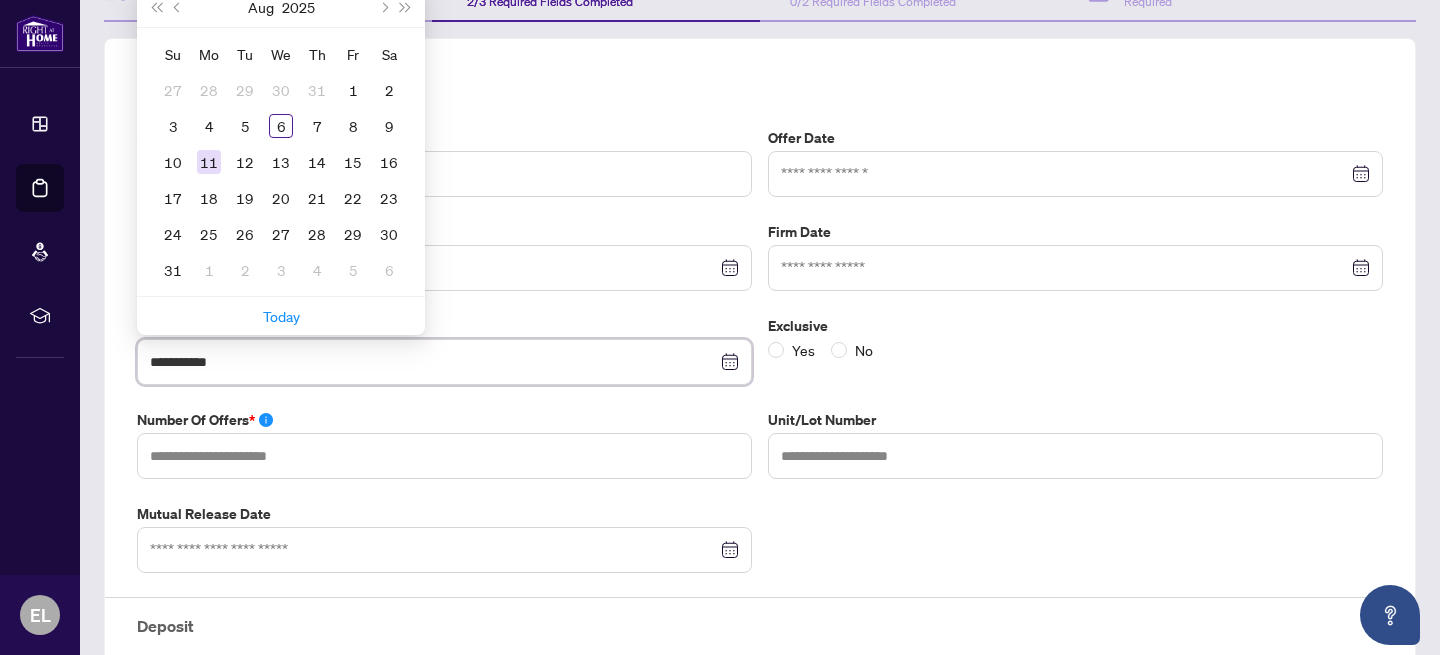 type on "**********" 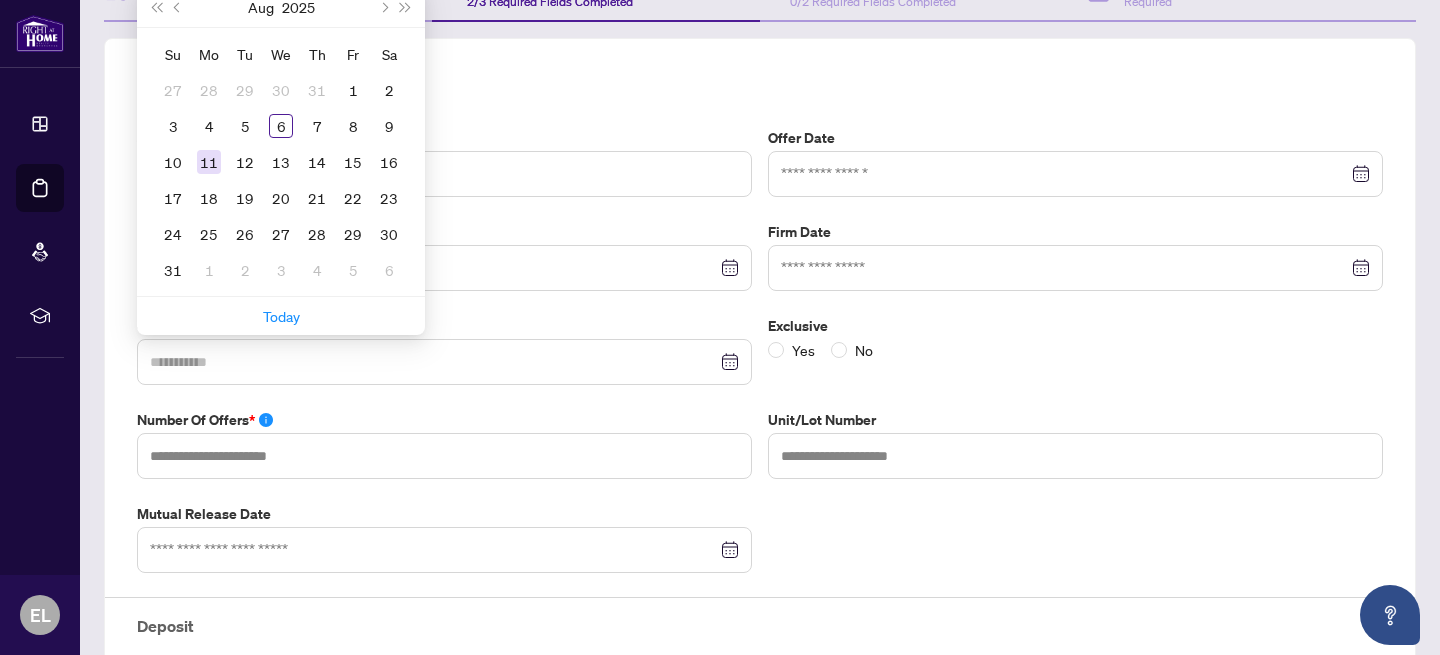 click on "11" at bounding box center [209, 162] 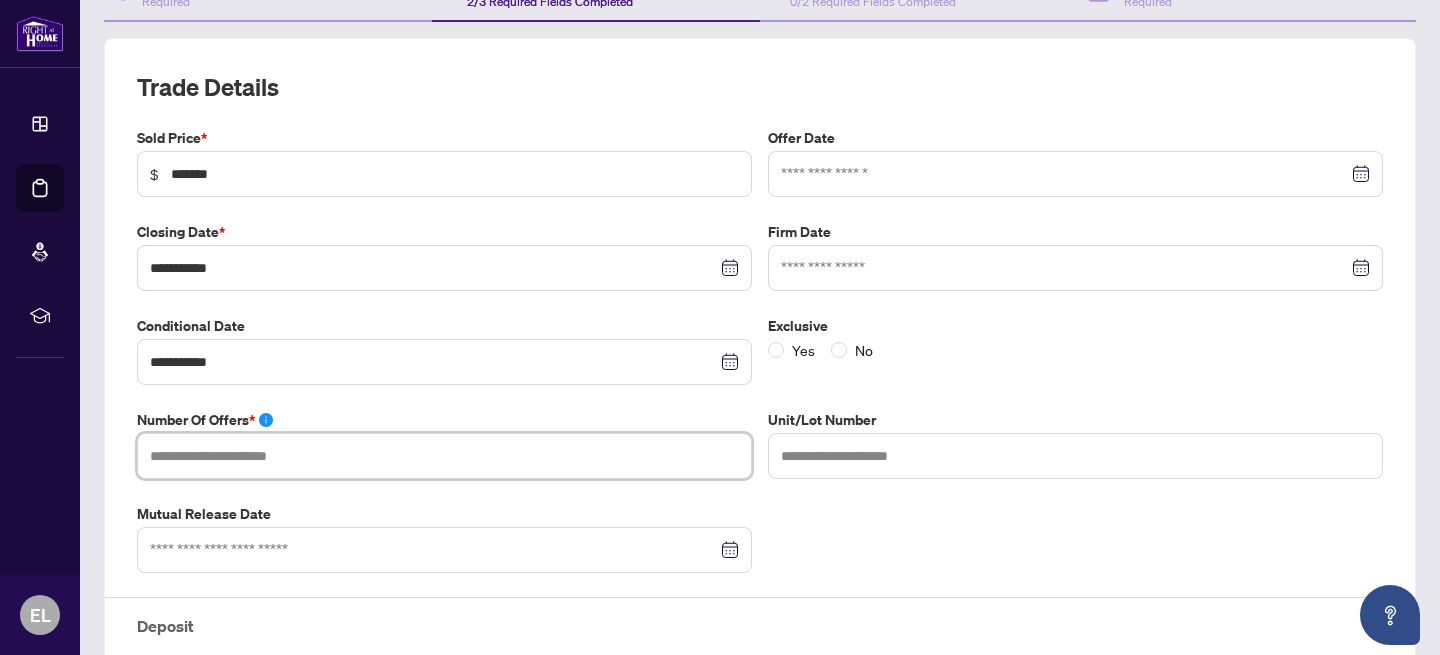 click at bounding box center (444, 456) 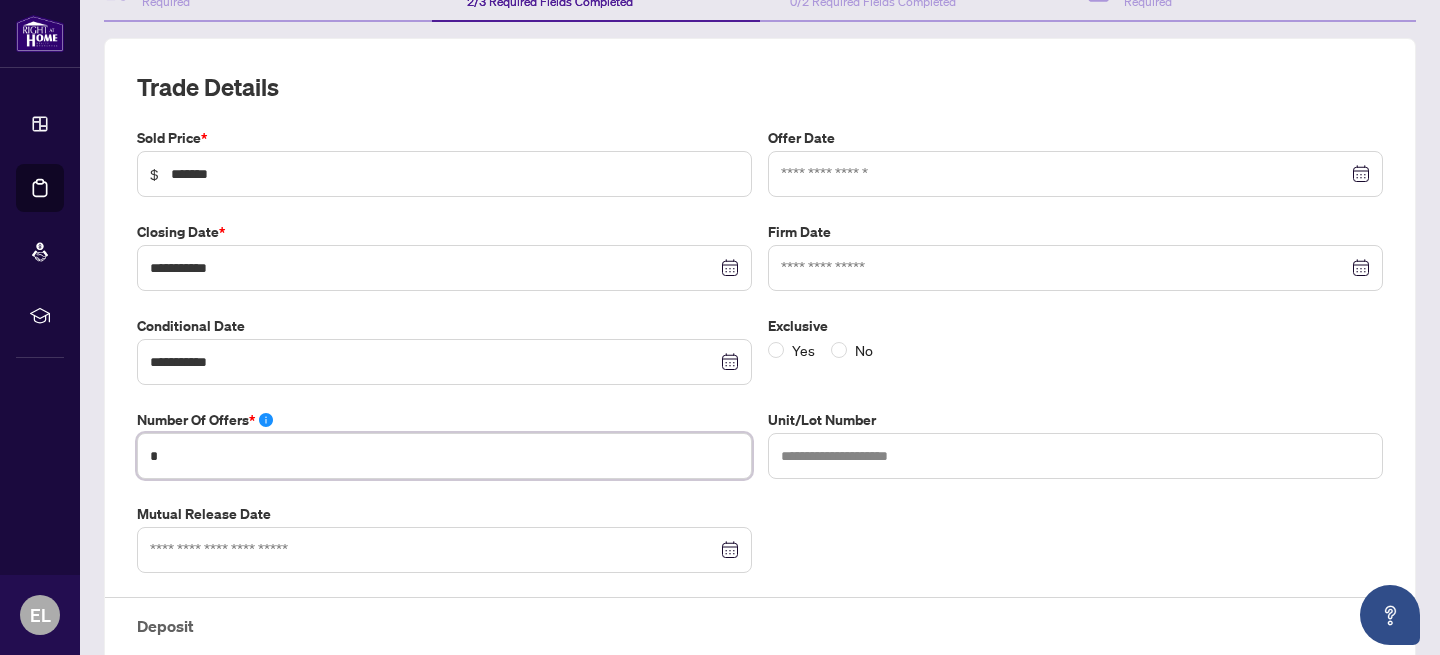 type on "*" 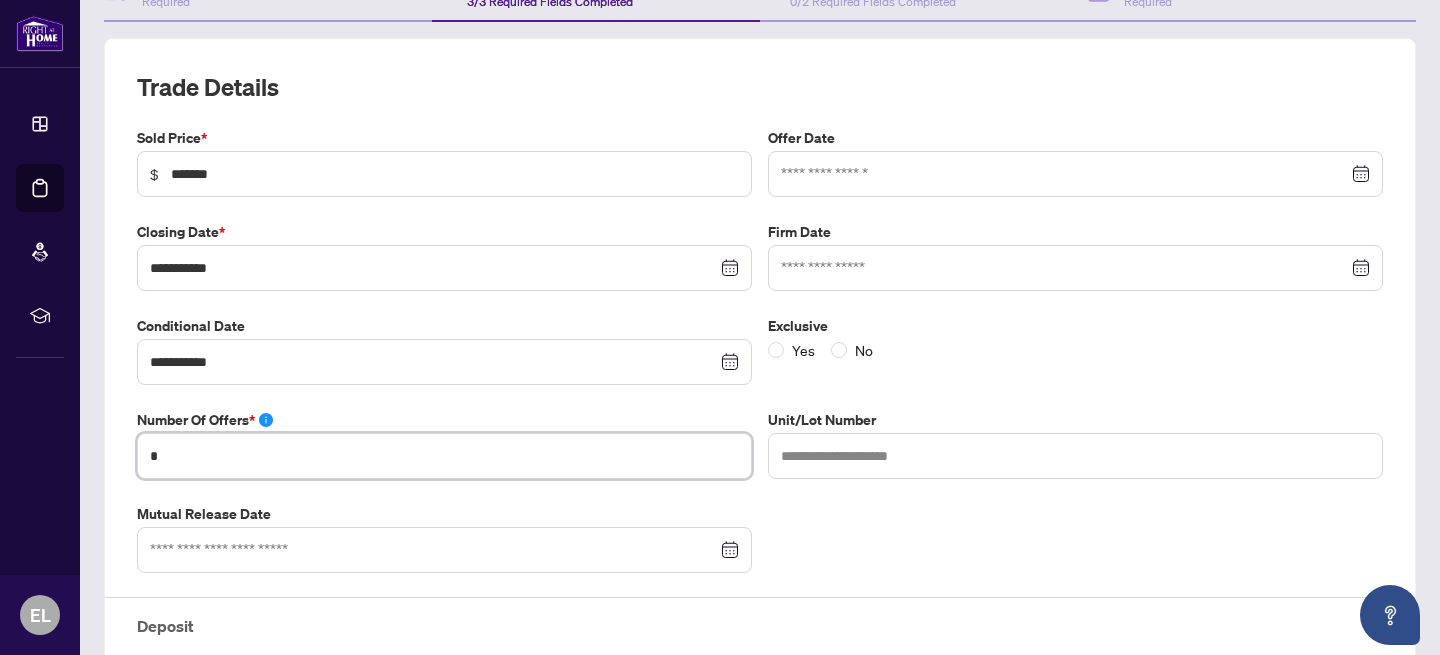 click at bounding box center [1075, 174] 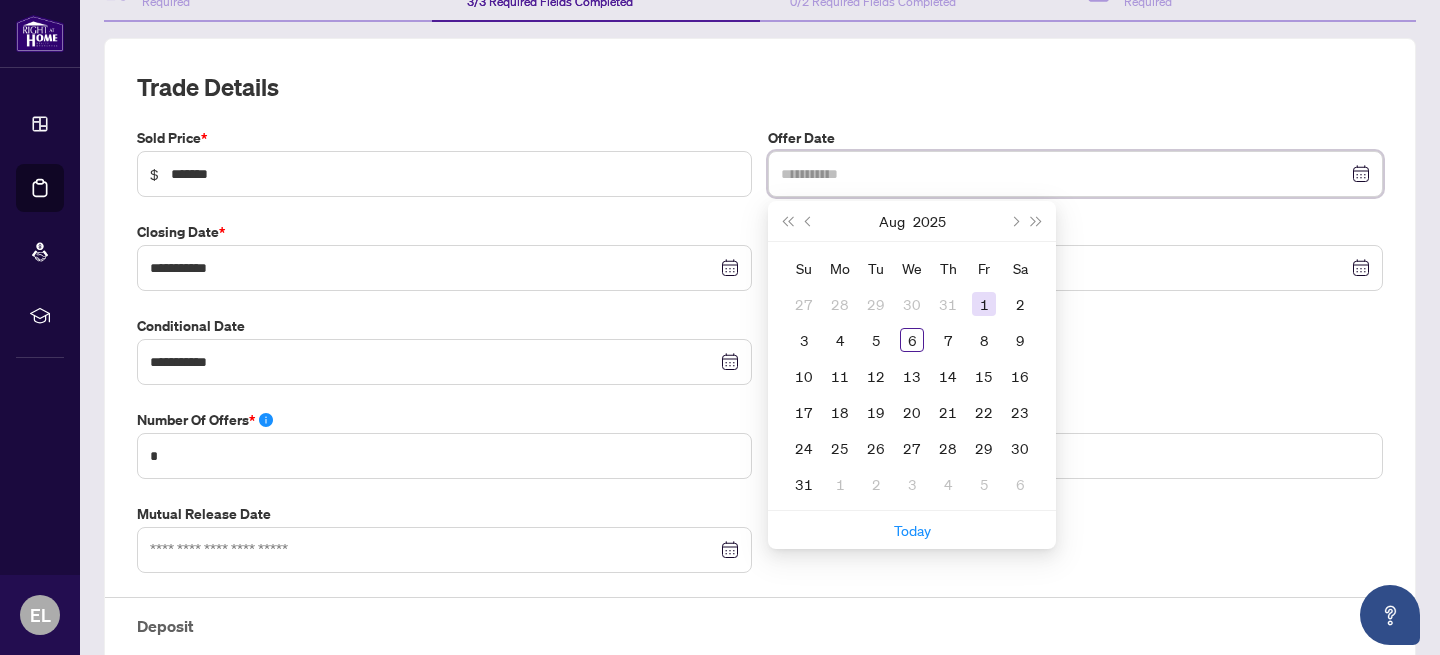 type on "**********" 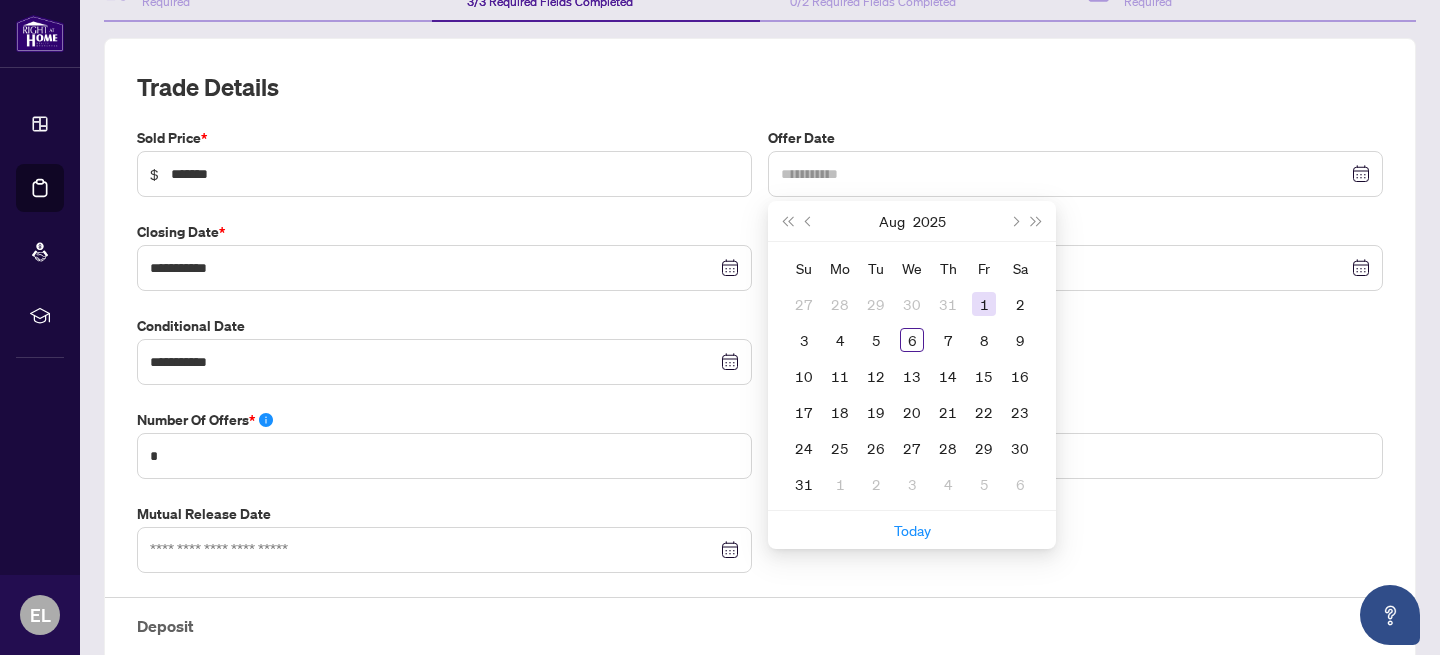 click on "1" at bounding box center [984, 304] 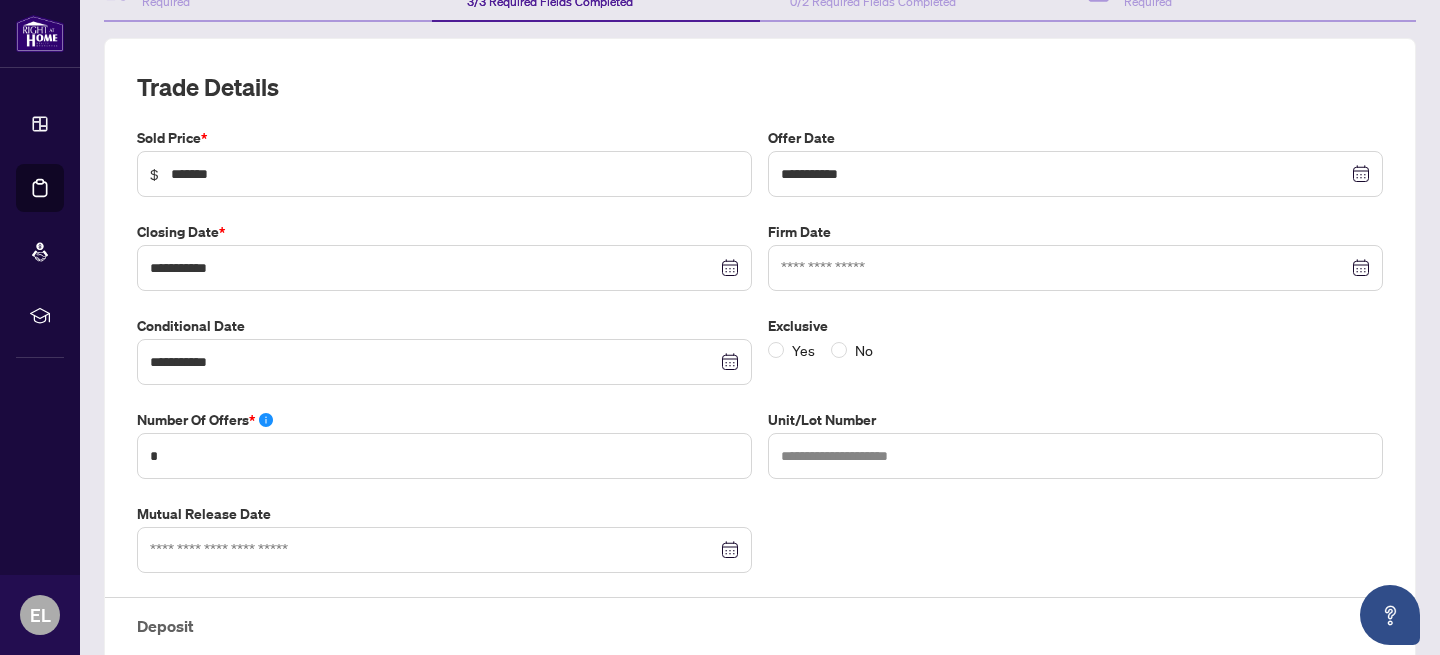 click at bounding box center [1075, 268] 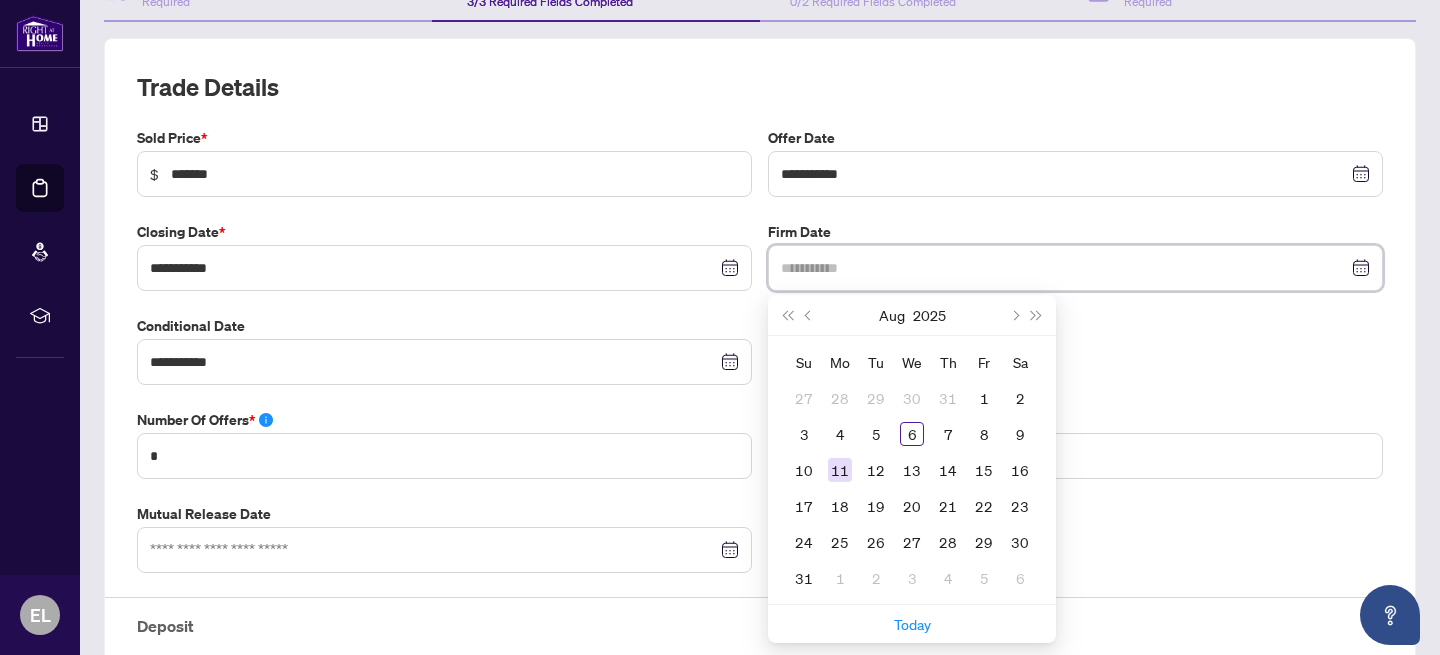 type on "**********" 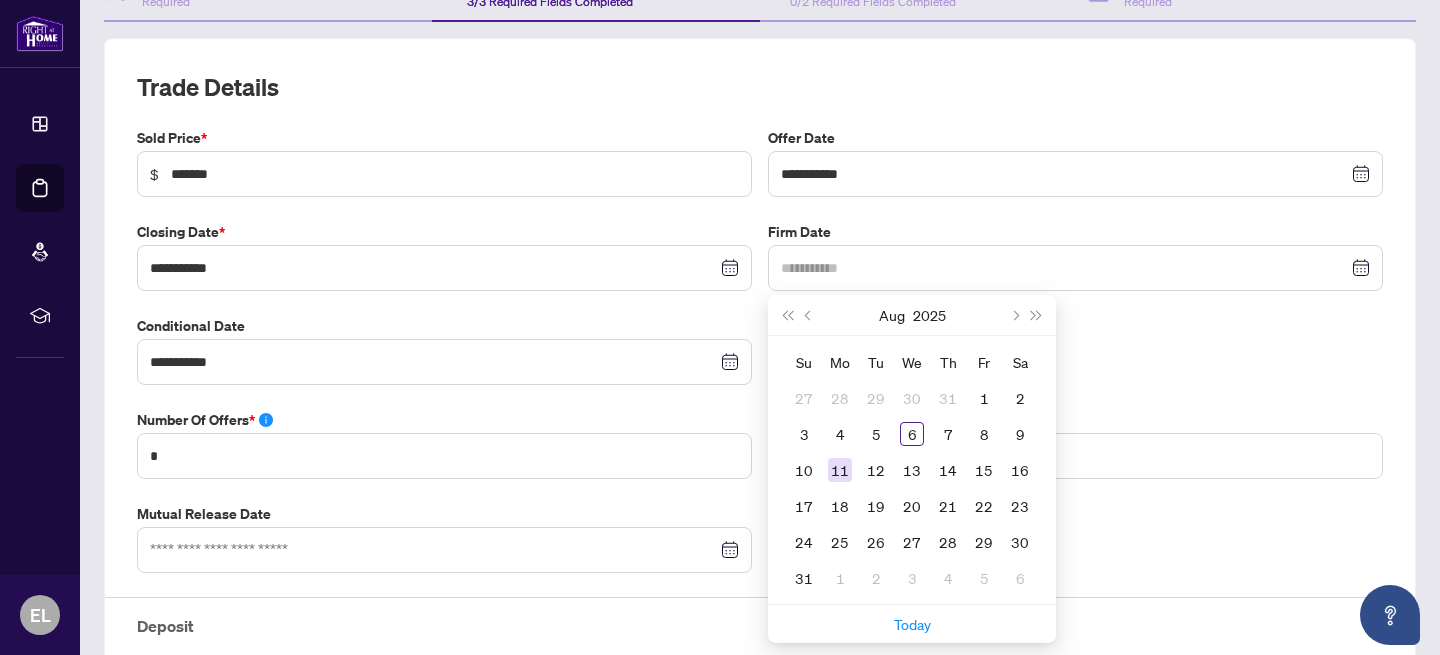 click on "11" at bounding box center [840, 470] 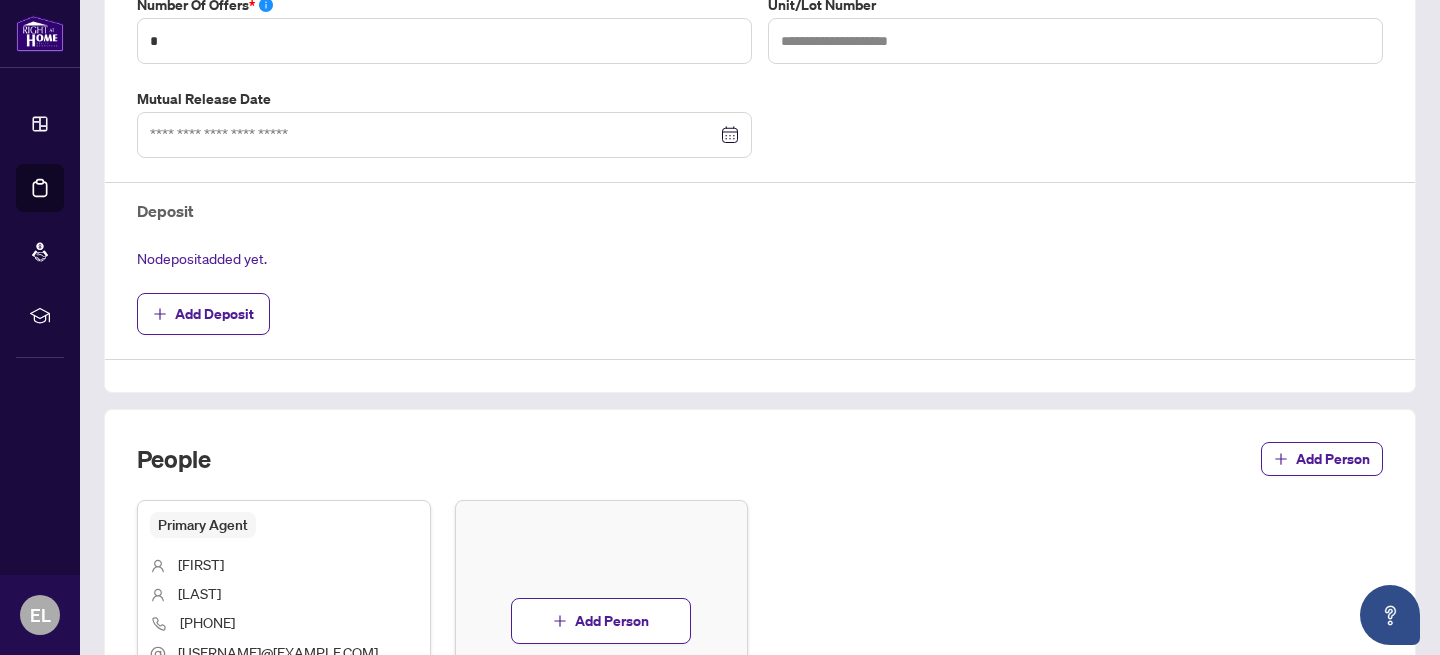 scroll, scrollTop: 651, scrollLeft: 0, axis: vertical 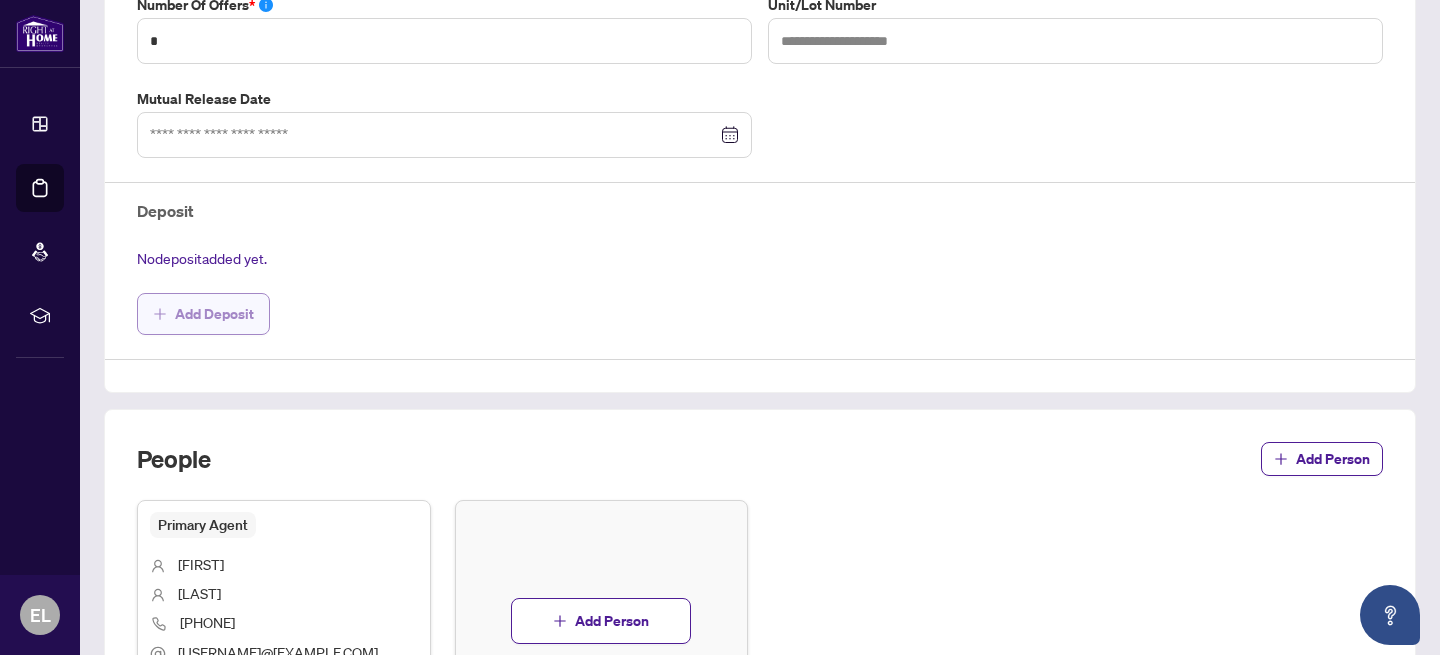 click on "Add Deposit" at bounding box center [214, 314] 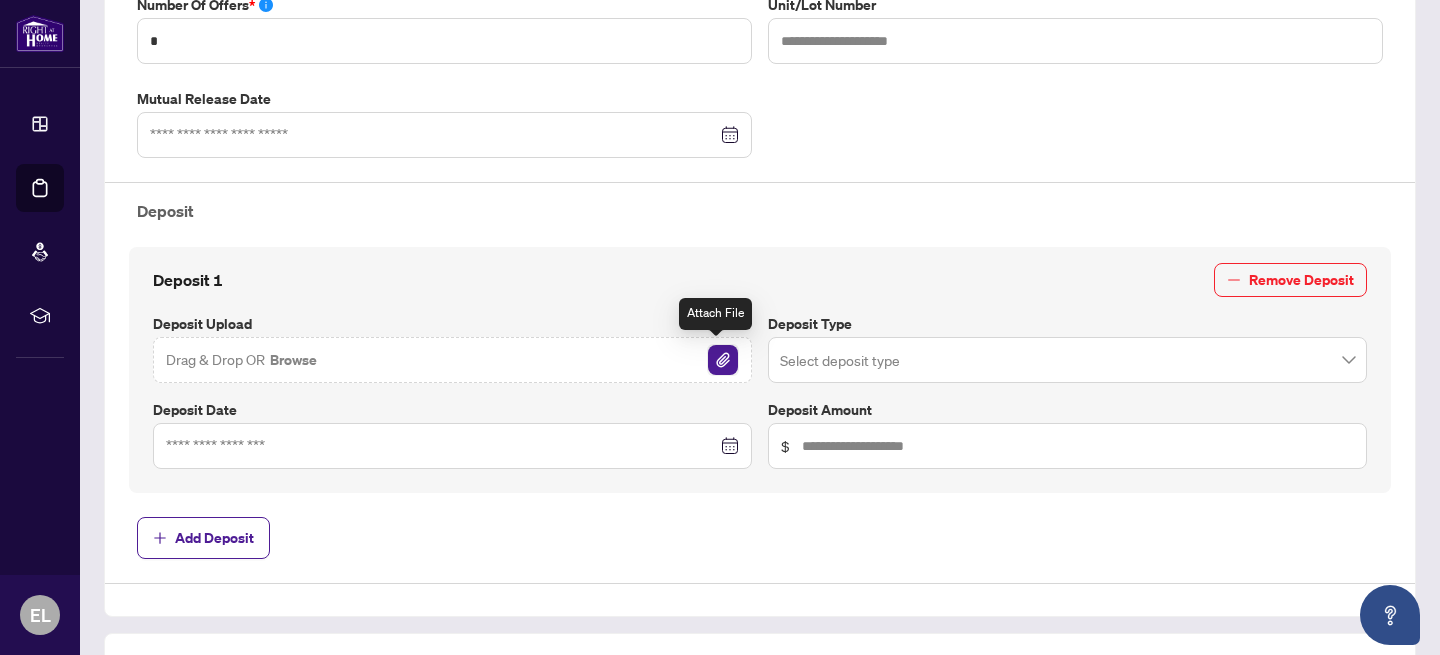 click at bounding box center [723, 360] 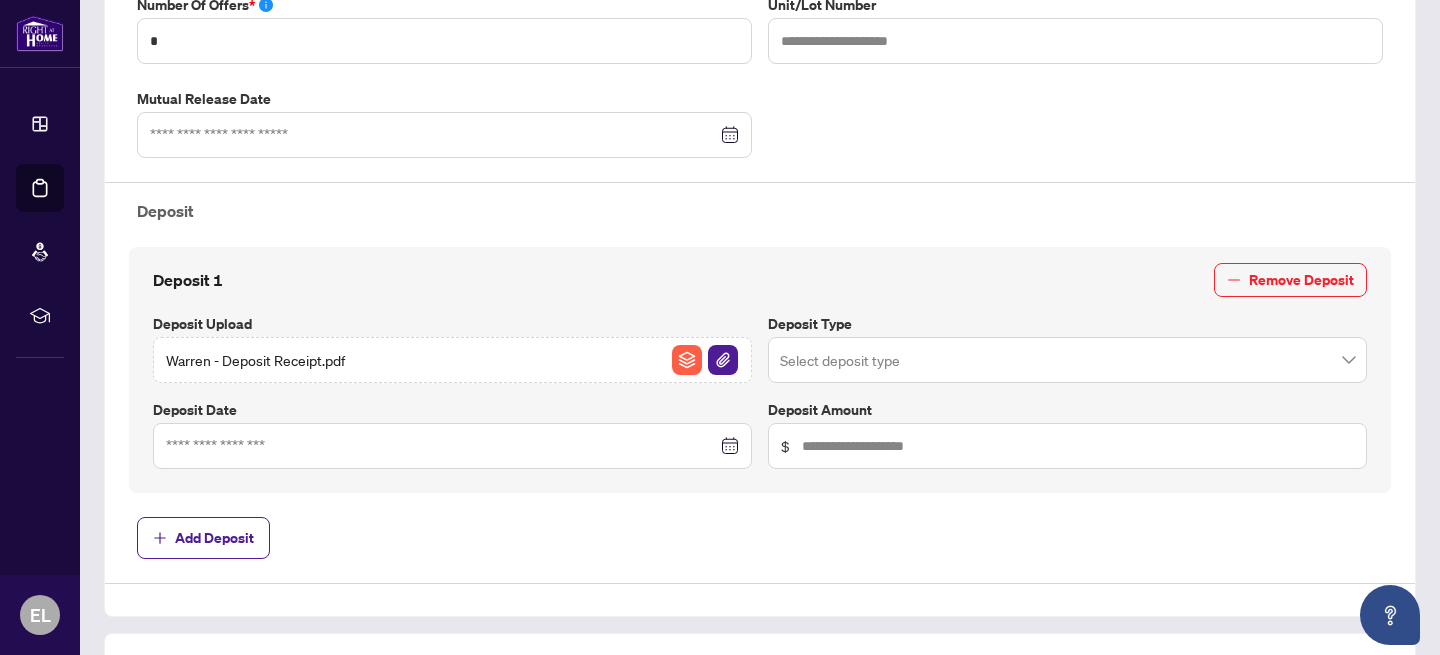 click at bounding box center (452, 446) 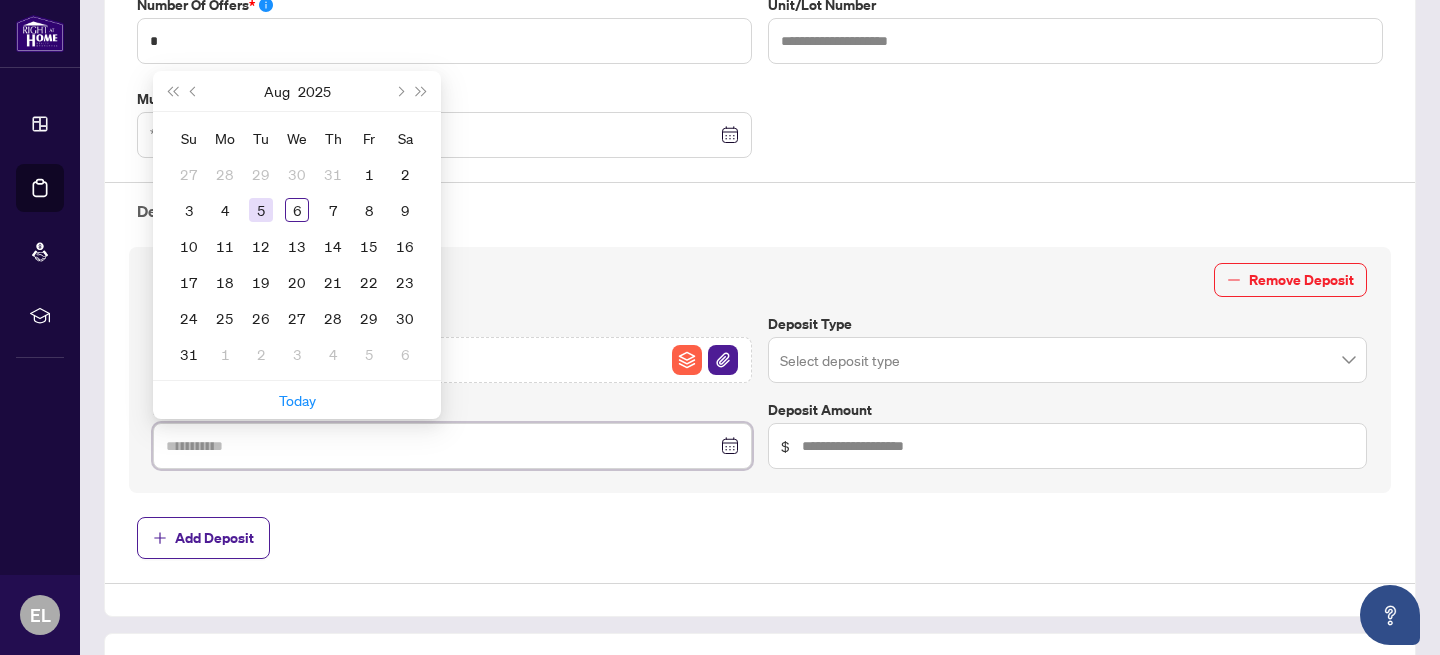 type on "**********" 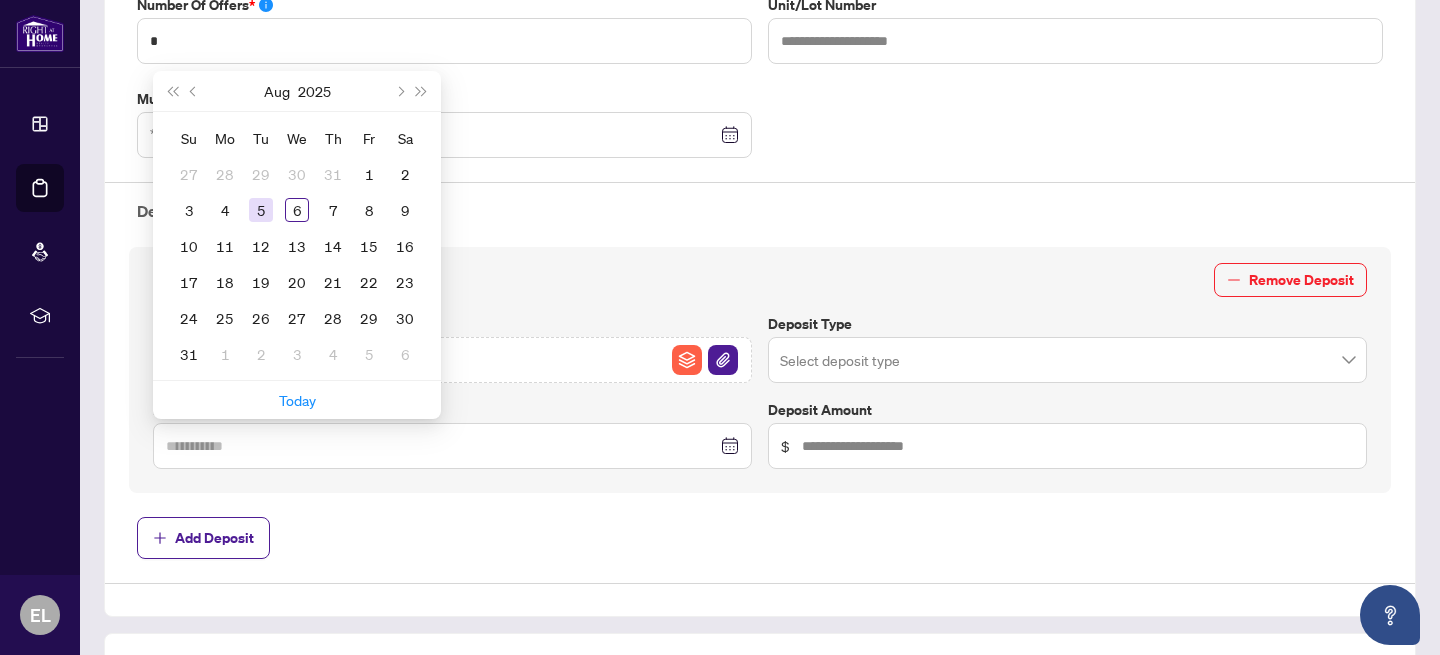 click on "5" at bounding box center (261, 210) 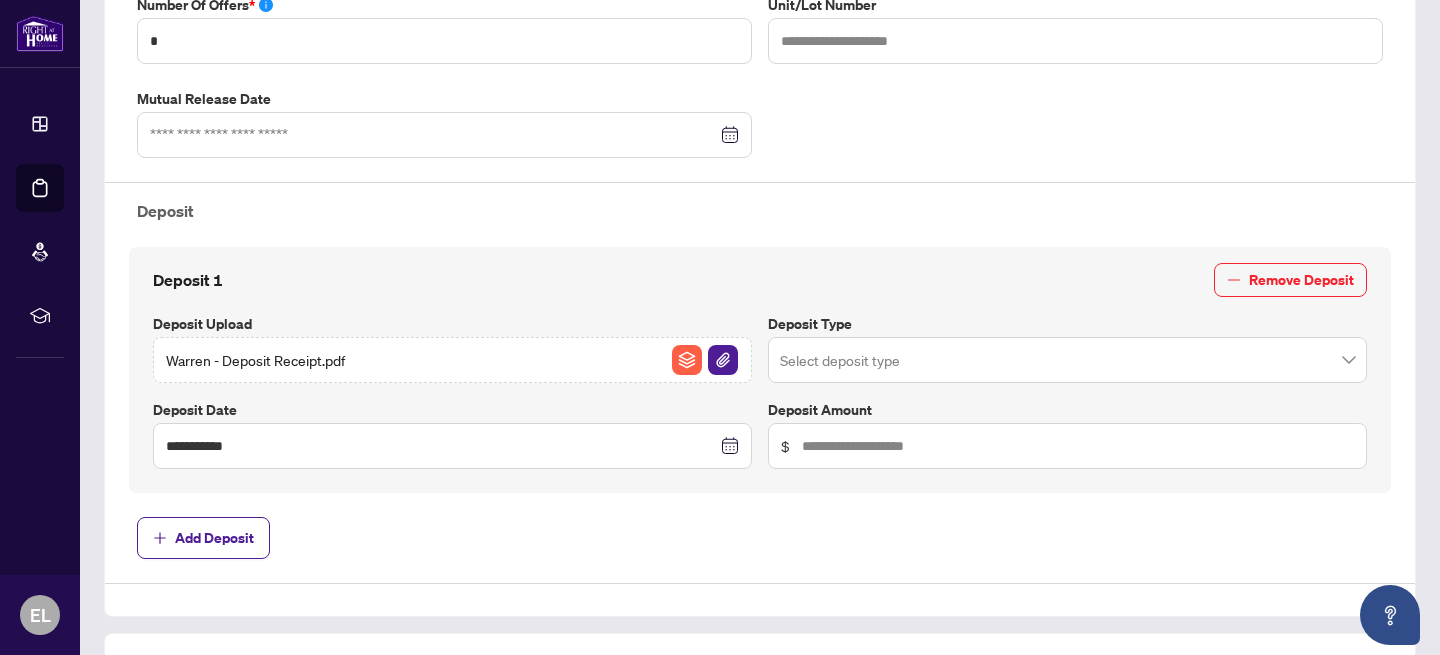 click at bounding box center (1067, 360) 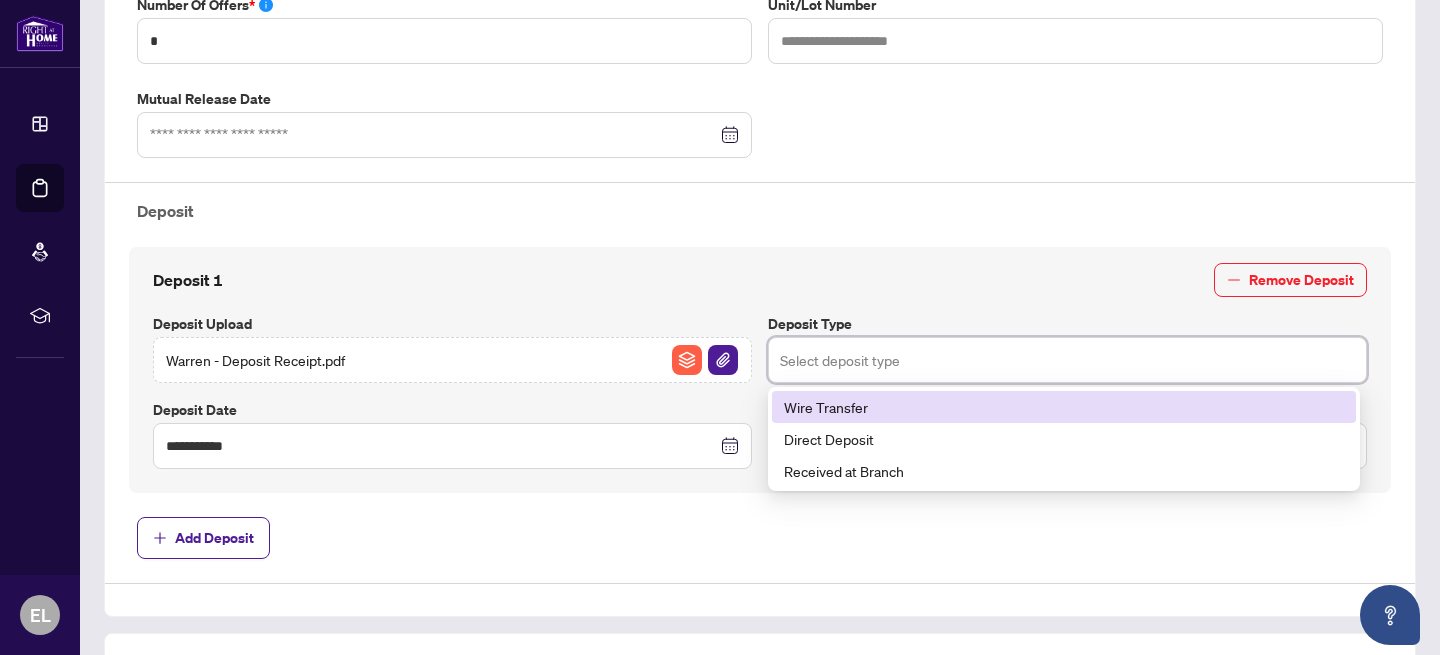 click on "Wire Transfer" at bounding box center (1064, 407) 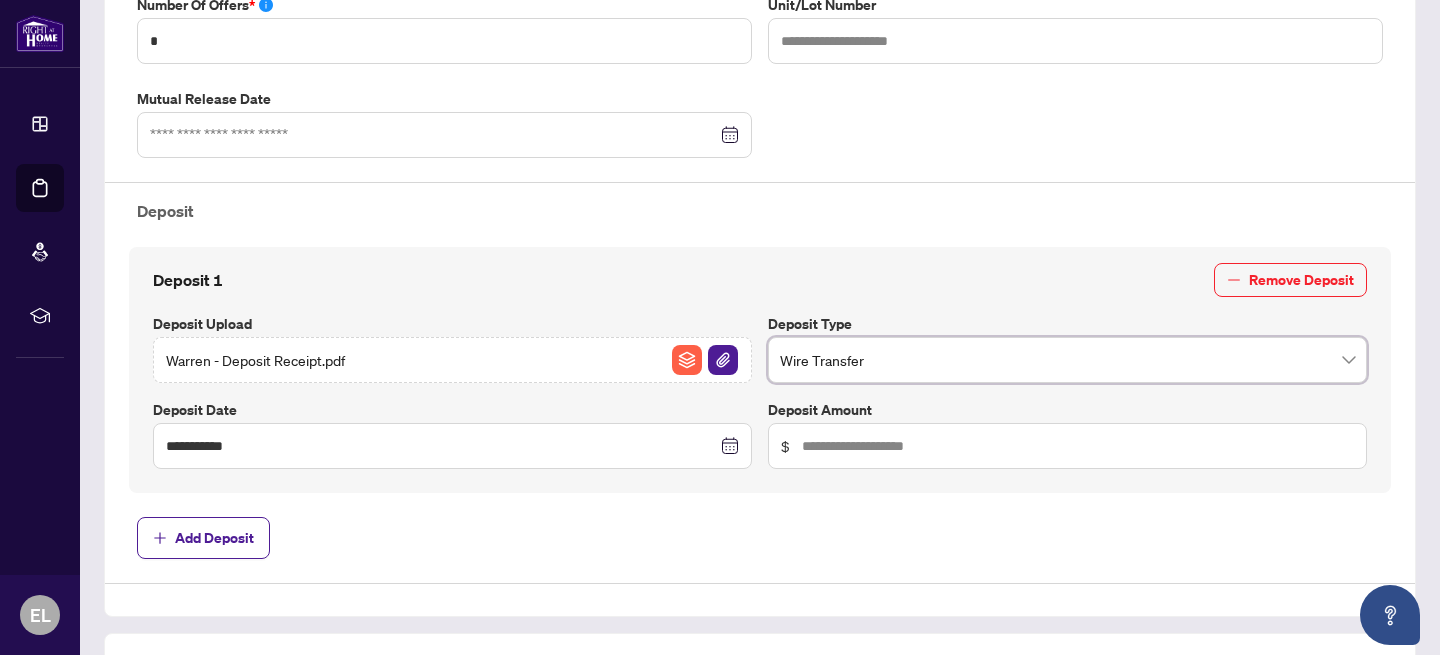 click on "$" at bounding box center (1067, 446) 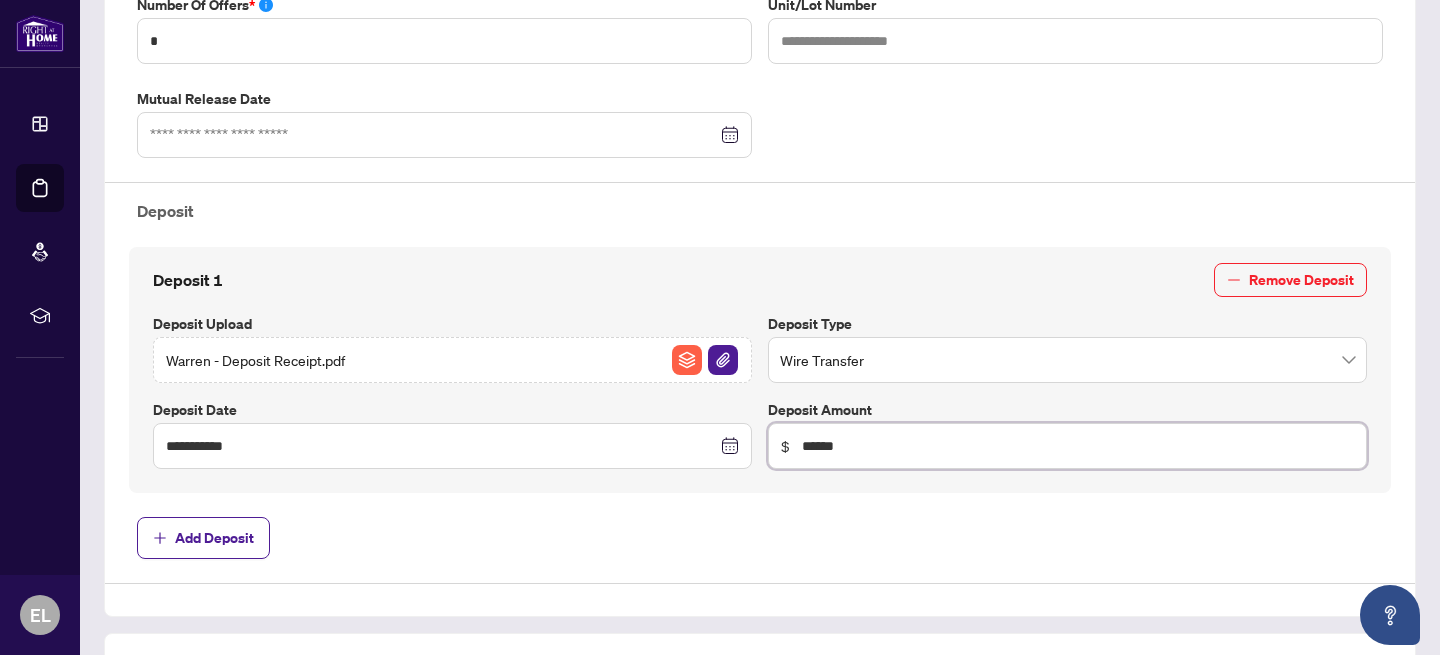 type on "******" 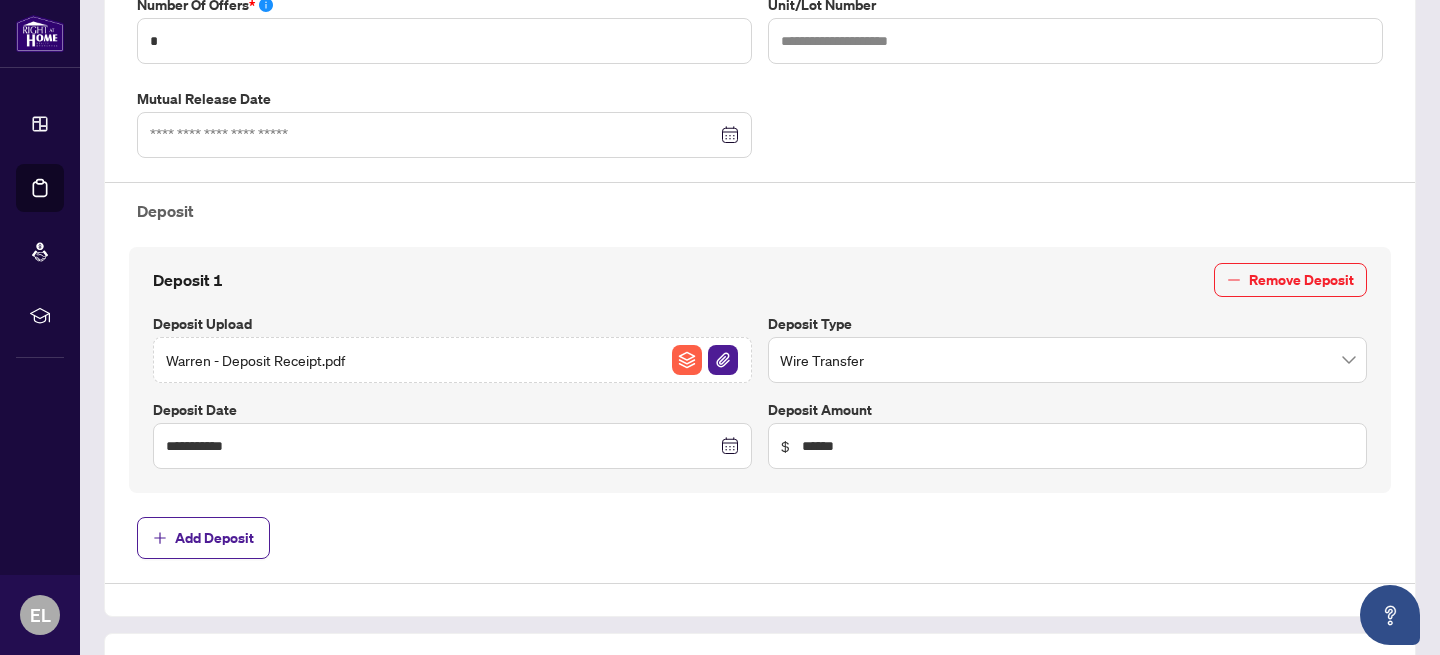 click on "**********" at bounding box center (760, 148) 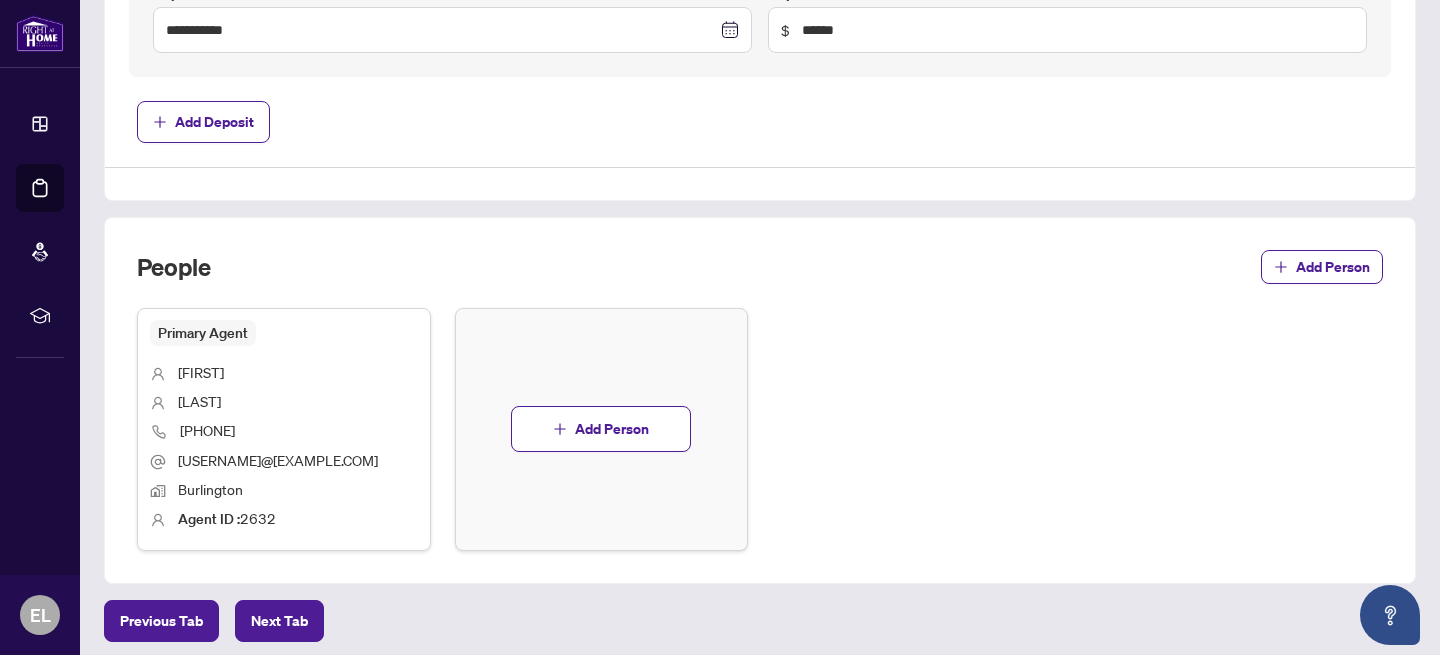 scroll, scrollTop: 1068, scrollLeft: 0, axis: vertical 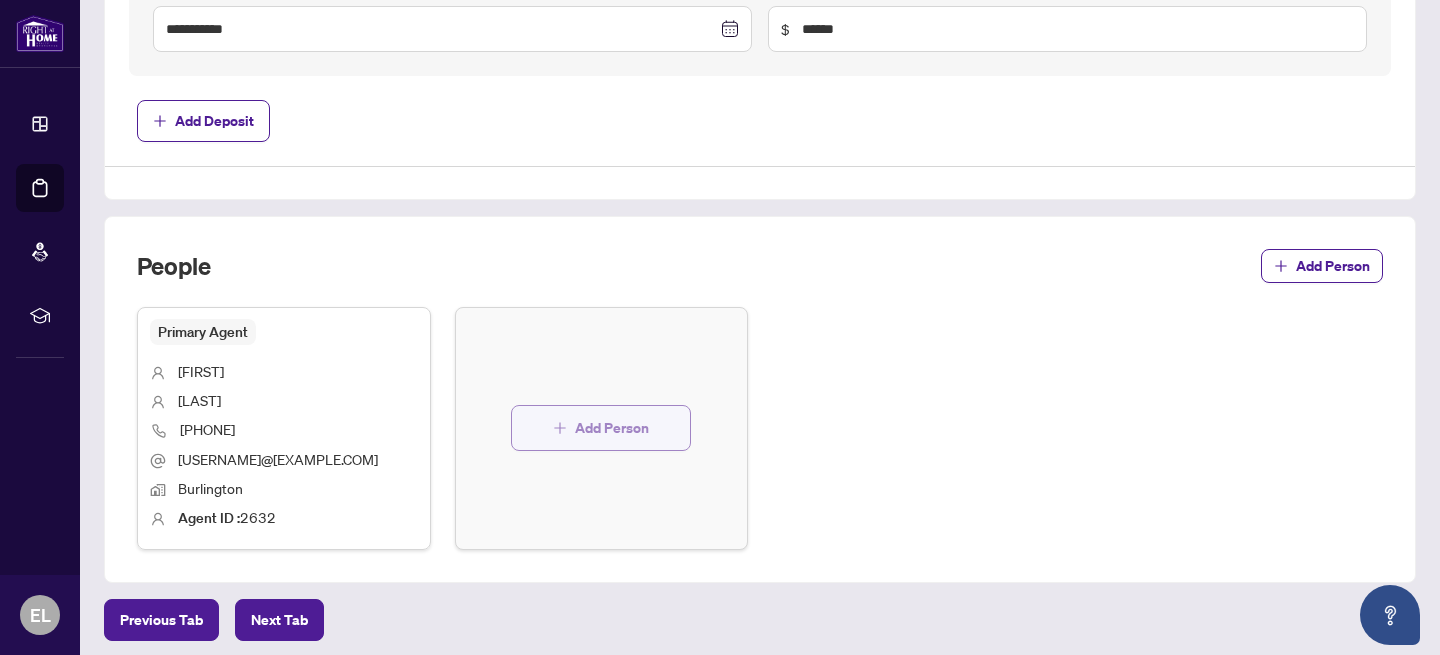 click on "Add Person" at bounding box center (612, 428) 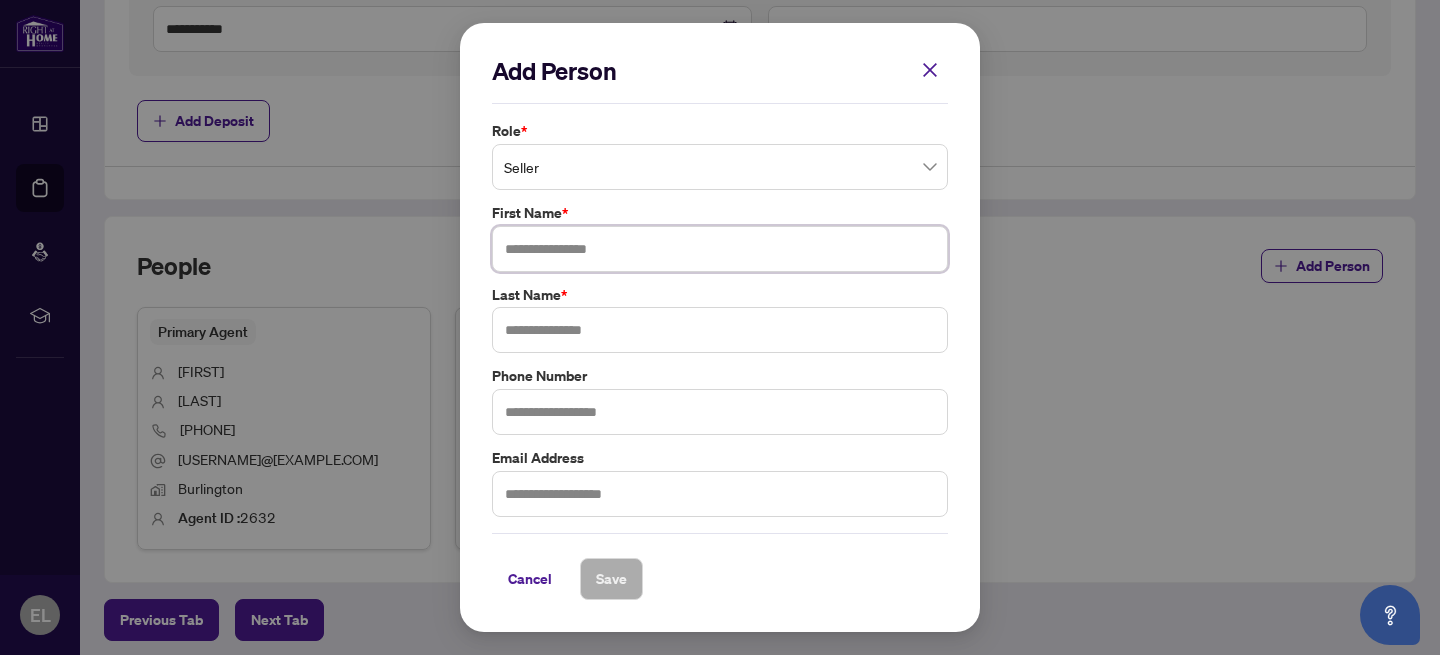 click at bounding box center [720, 249] 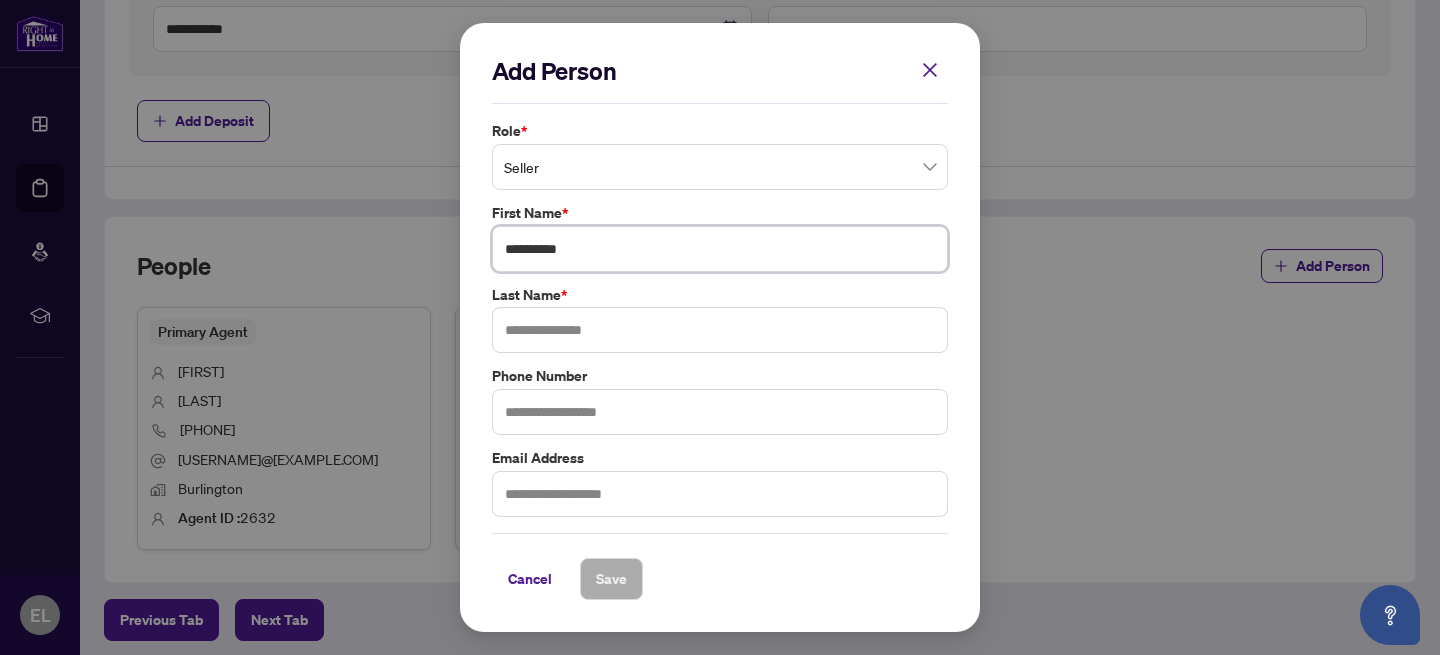 type on "**********" 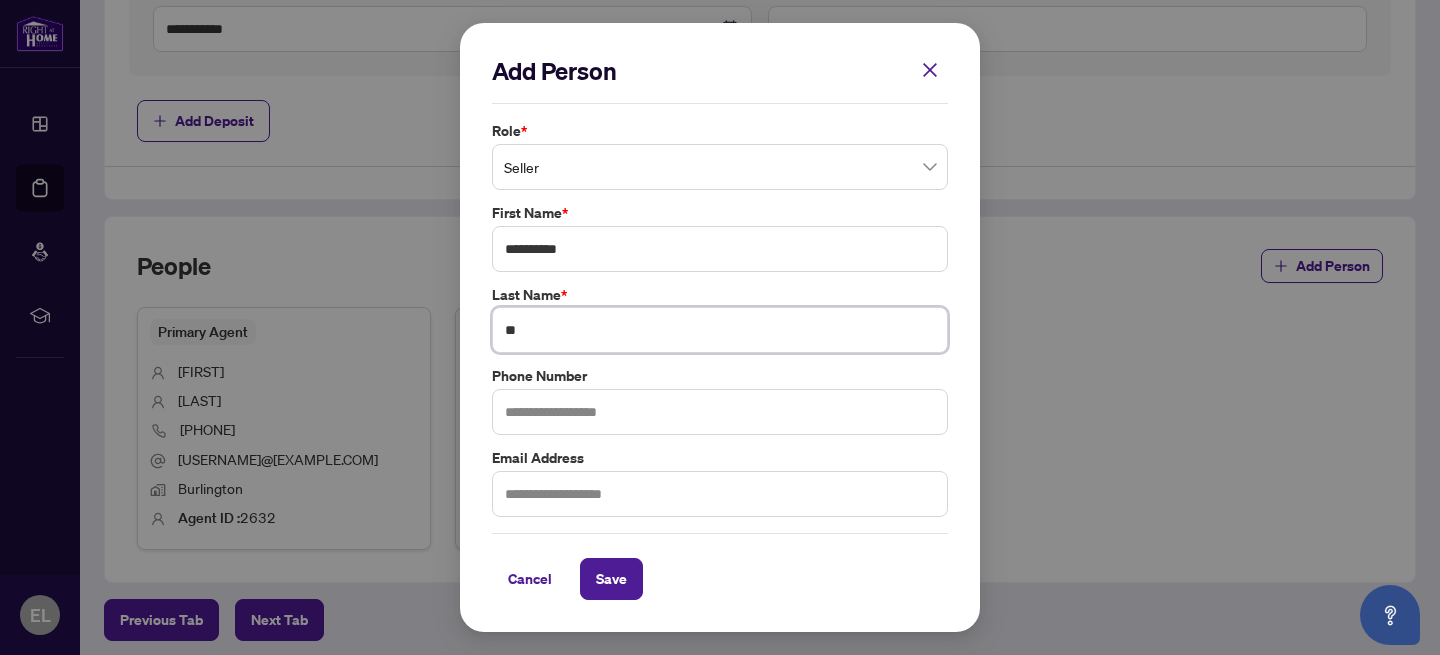 type on "*" 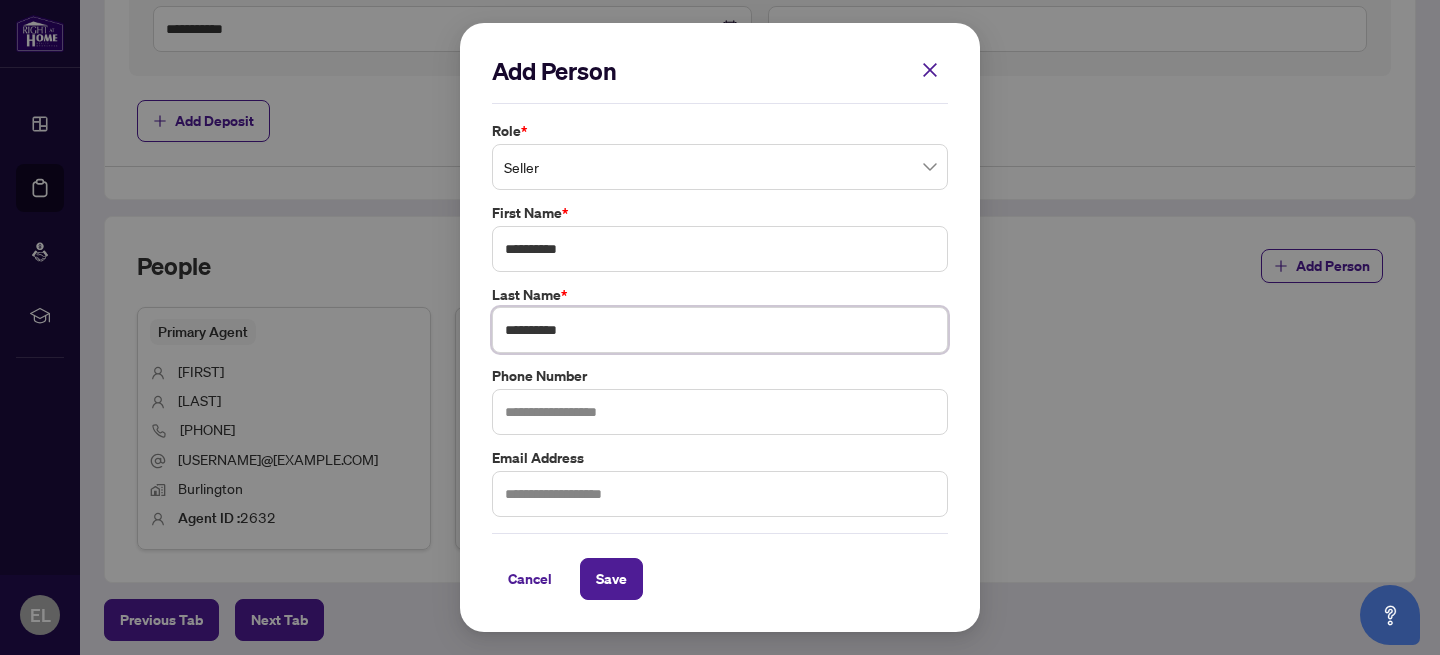 type on "**********" 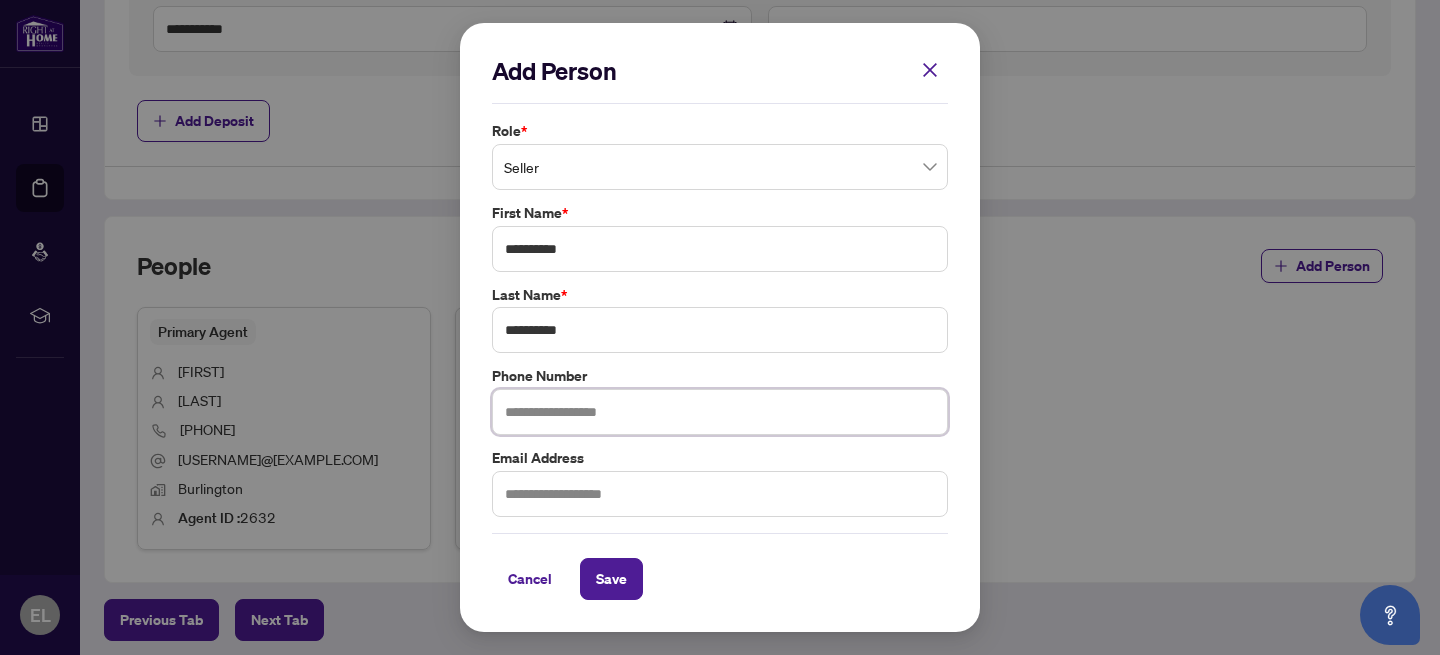 click at bounding box center [720, 412] 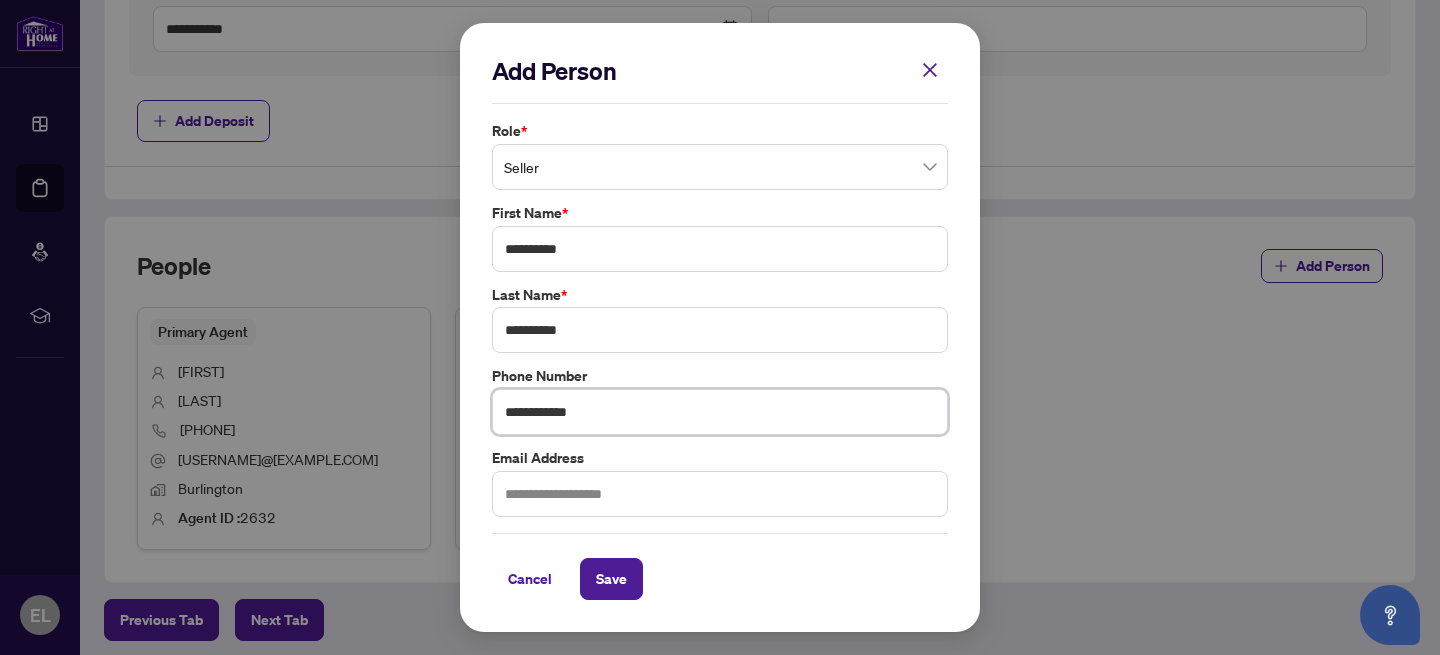 type on "**********" 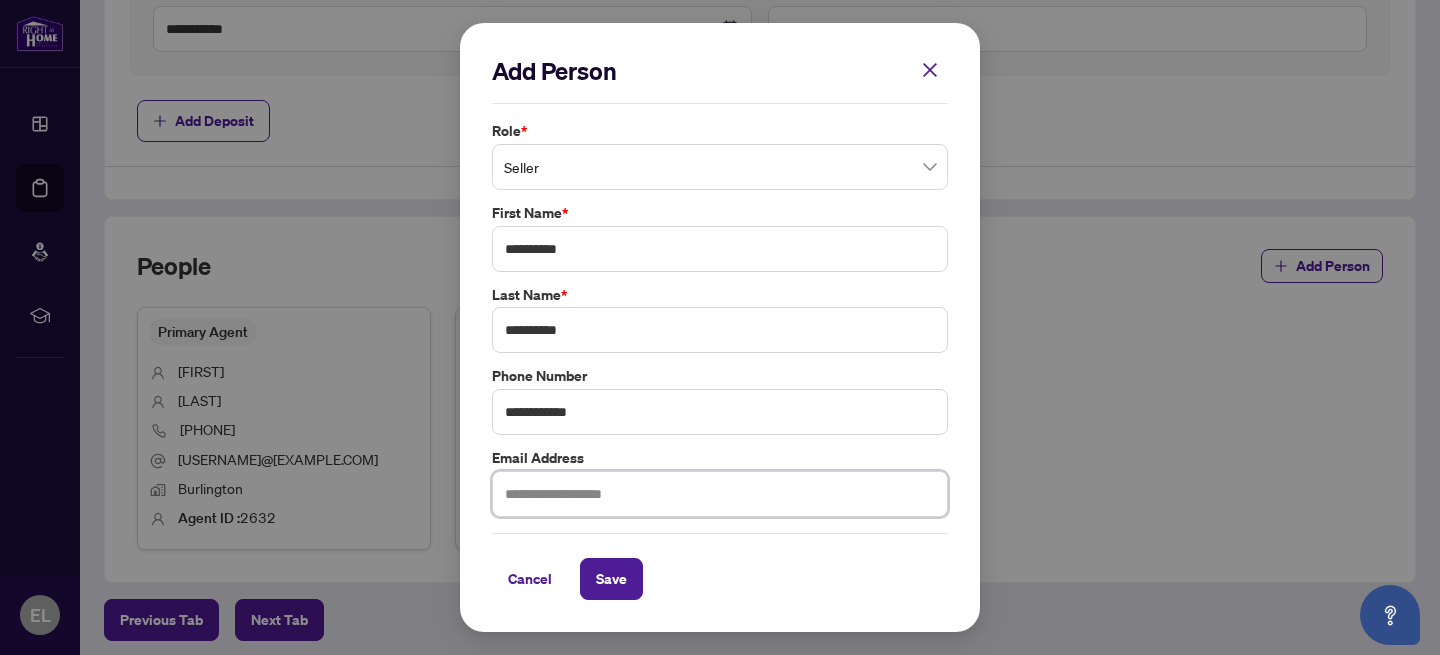 click at bounding box center [720, 494] 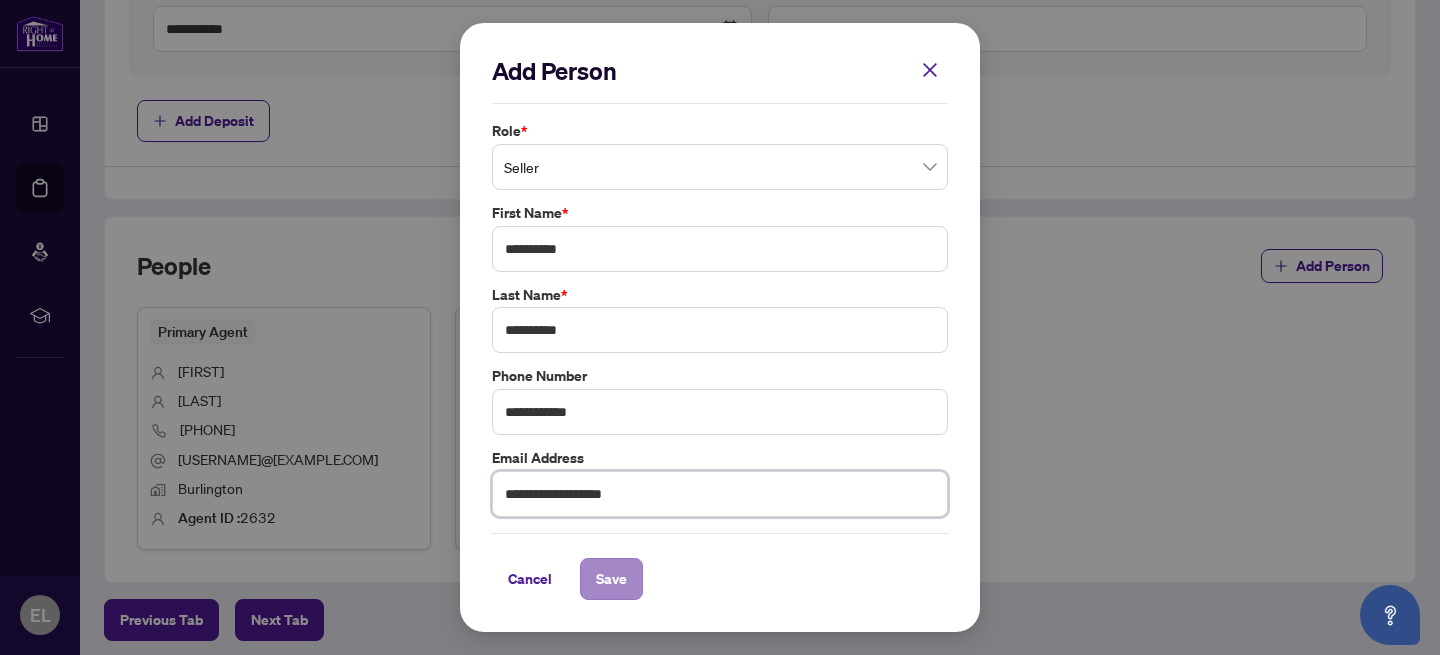 type on "**********" 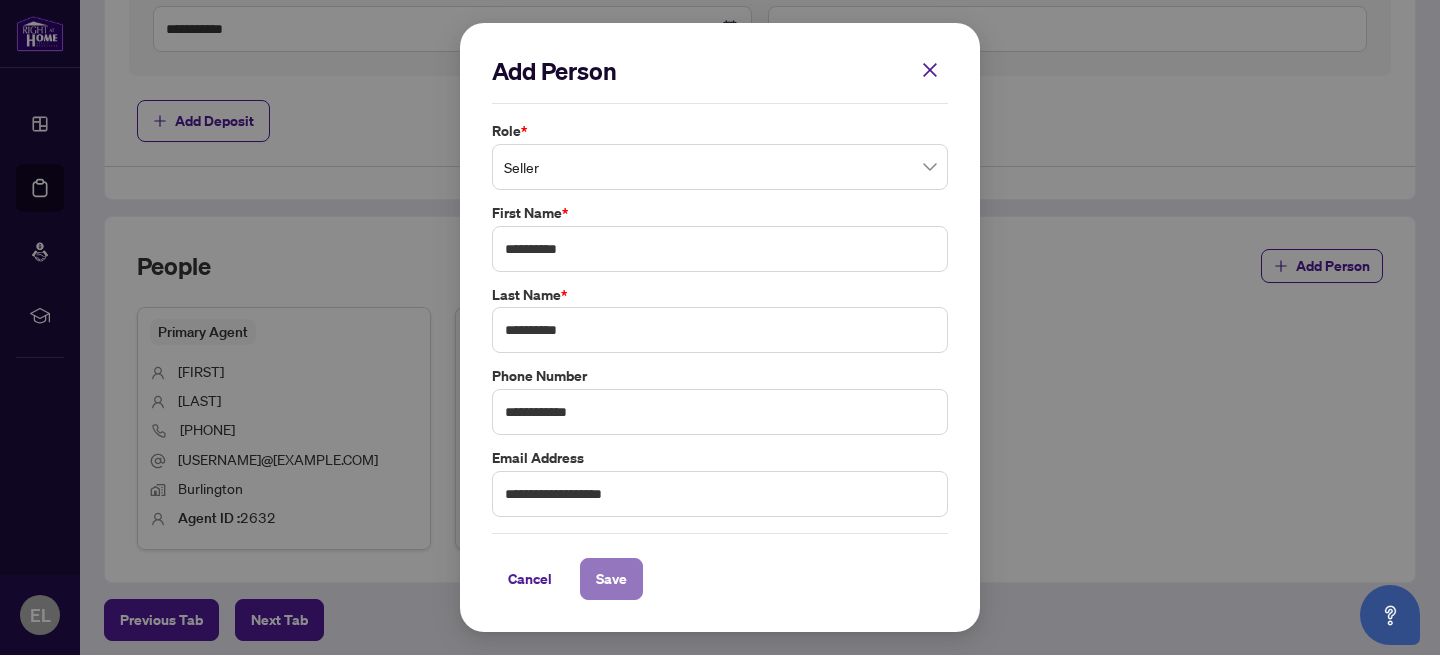click on "Save" at bounding box center [611, 579] 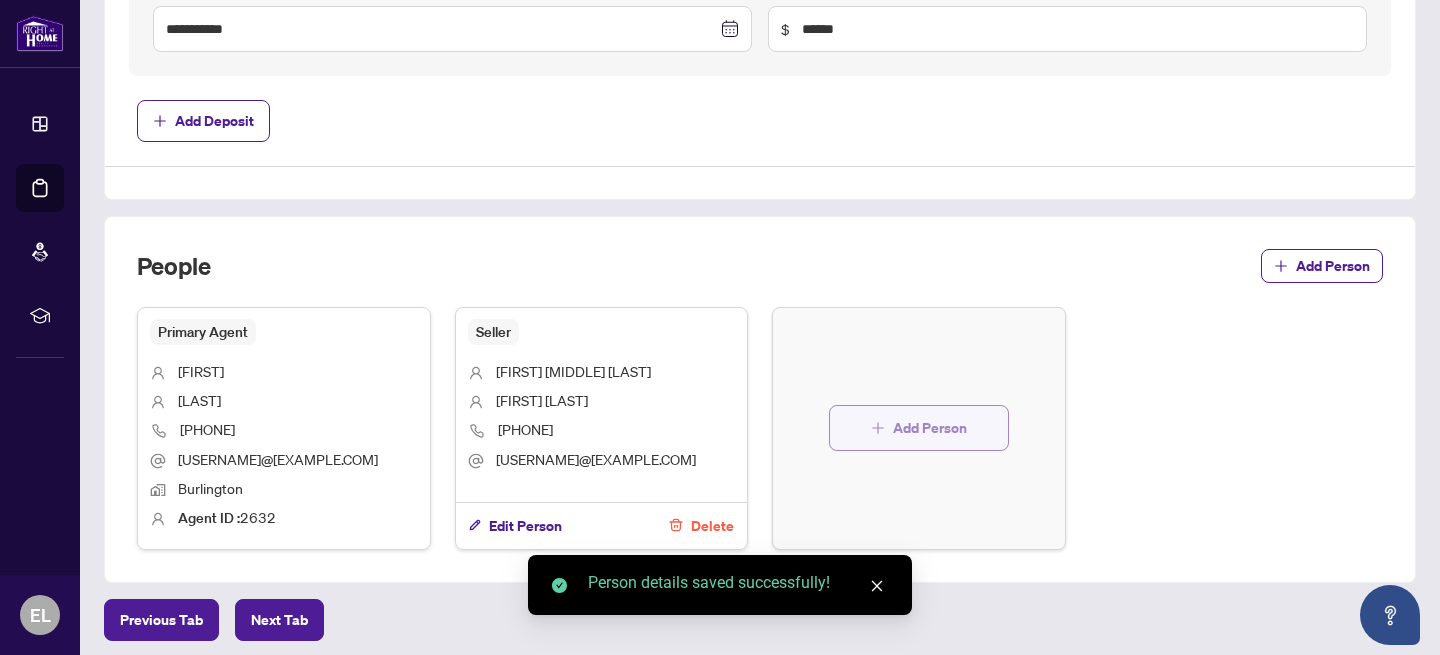 click on "Add Person" at bounding box center (930, 428) 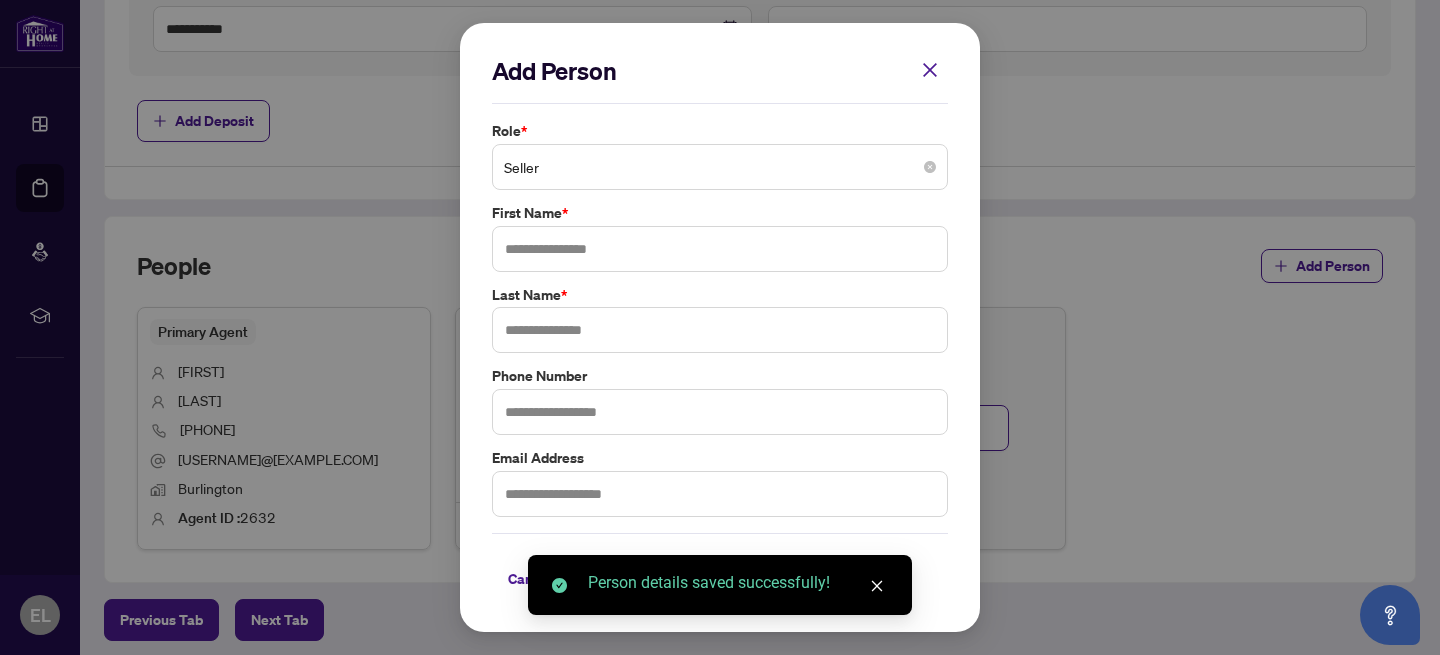 click on "Seller" at bounding box center (720, 167) 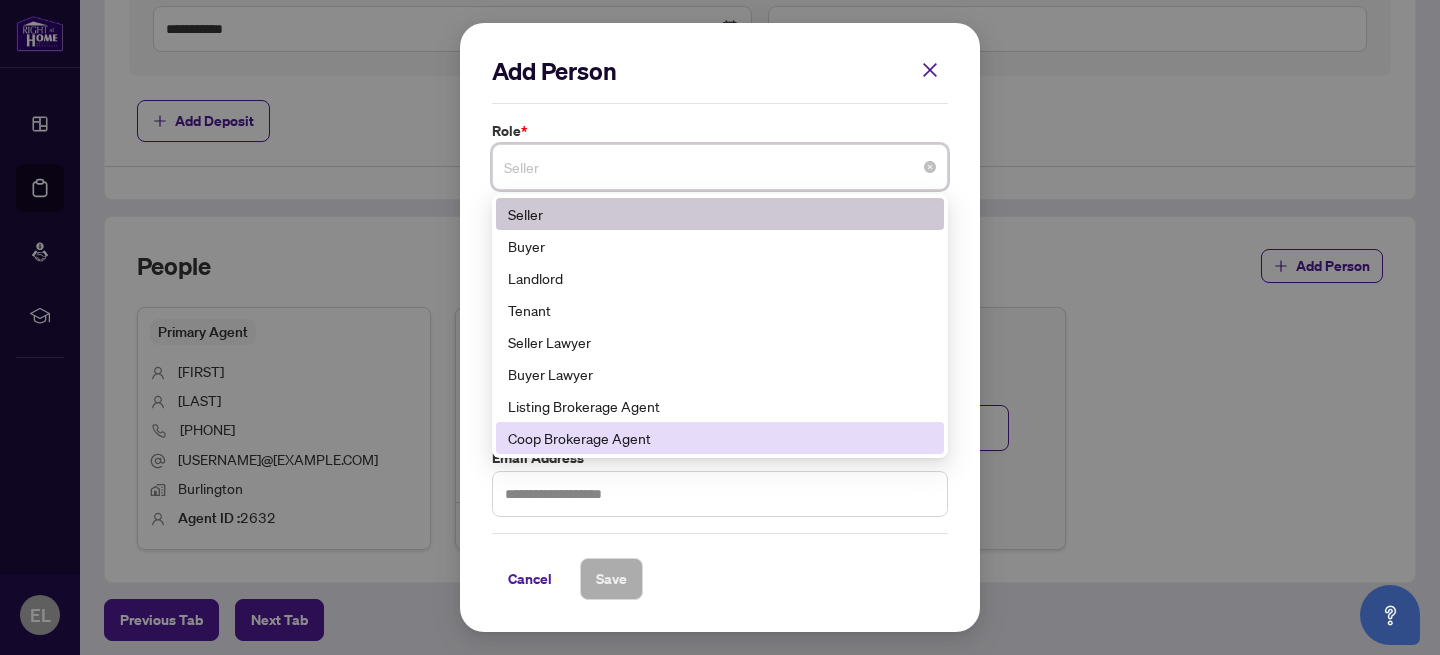 click on "Coop Brokerage Agent" at bounding box center [720, 438] 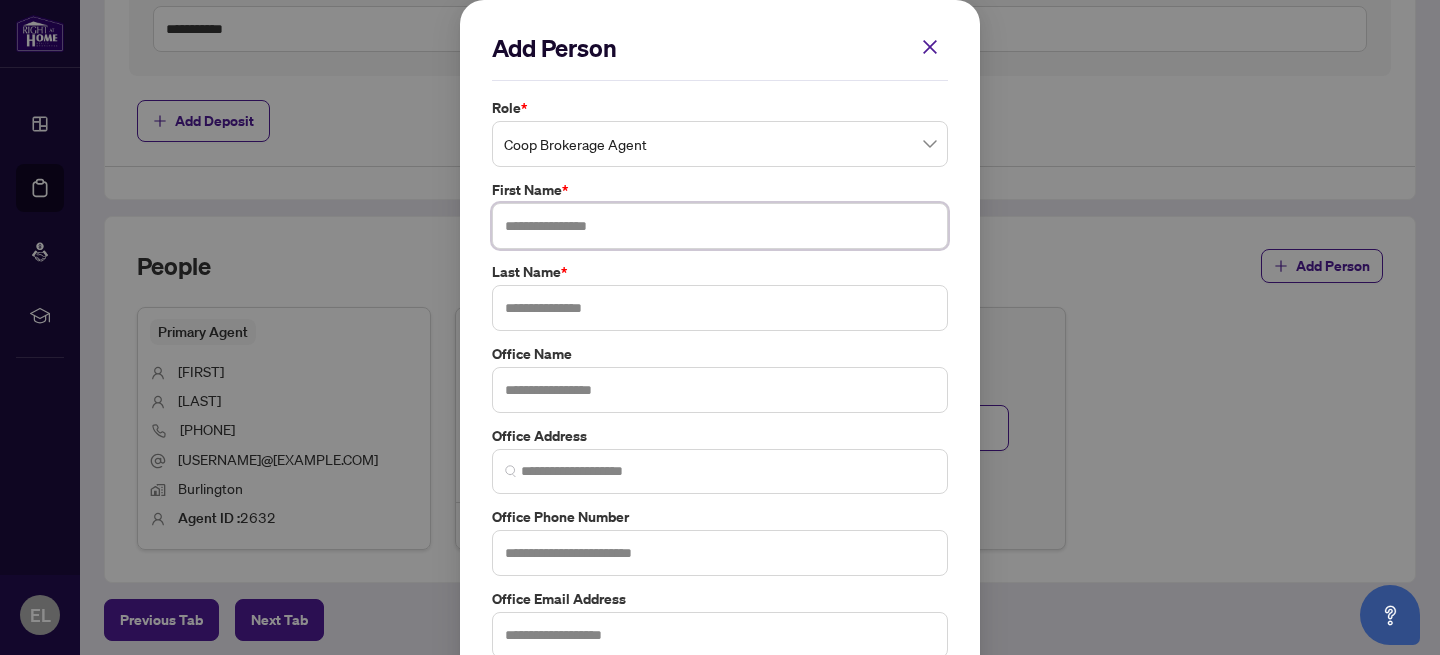 click at bounding box center (720, 226) 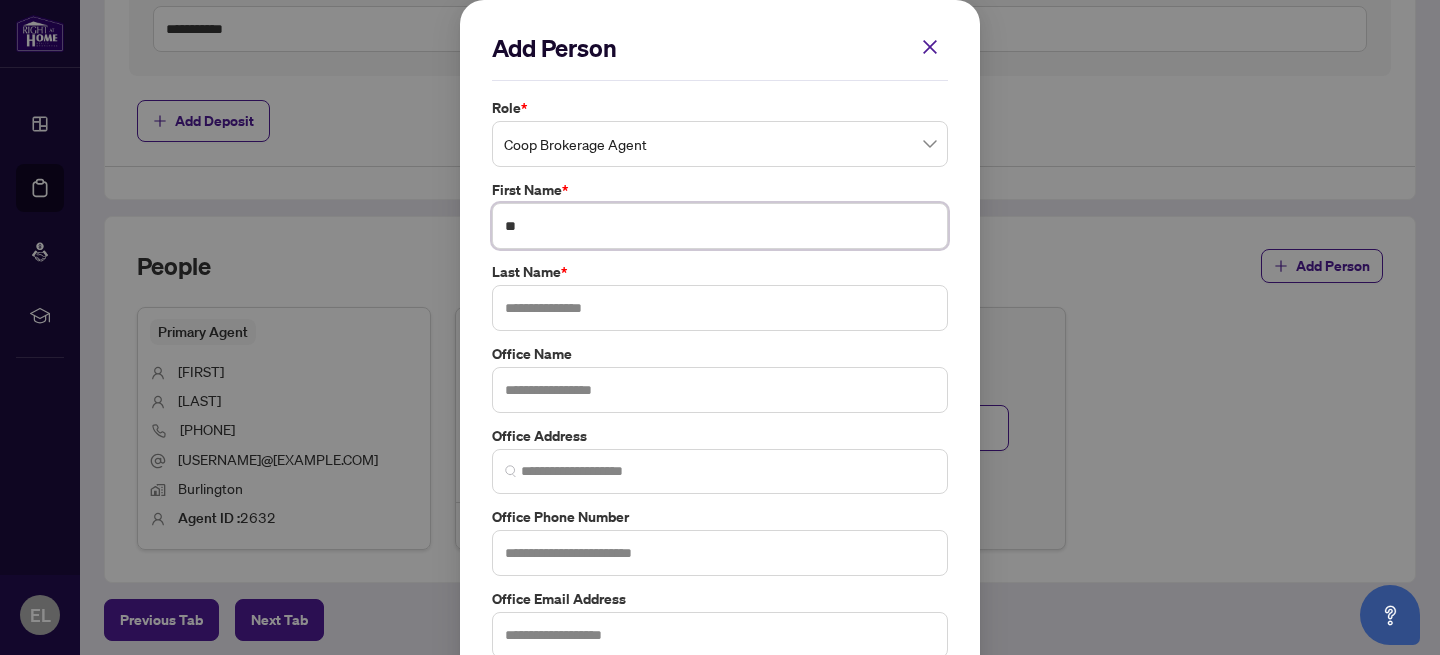 type on "*" 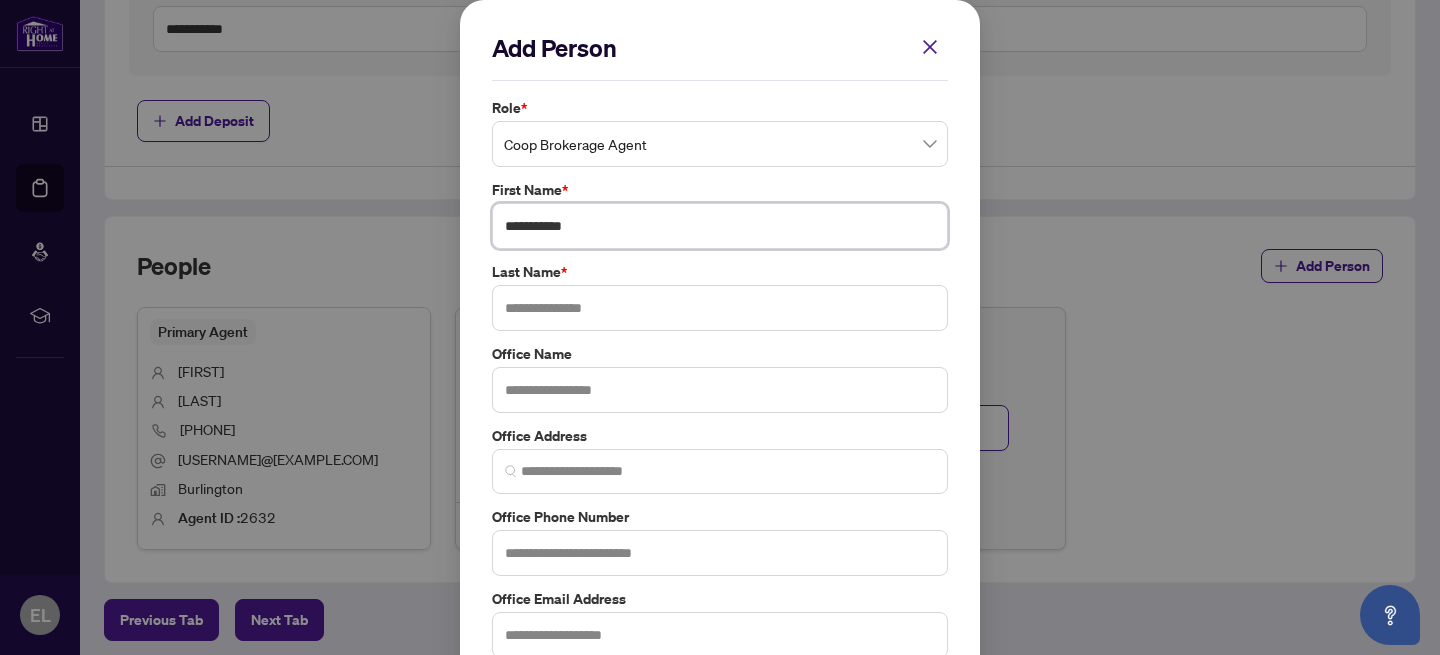 type on "**********" 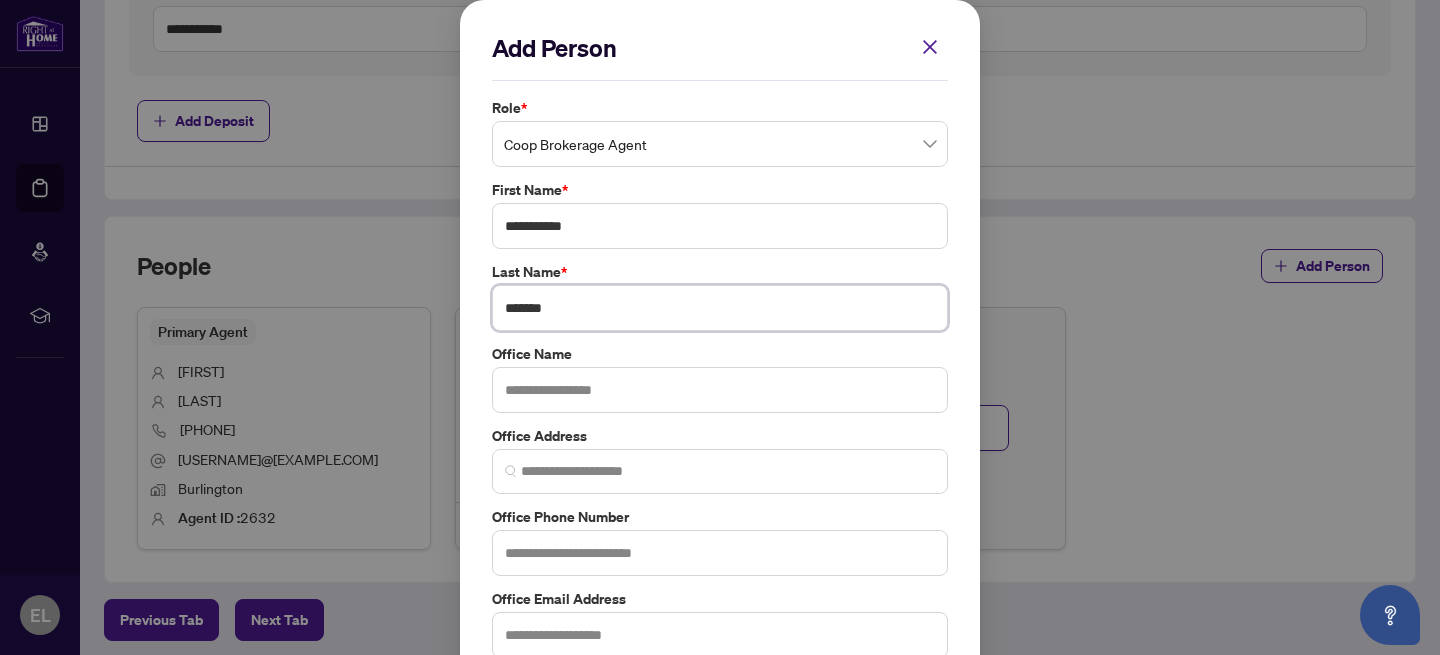 type on "*******" 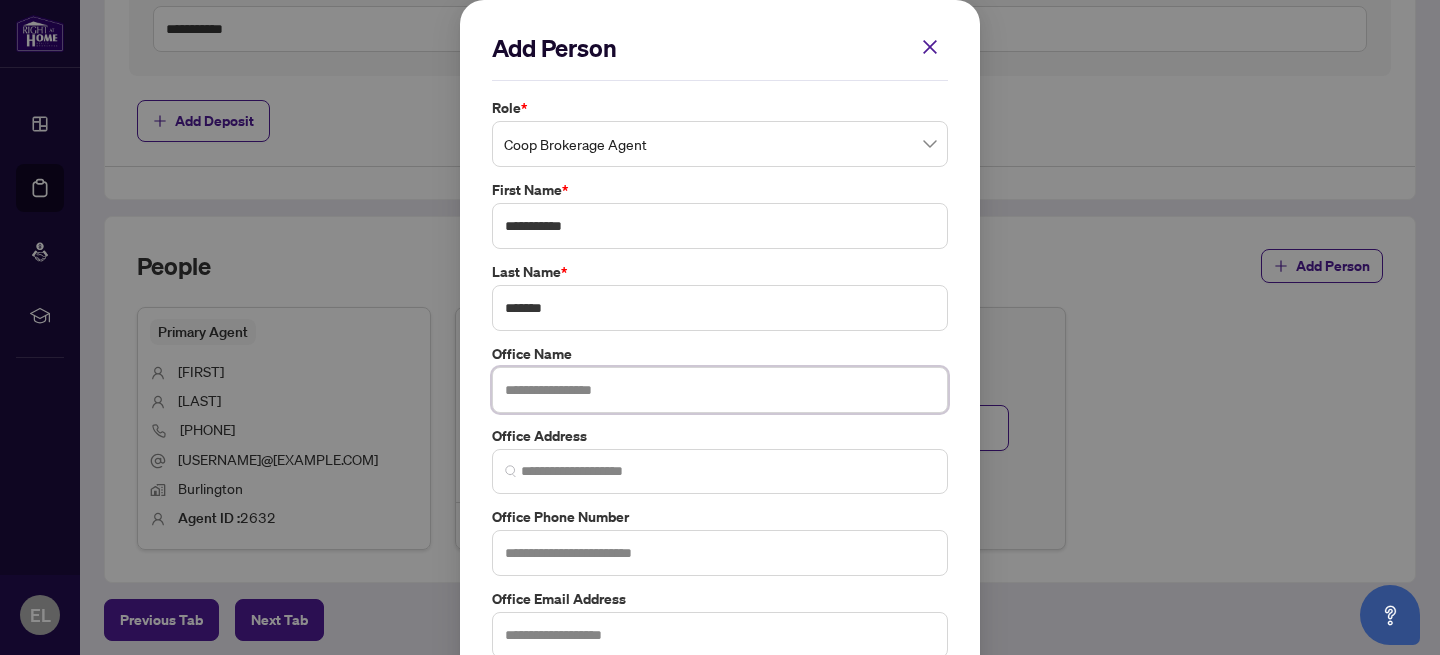 click at bounding box center [720, 390] 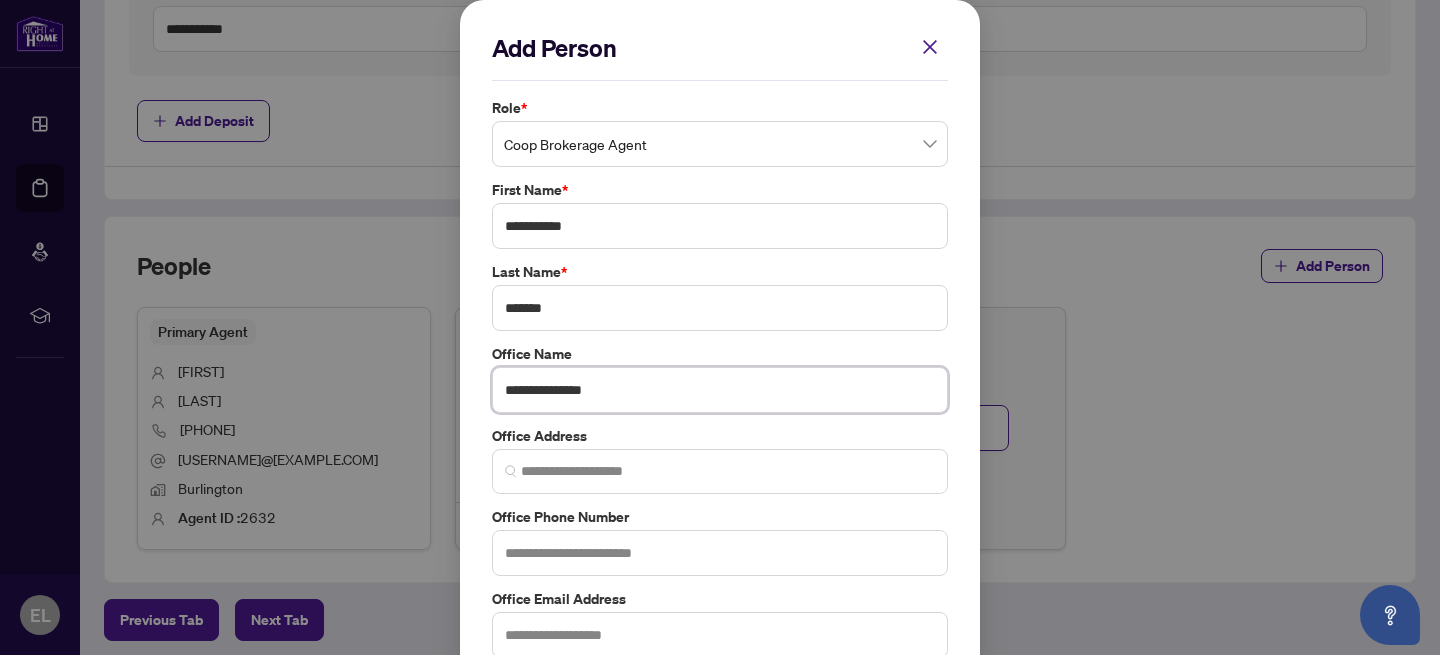 type on "**********" 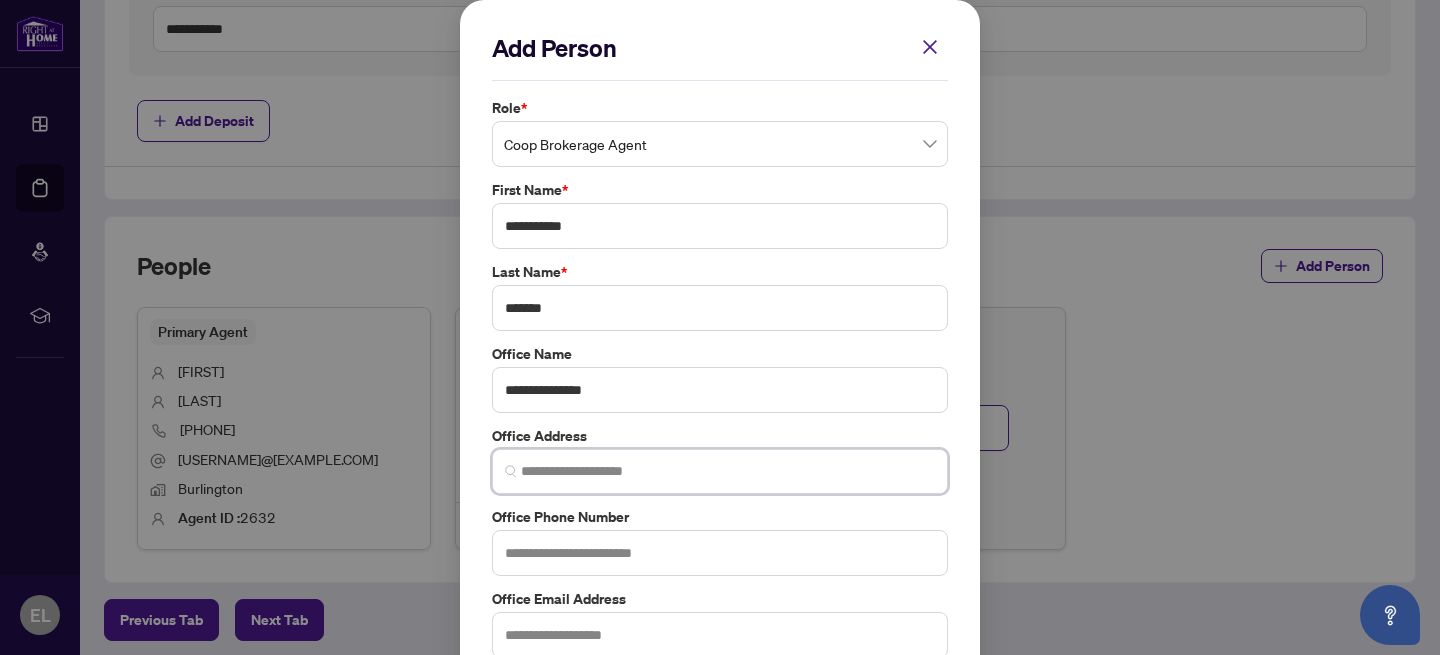 click at bounding box center (728, 471) 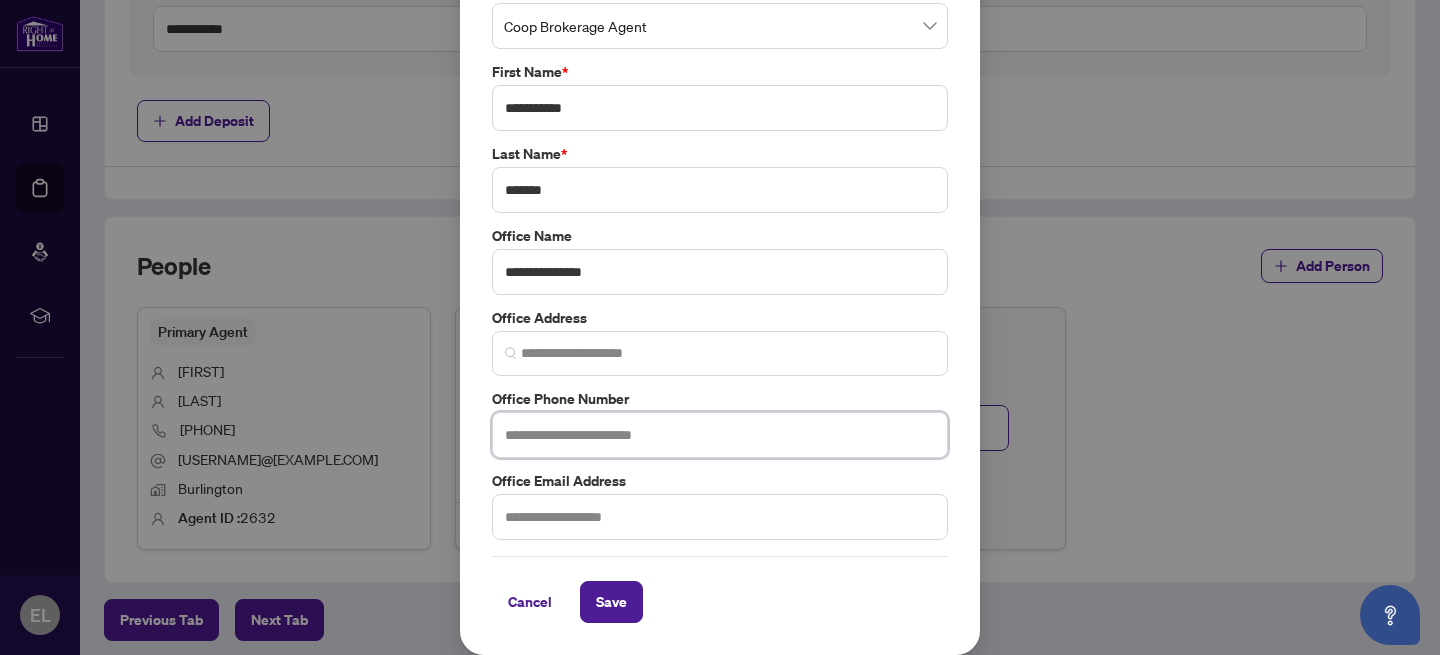 click at bounding box center (720, 435) 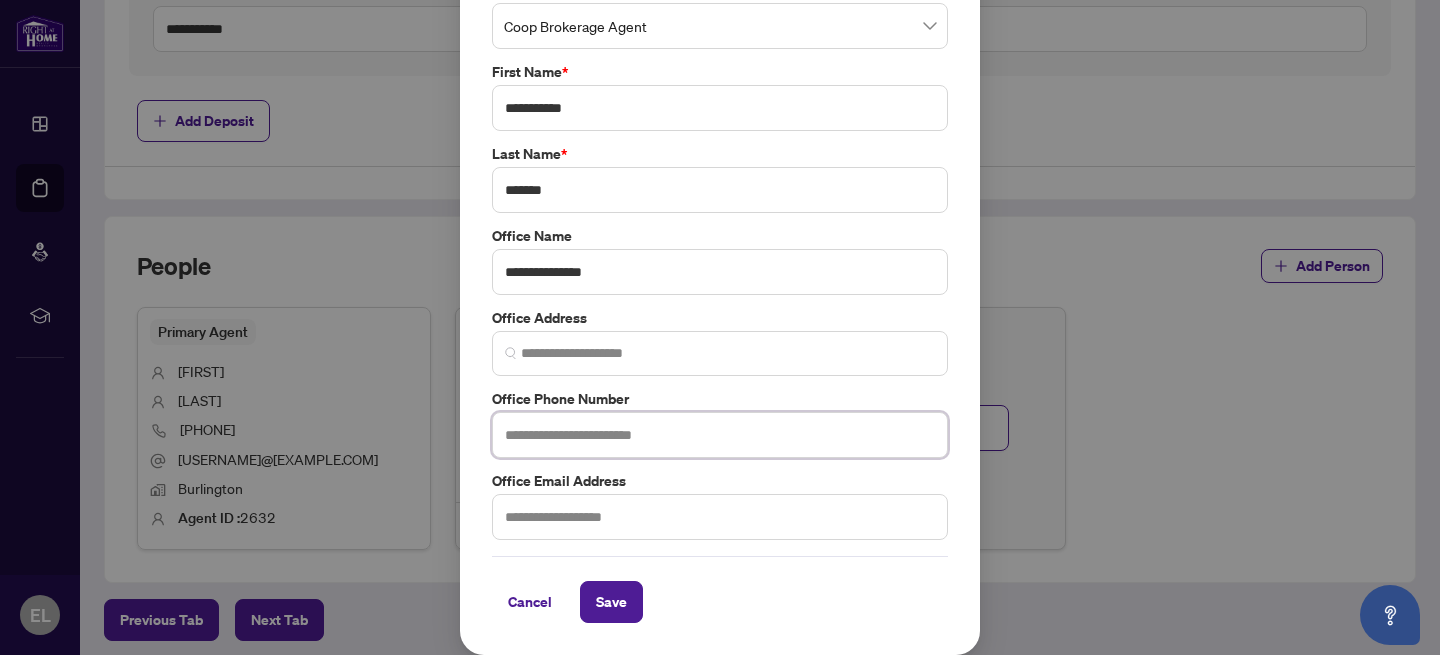 click at bounding box center [720, 435] 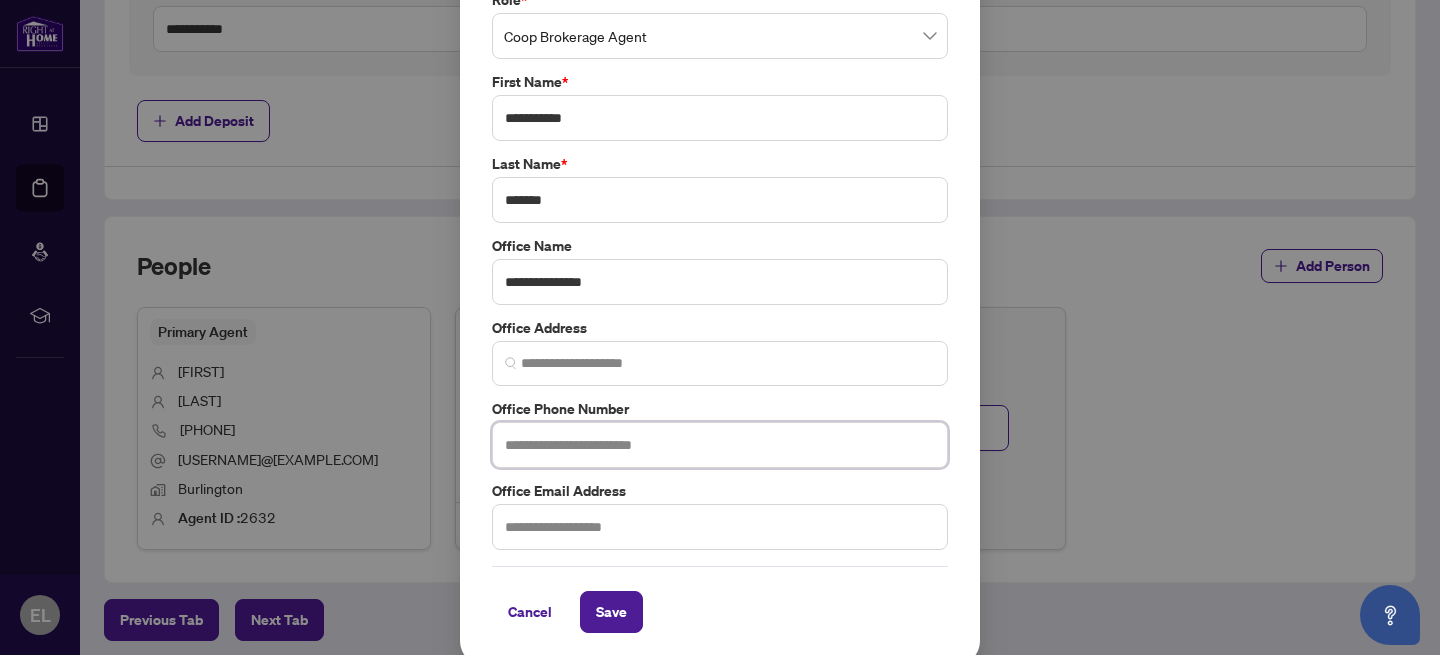 scroll, scrollTop: 106, scrollLeft: 0, axis: vertical 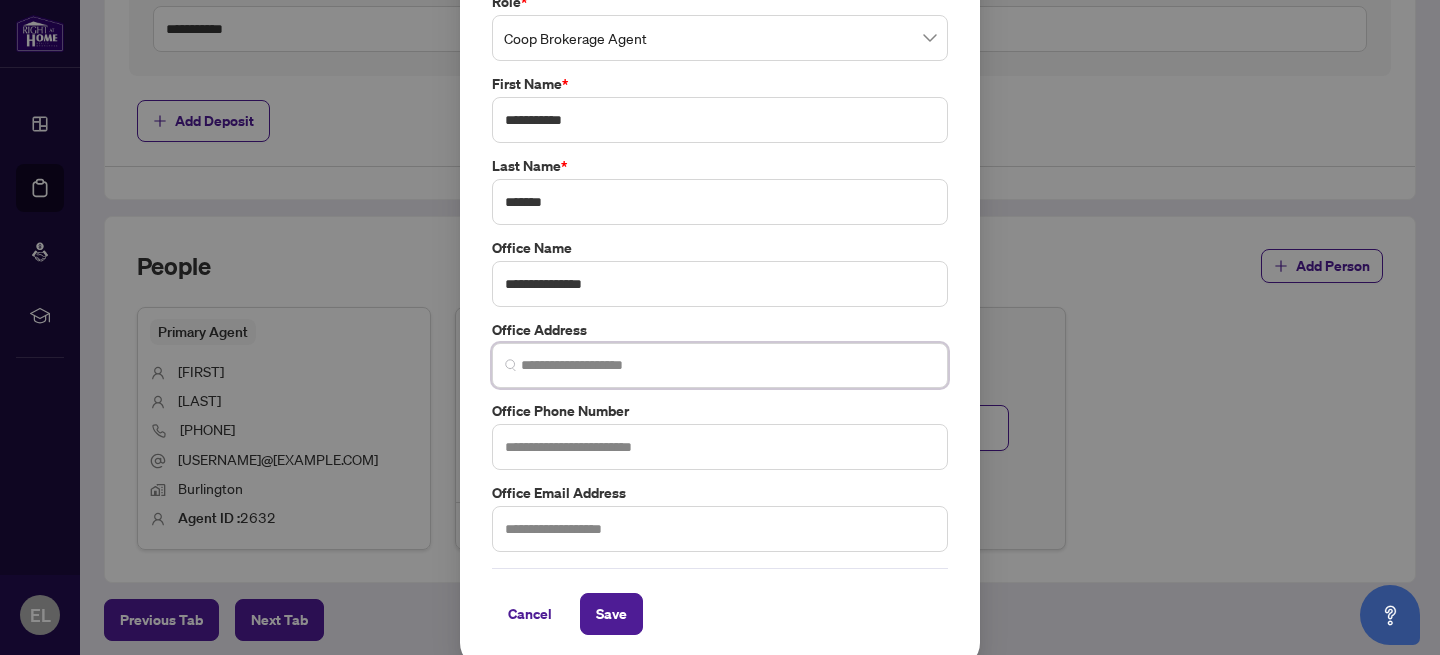 click at bounding box center (728, 365) 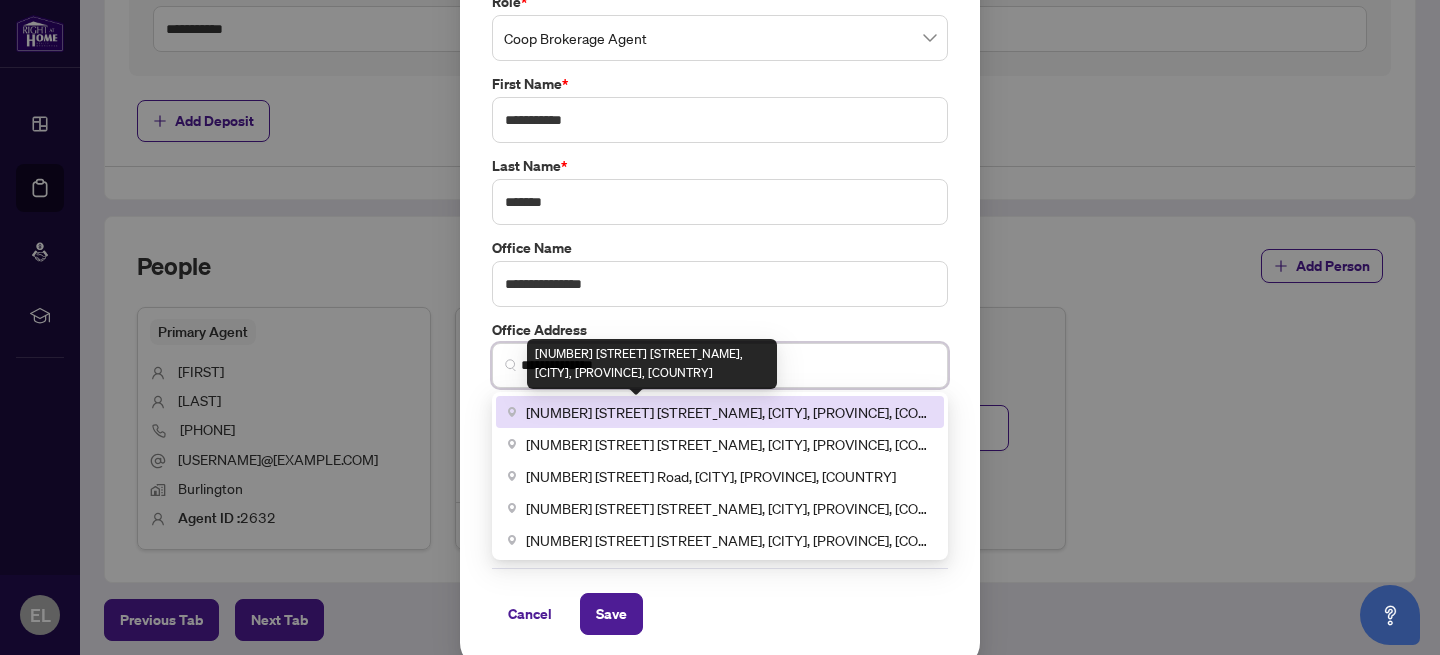 click on "[NUMBER] [STREET] [STREET_NAME], [CITY], [PROVINCE], [COUNTRY]" at bounding box center (729, 412) 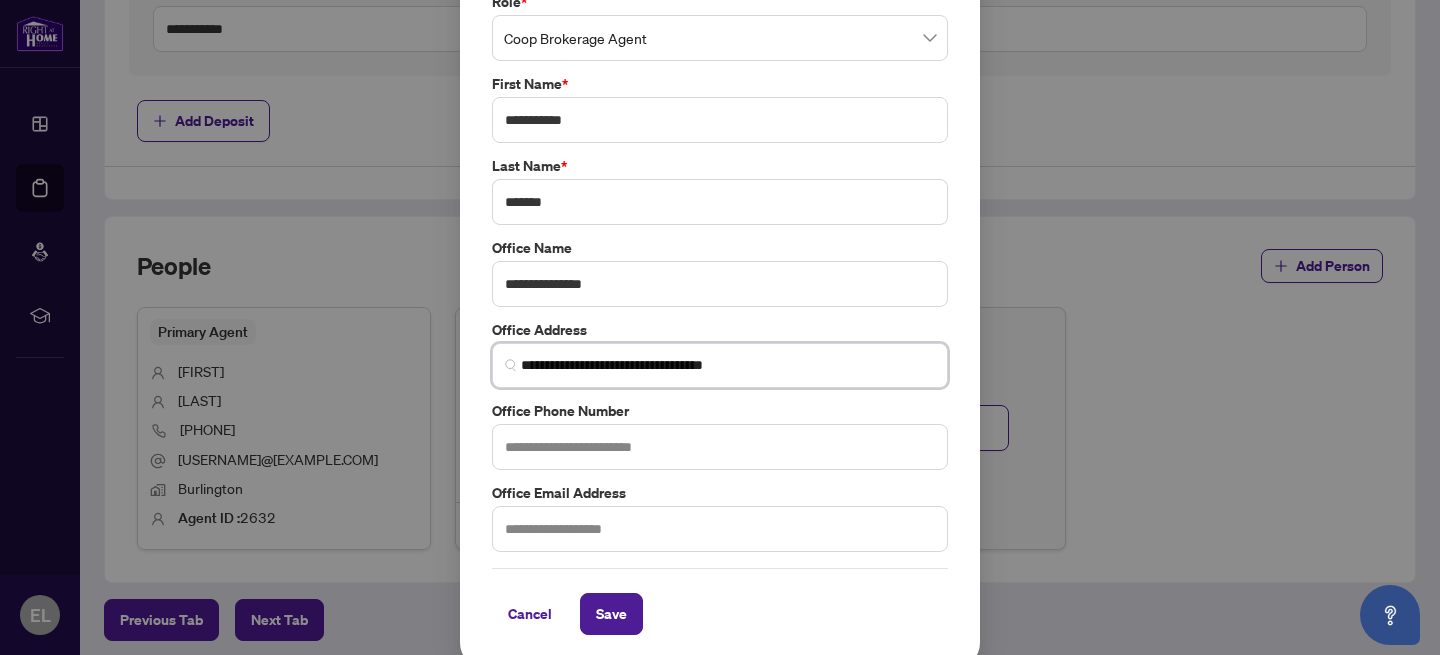 type on "**********" 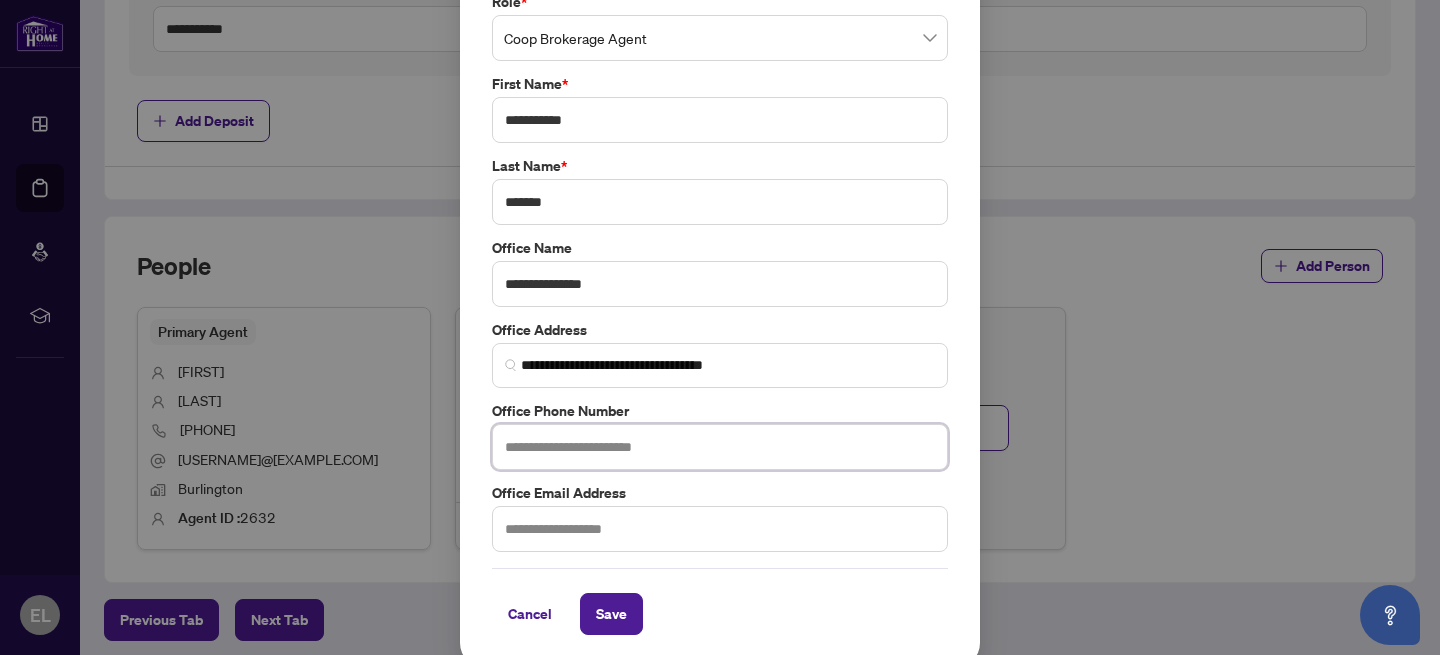 click at bounding box center [720, 447] 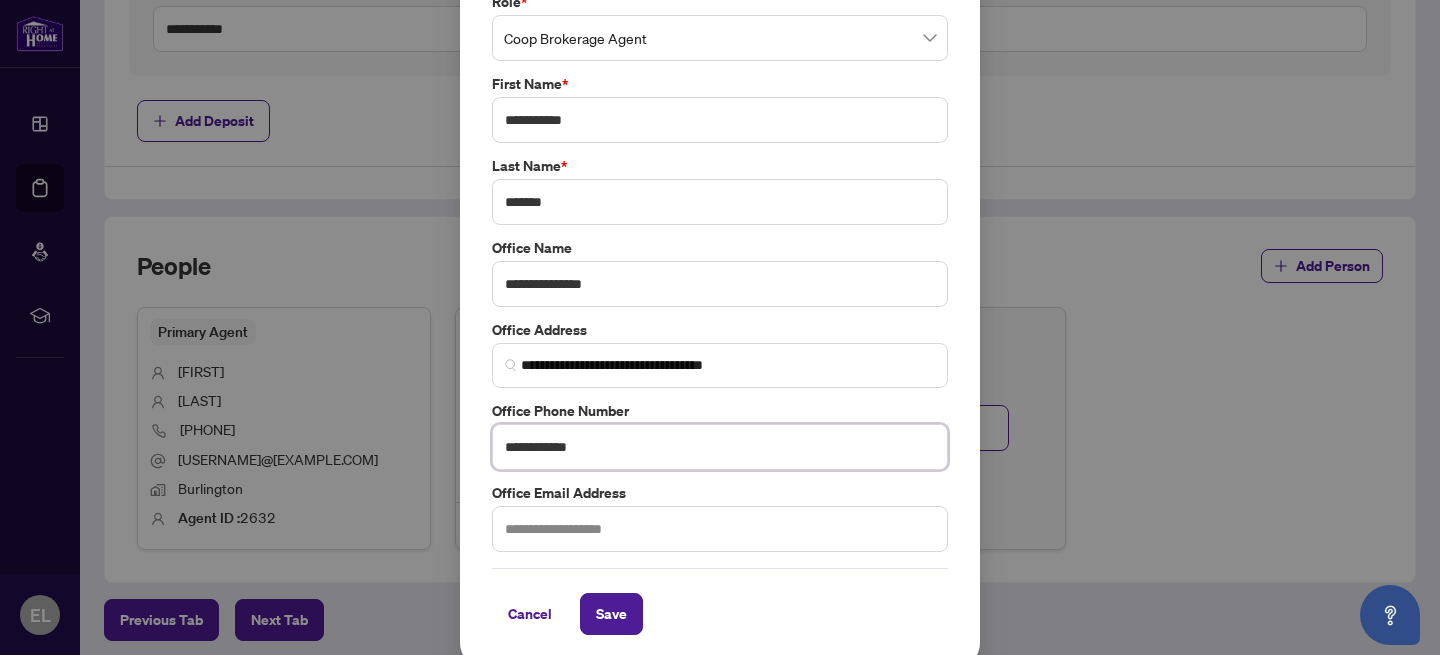 type on "**********" 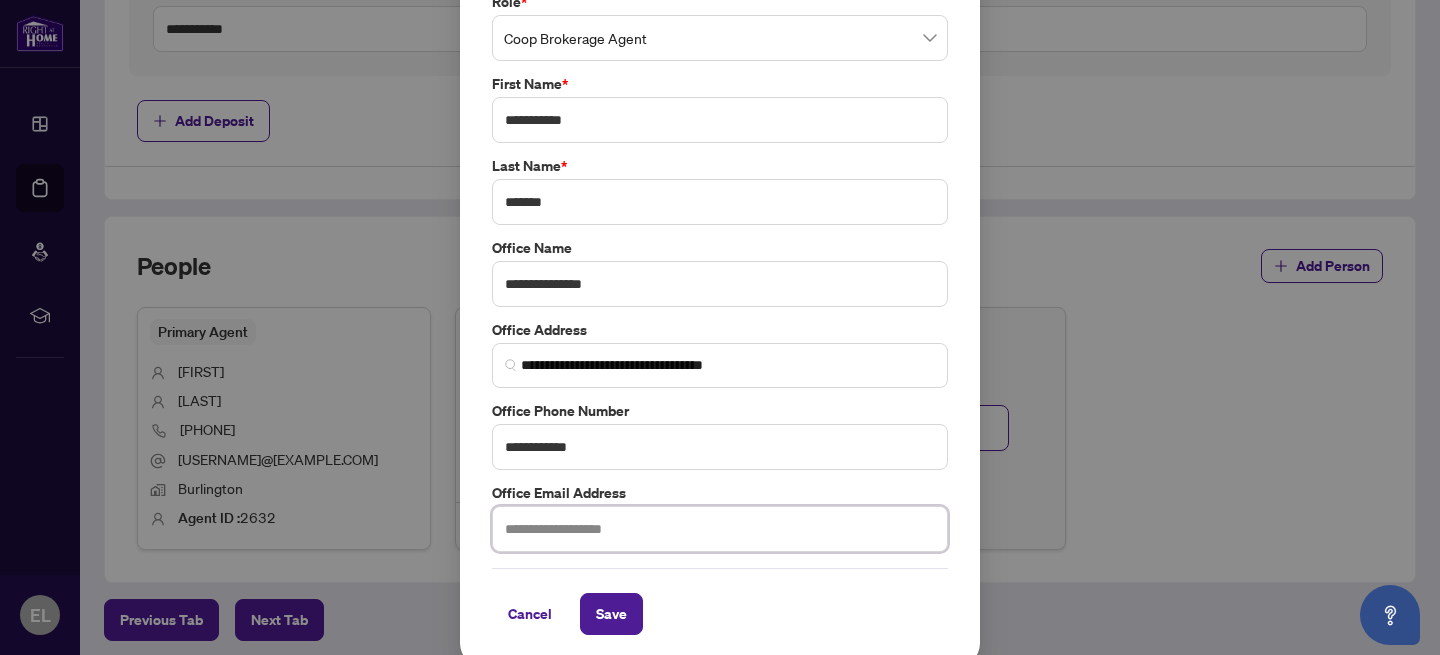 click at bounding box center (720, 529) 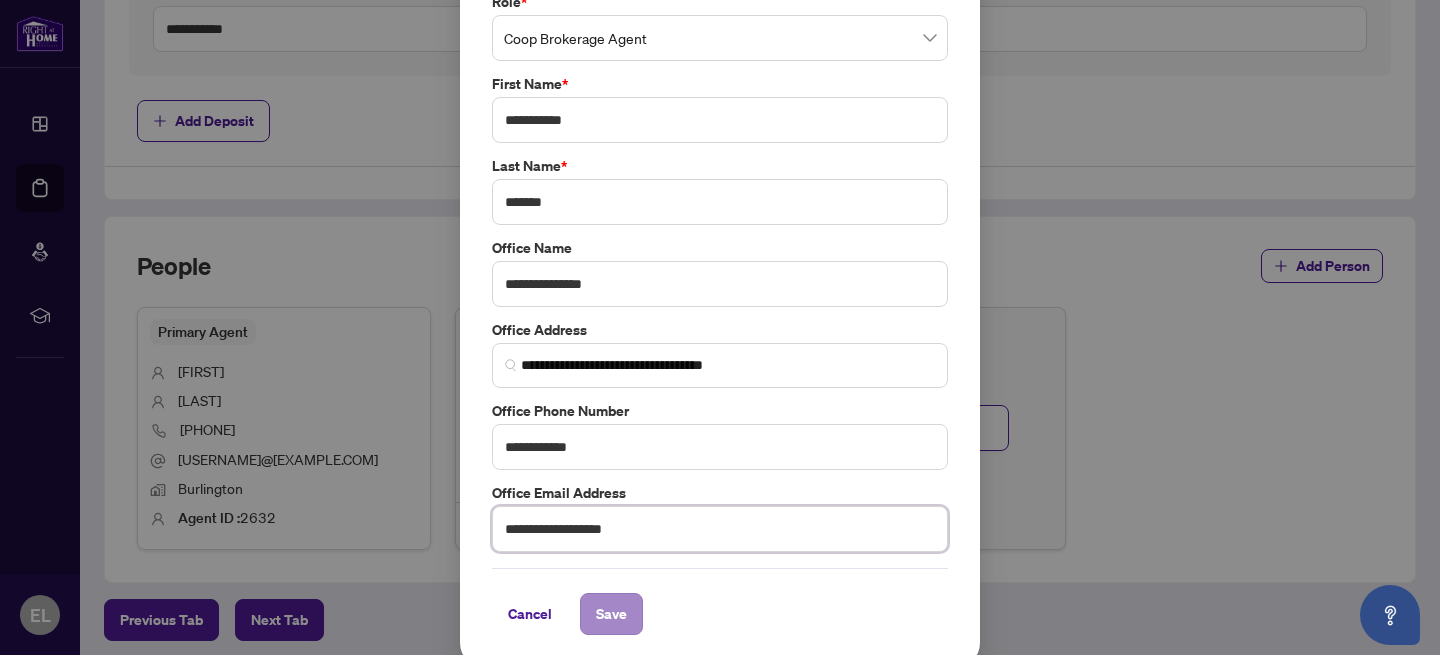 type on "**********" 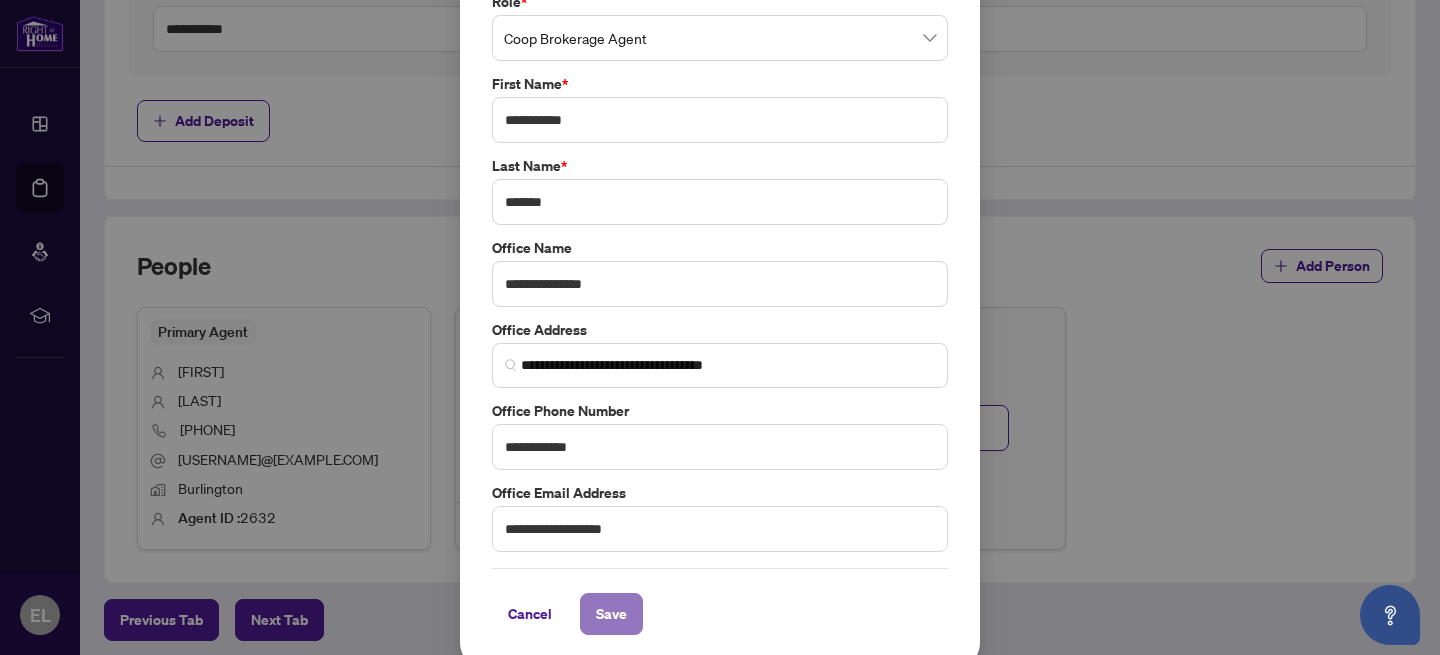 click on "Save" at bounding box center [611, 614] 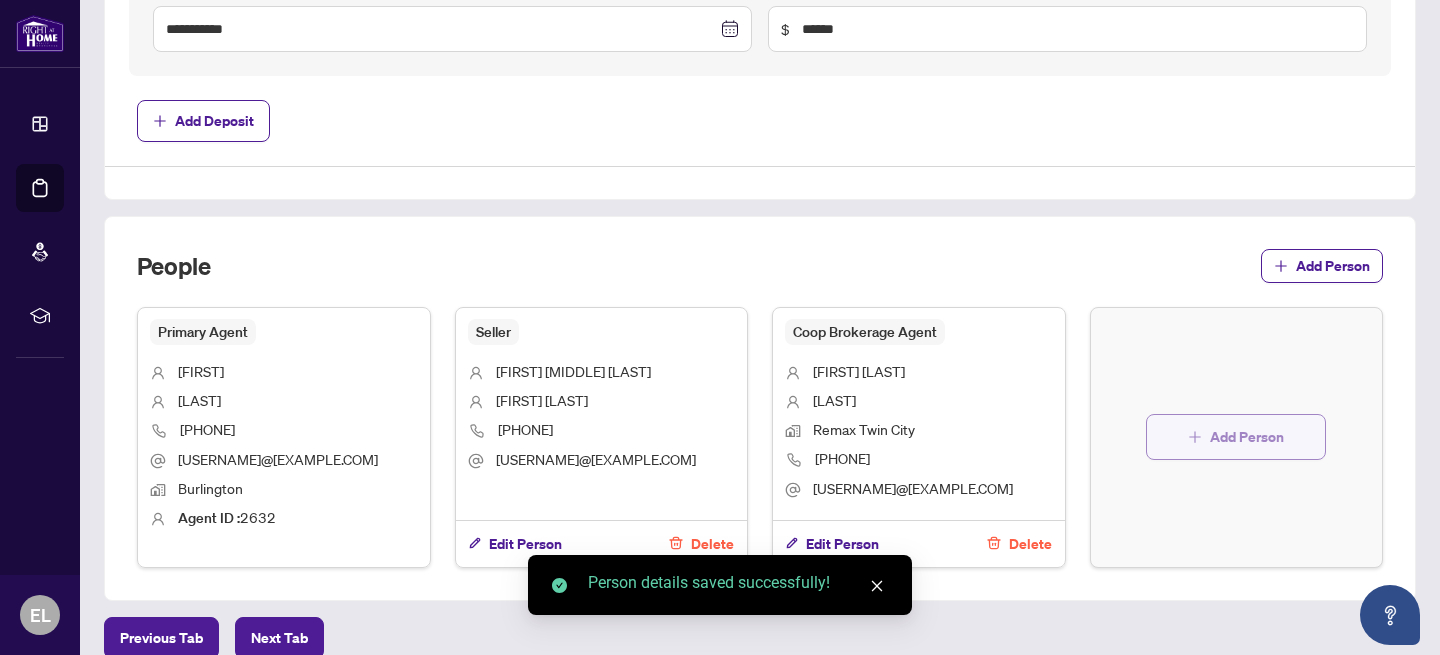 click on "Add Person" at bounding box center (1247, 437) 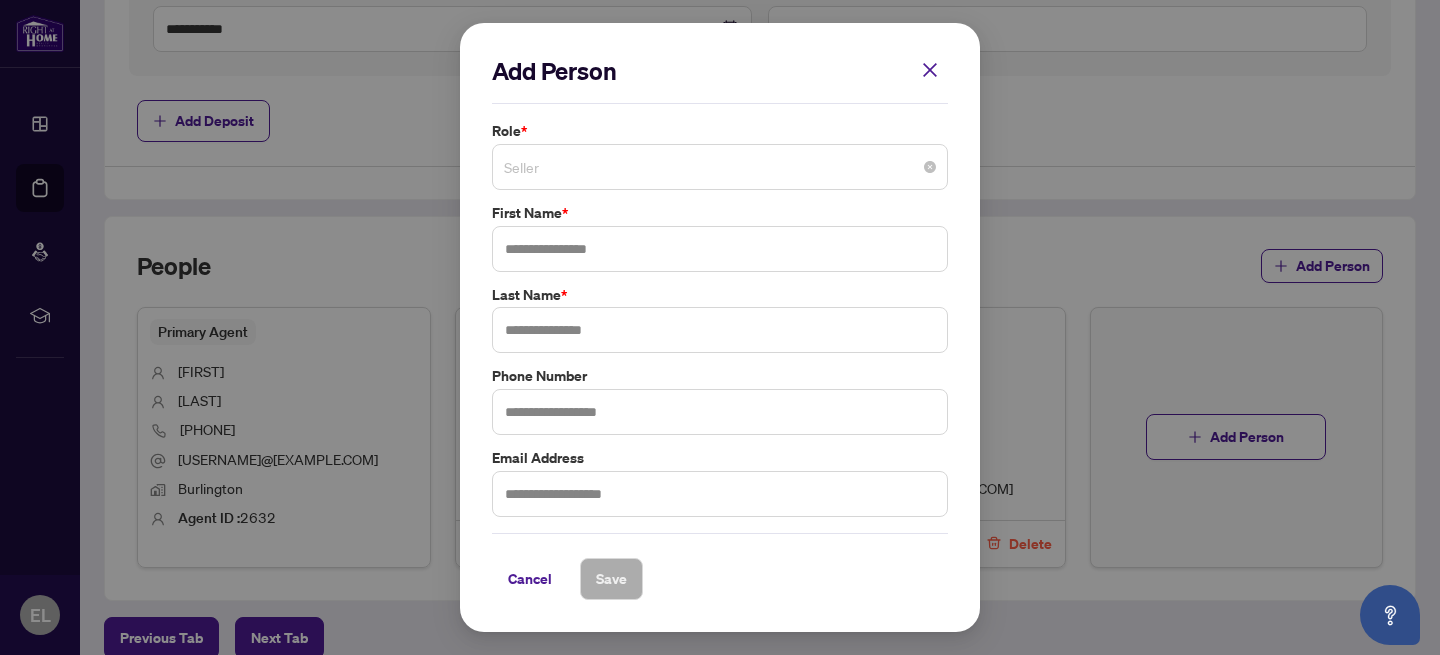 click on "Seller" at bounding box center (720, 167) 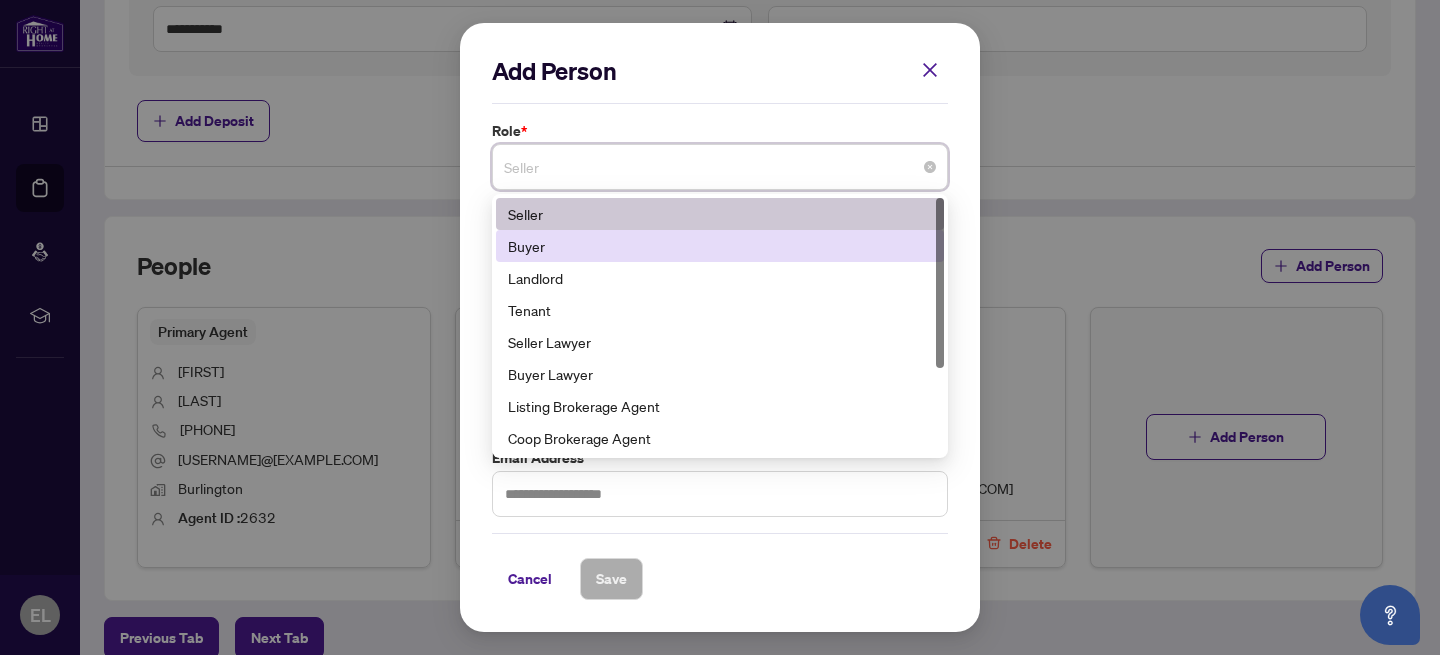 click on "Buyer" at bounding box center [720, 246] 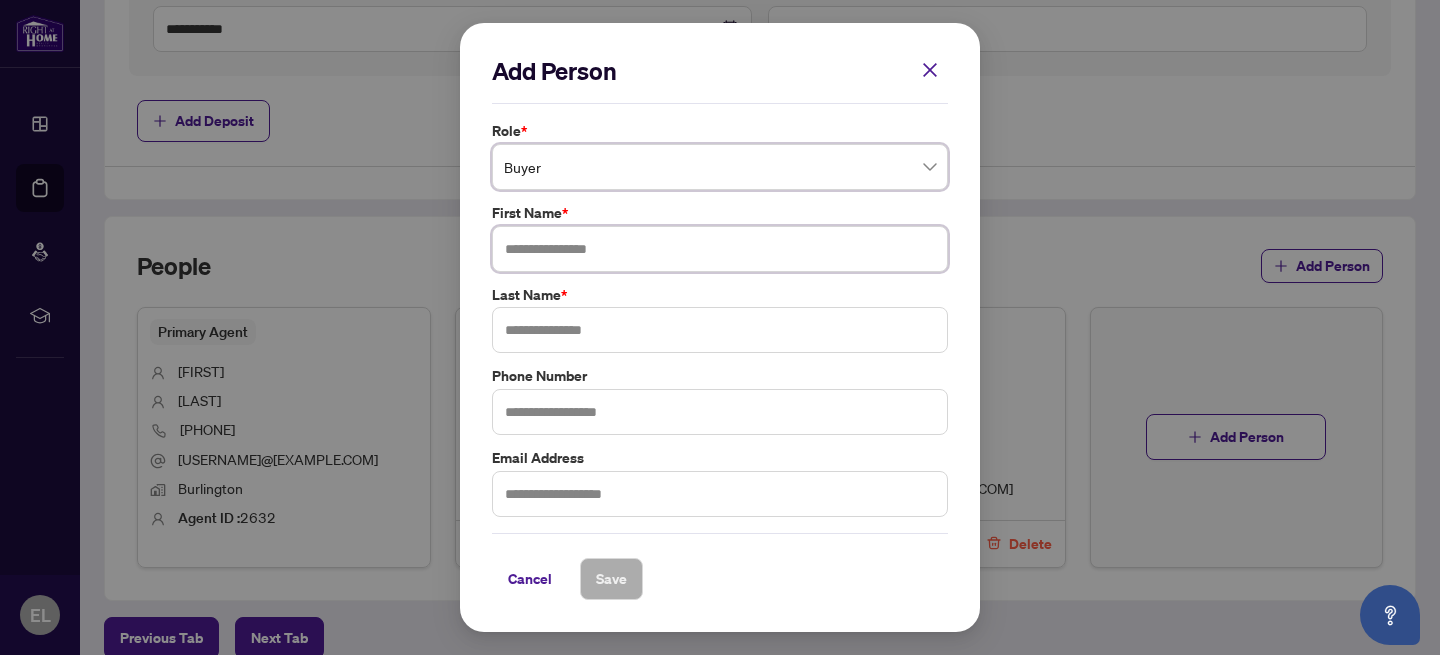 click at bounding box center [720, 249] 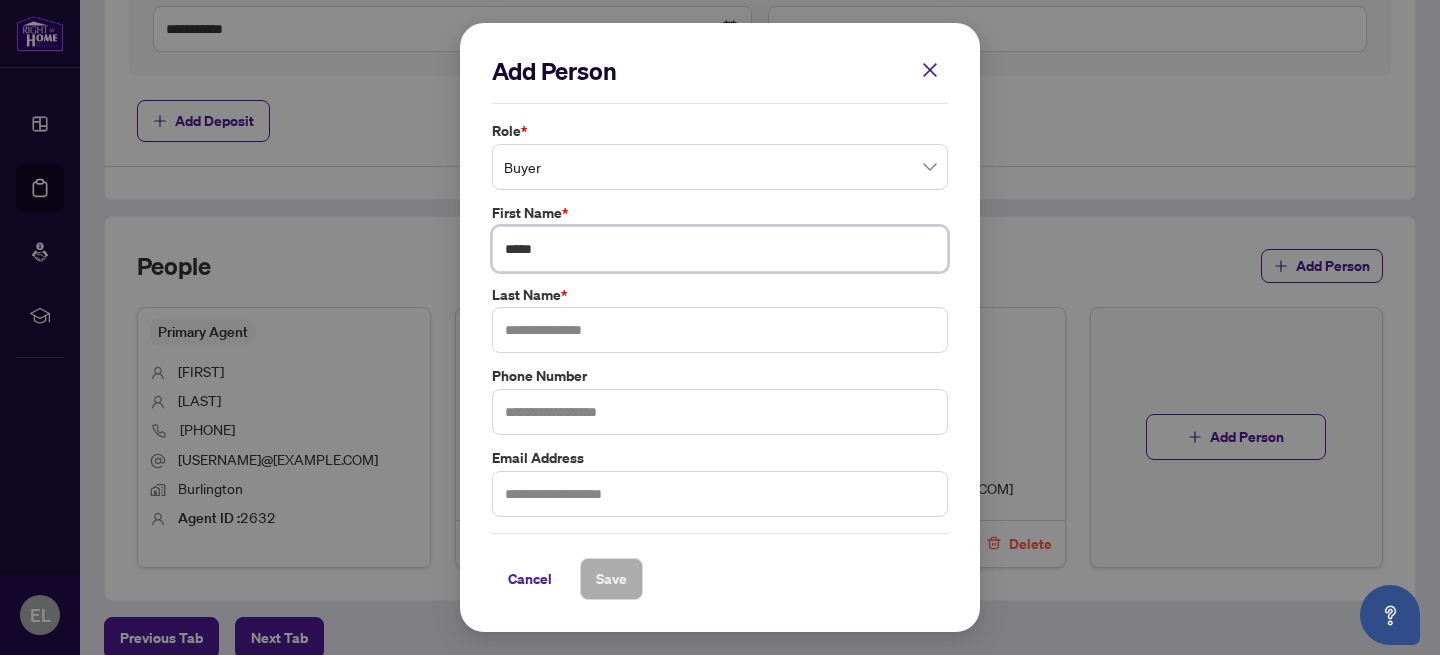 type on "*****" 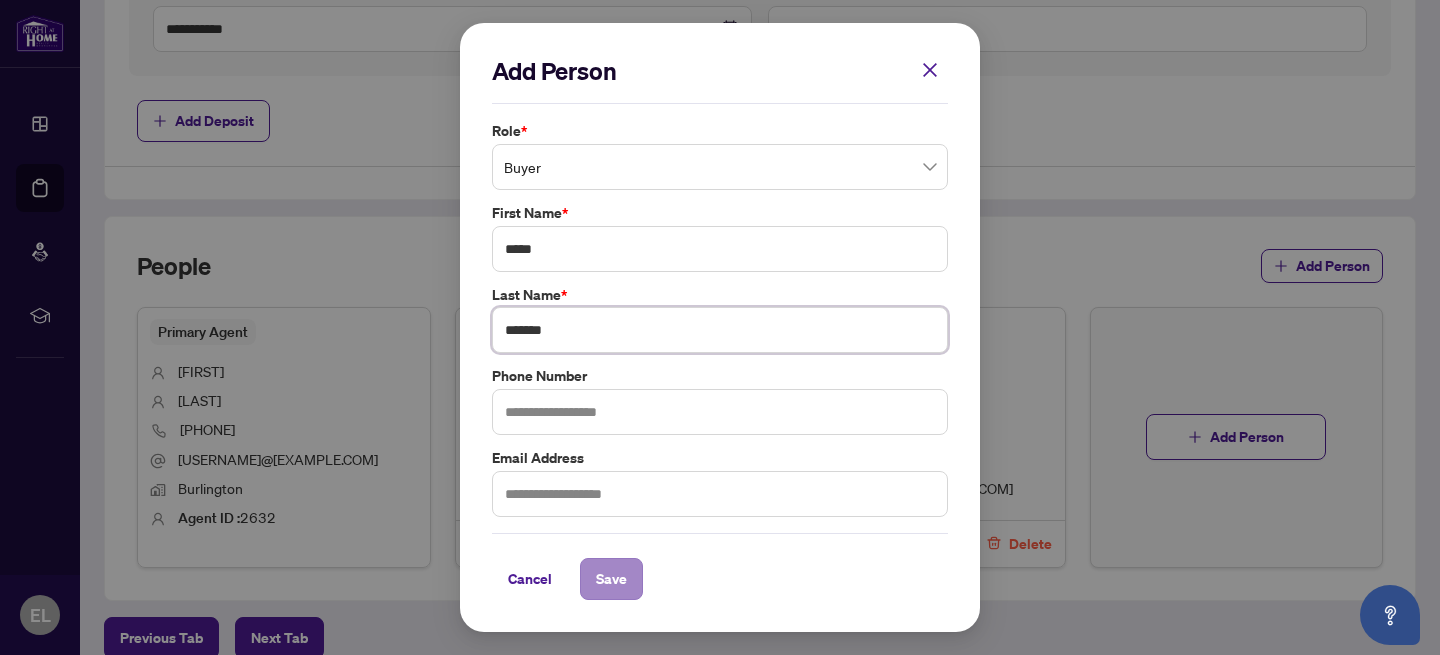 type on "*******" 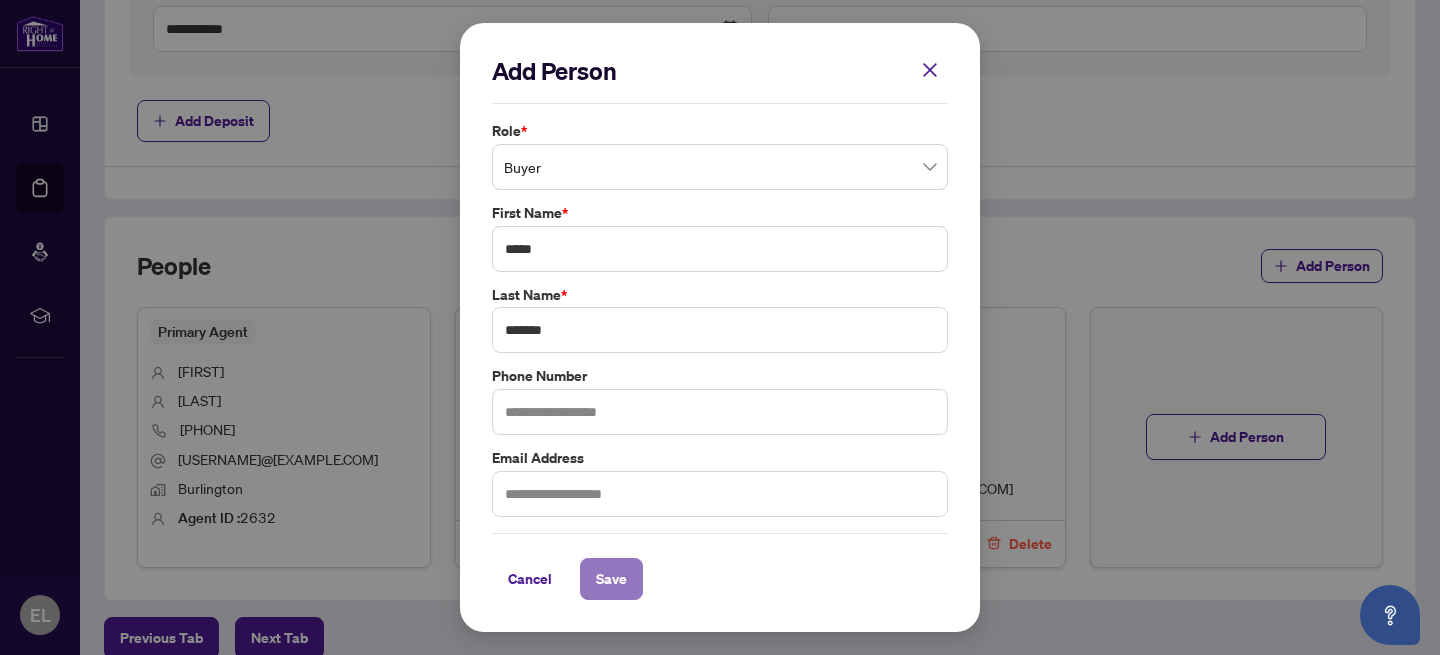 click on "Save" at bounding box center (611, 579) 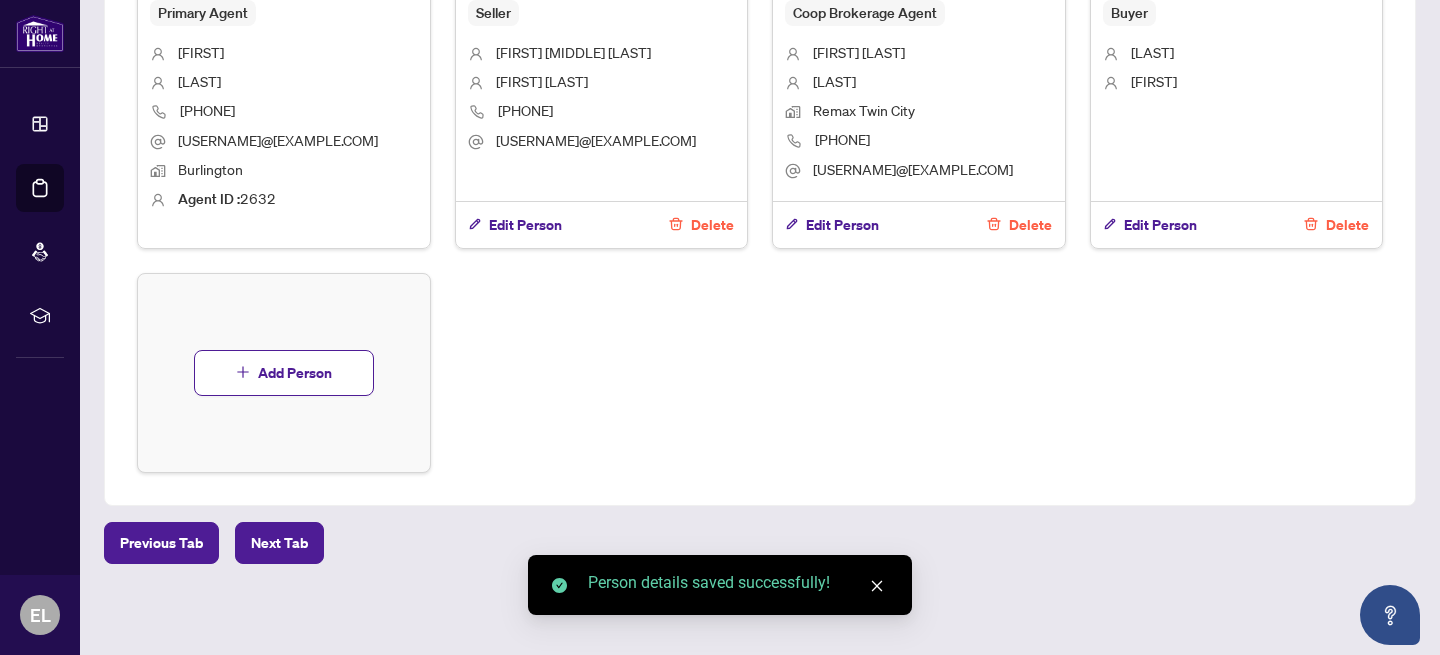 scroll, scrollTop: 1387, scrollLeft: 0, axis: vertical 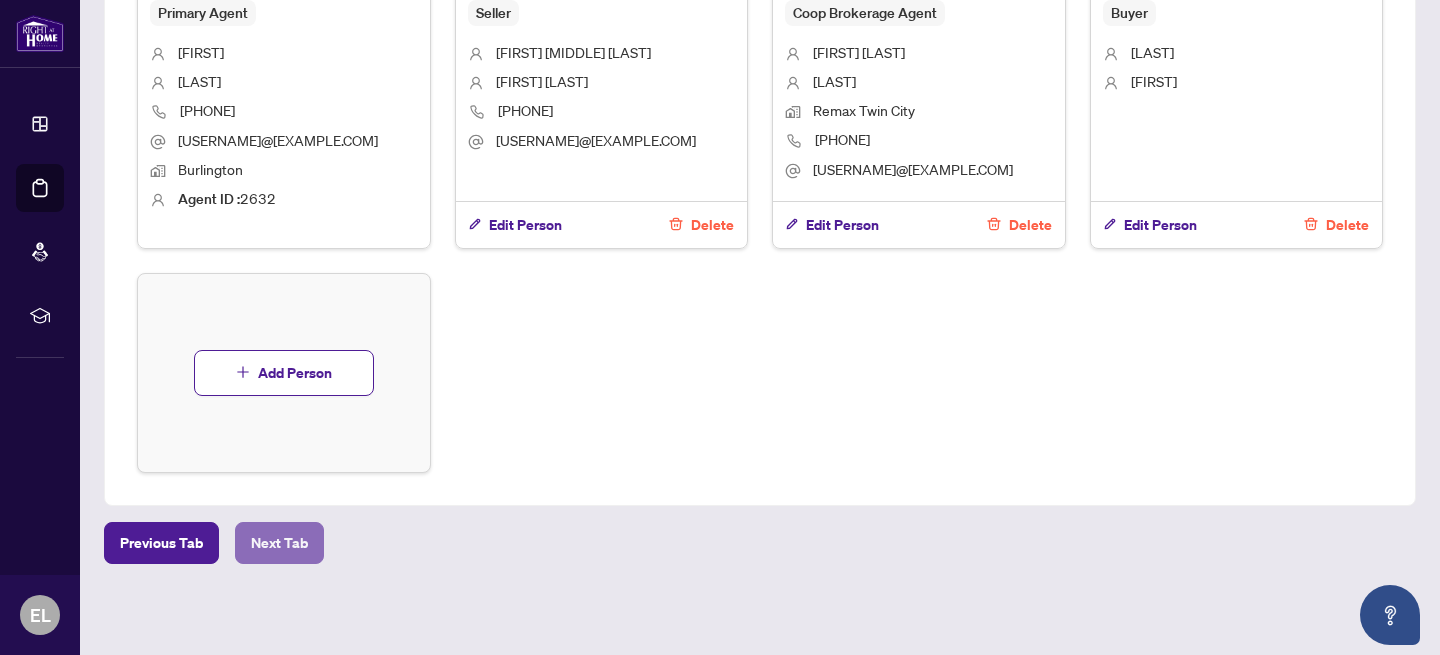 click on "Next Tab" at bounding box center [279, 543] 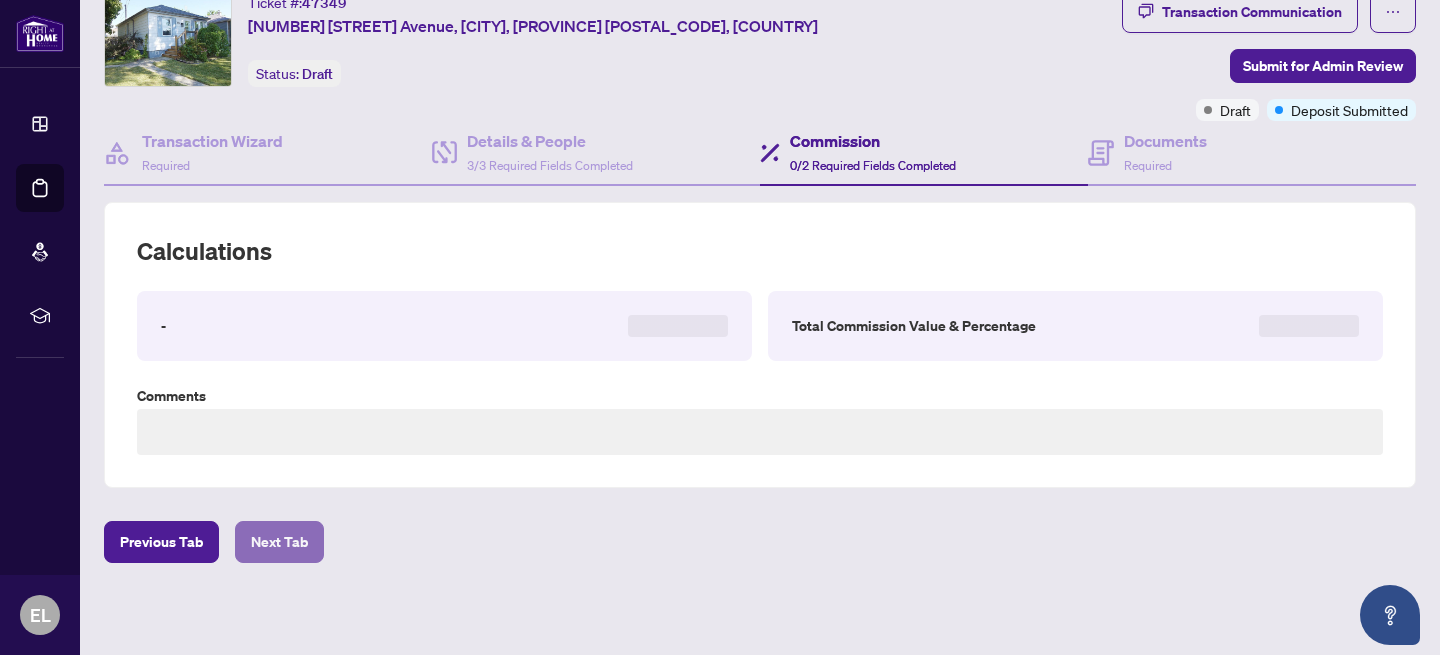scroll, scrollTop: 534, scrollLeft: 0, axis: vertical 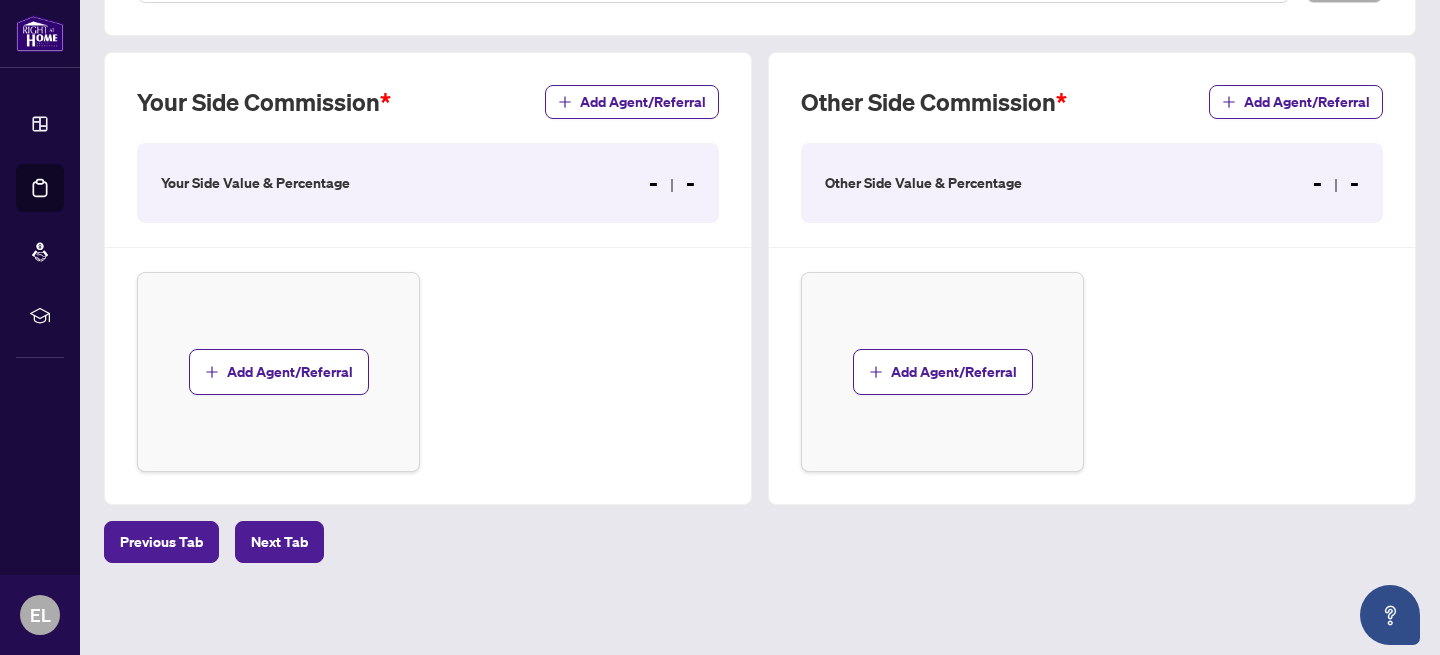 click on "Your Side Value & Percentage -     -" at bounding box center [428, 183] 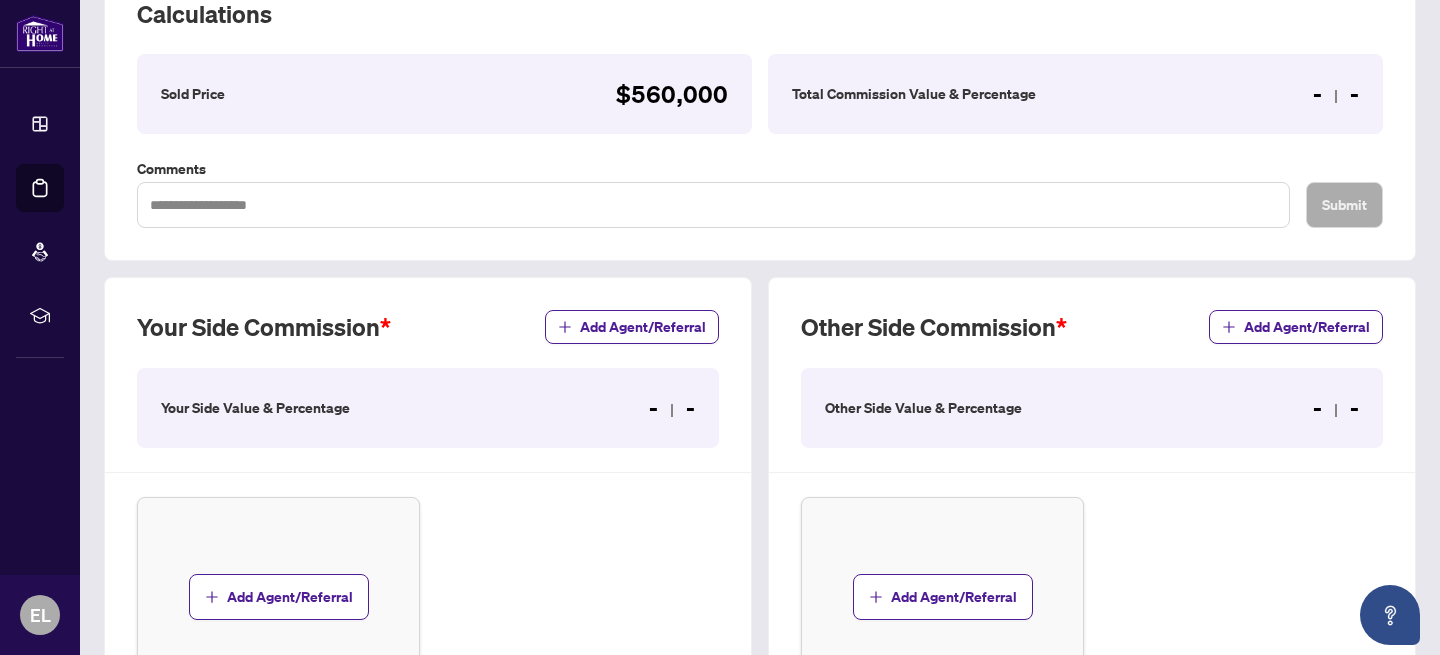scroll, scrollTop: 308, scrollLeft: 0, axis: vertical 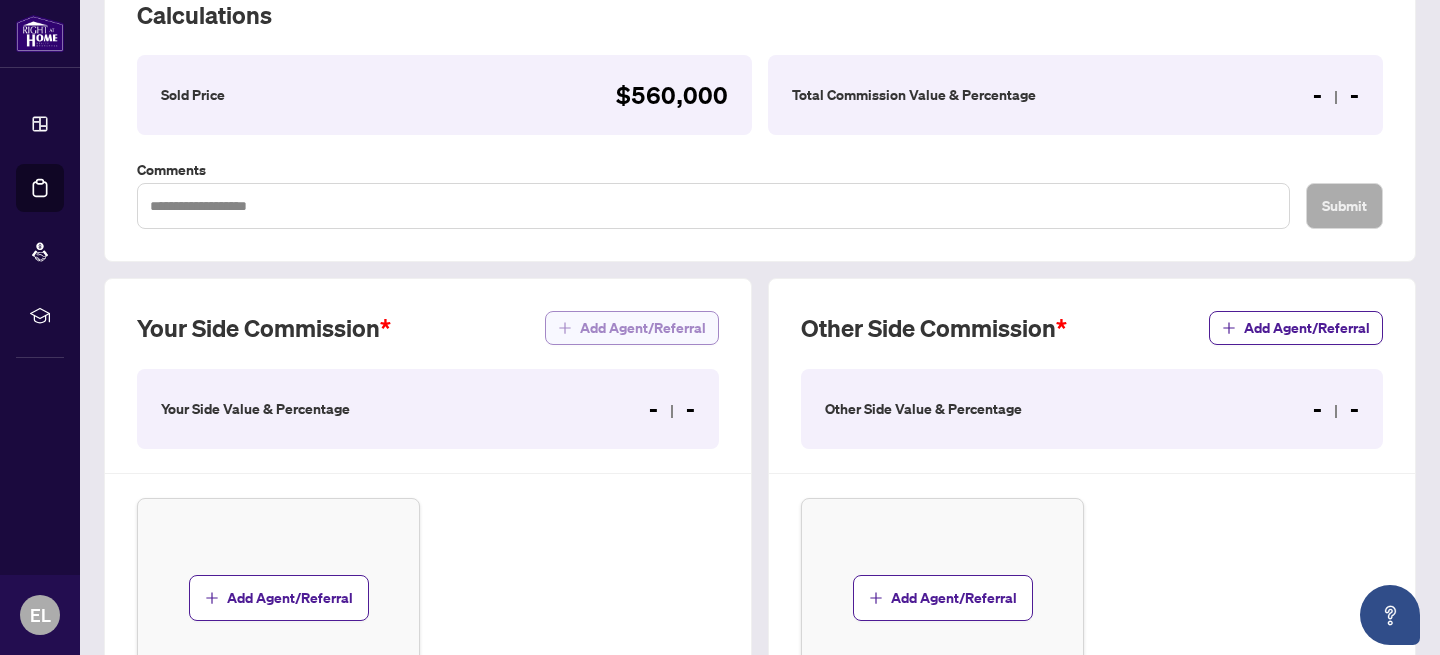 click on "Add Agent/Referral" at bounding box center [643, 328] 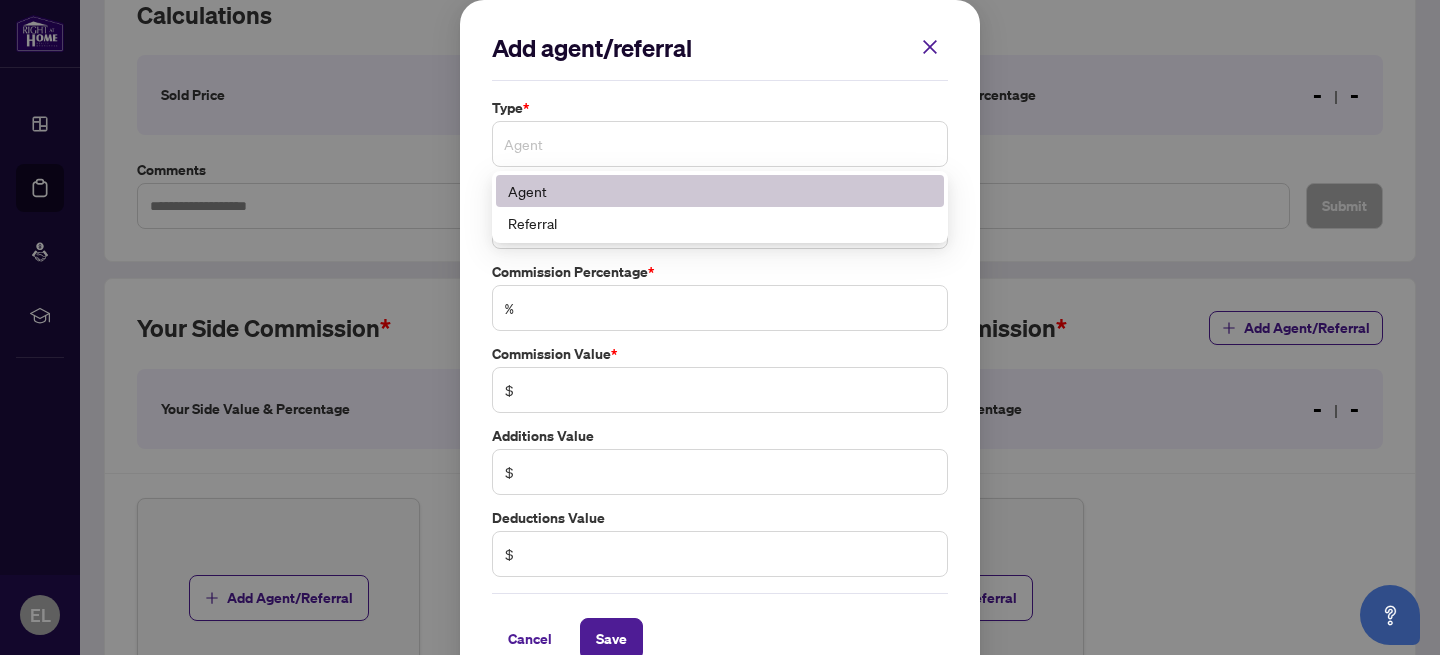 click on "Agent" at bounding box center (720, 144) 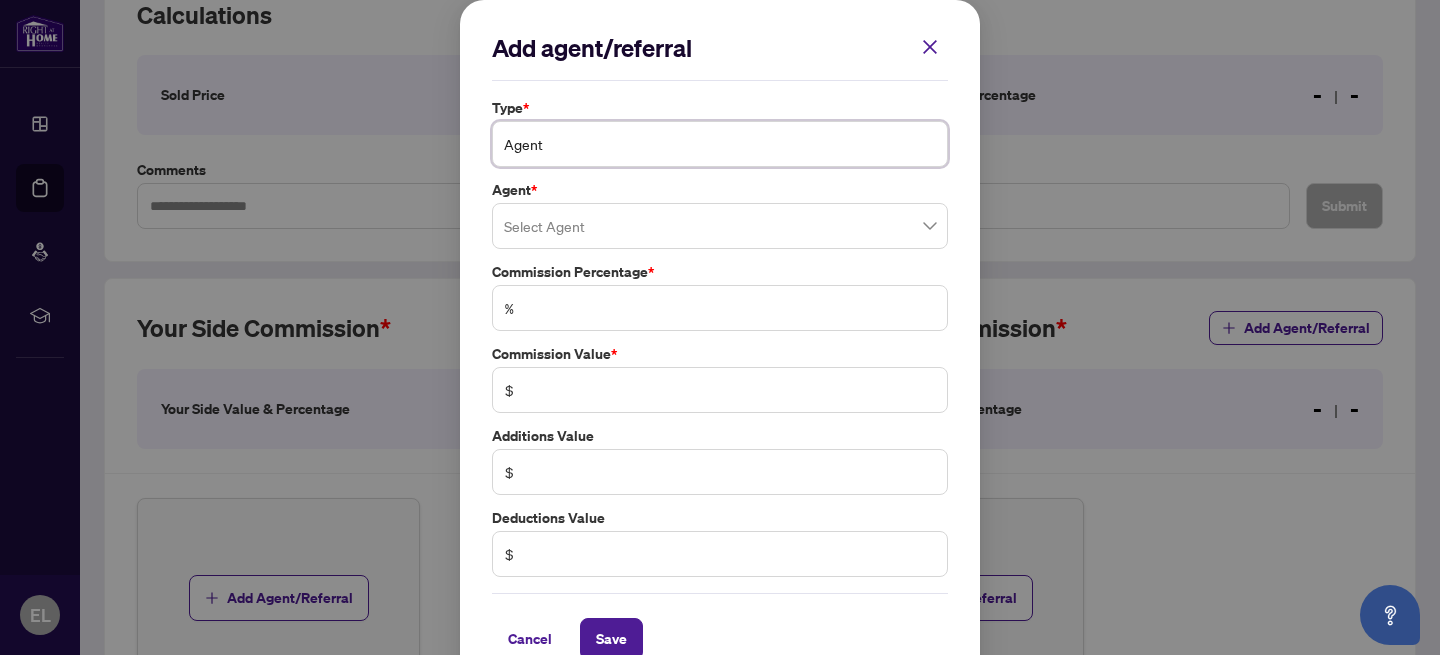 click on "Agent" at bounding box center (720, 144) 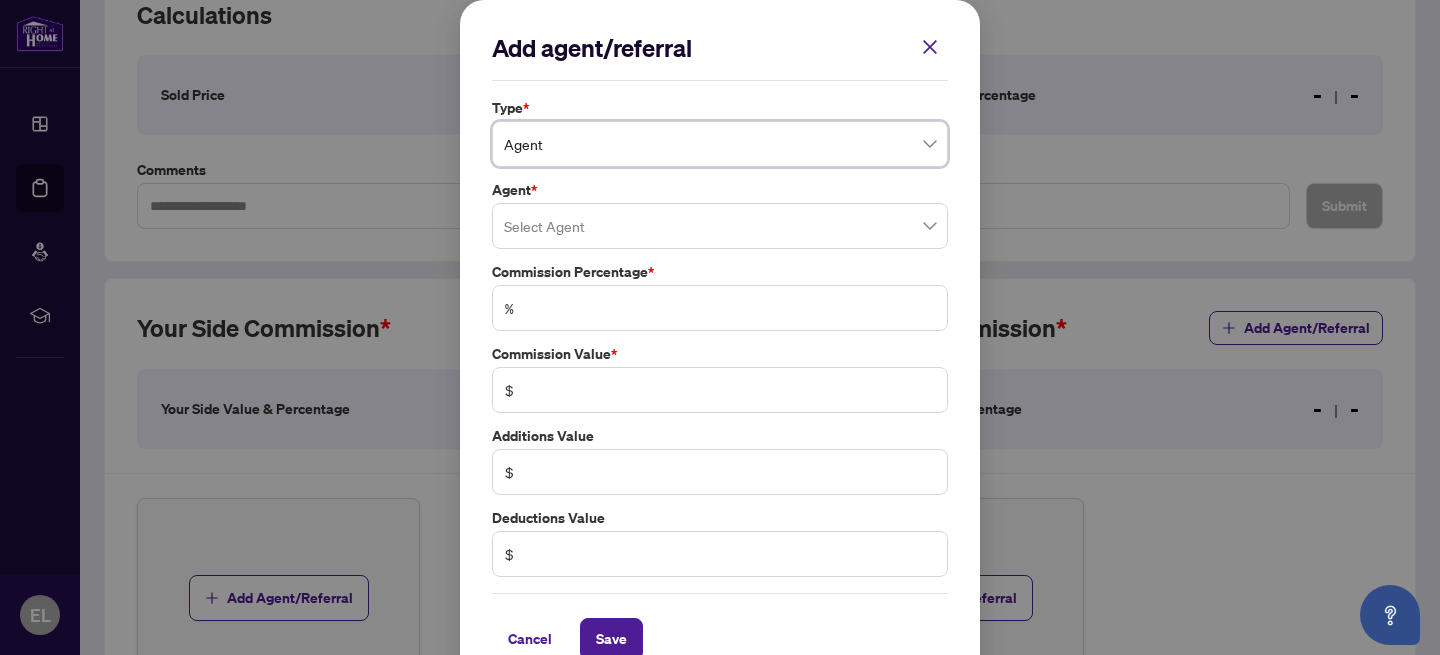 click at bounding box center [720, 226] 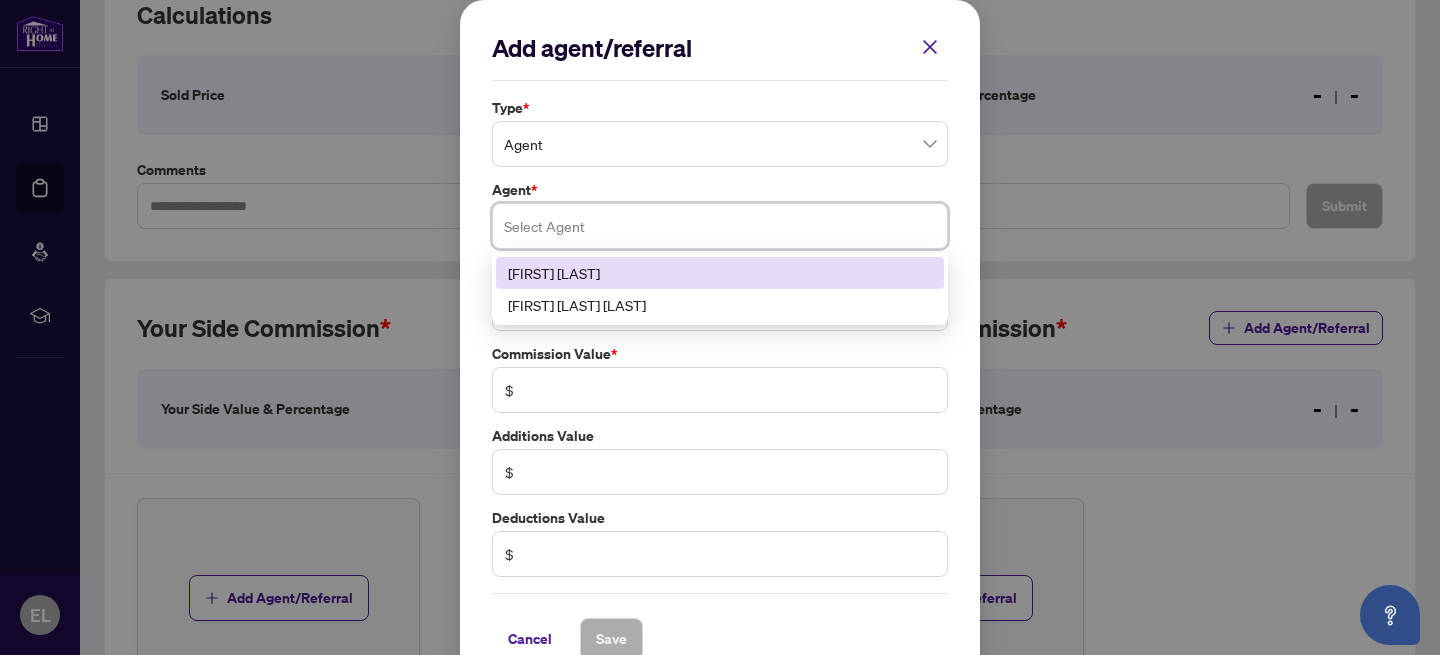 click on "[FIRST] [LAST]" at bounding box center [720, 273] 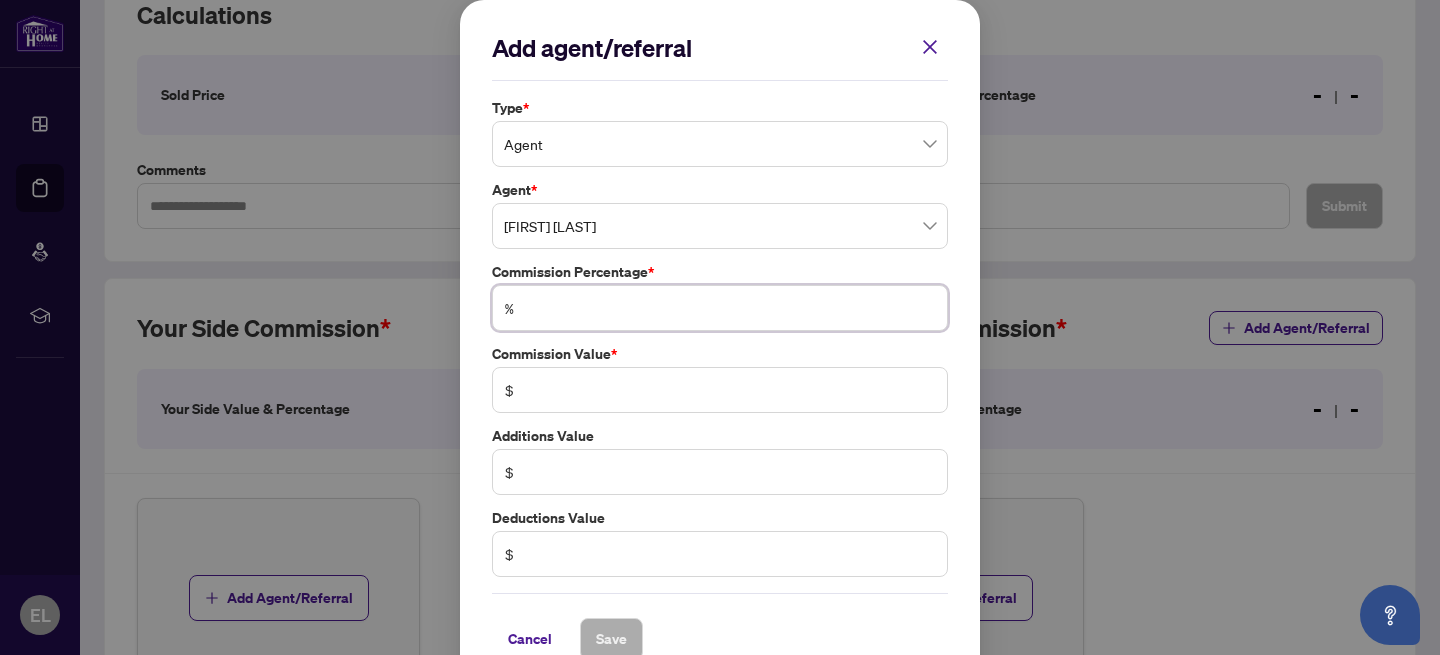 click at bounding box center [730, 308] 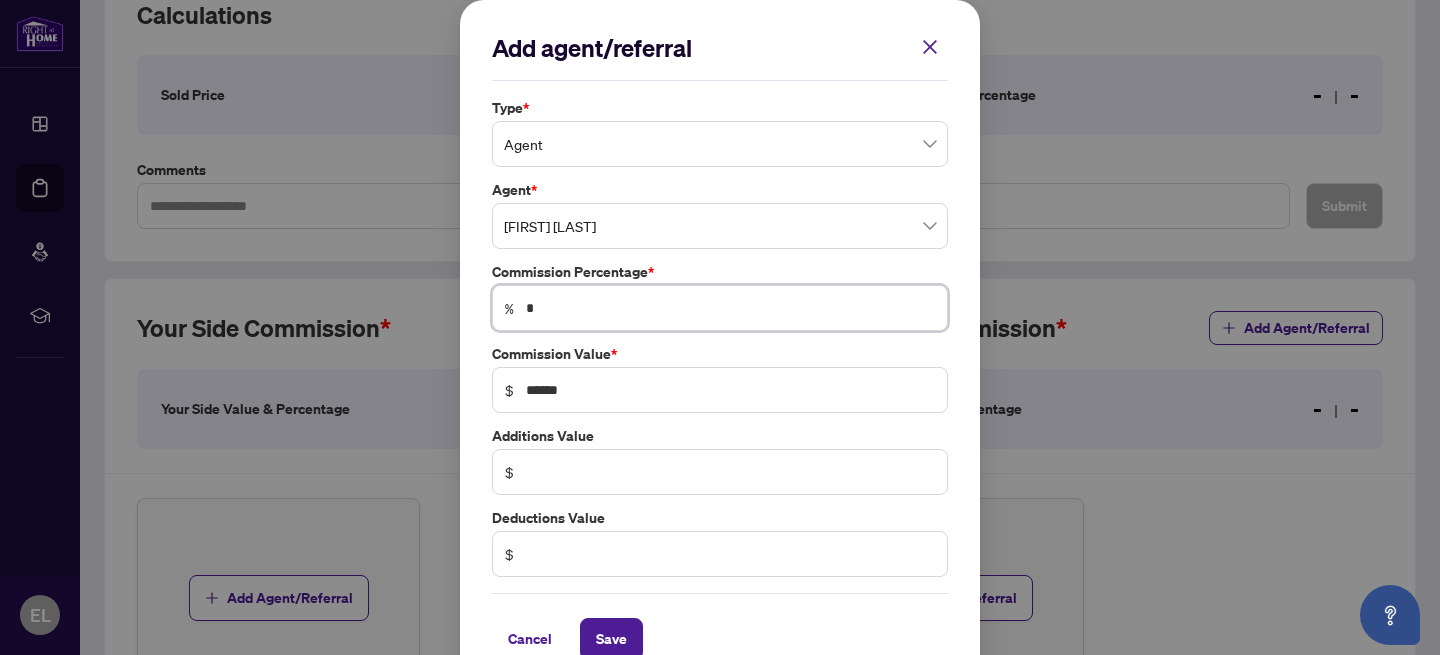 type on "*" 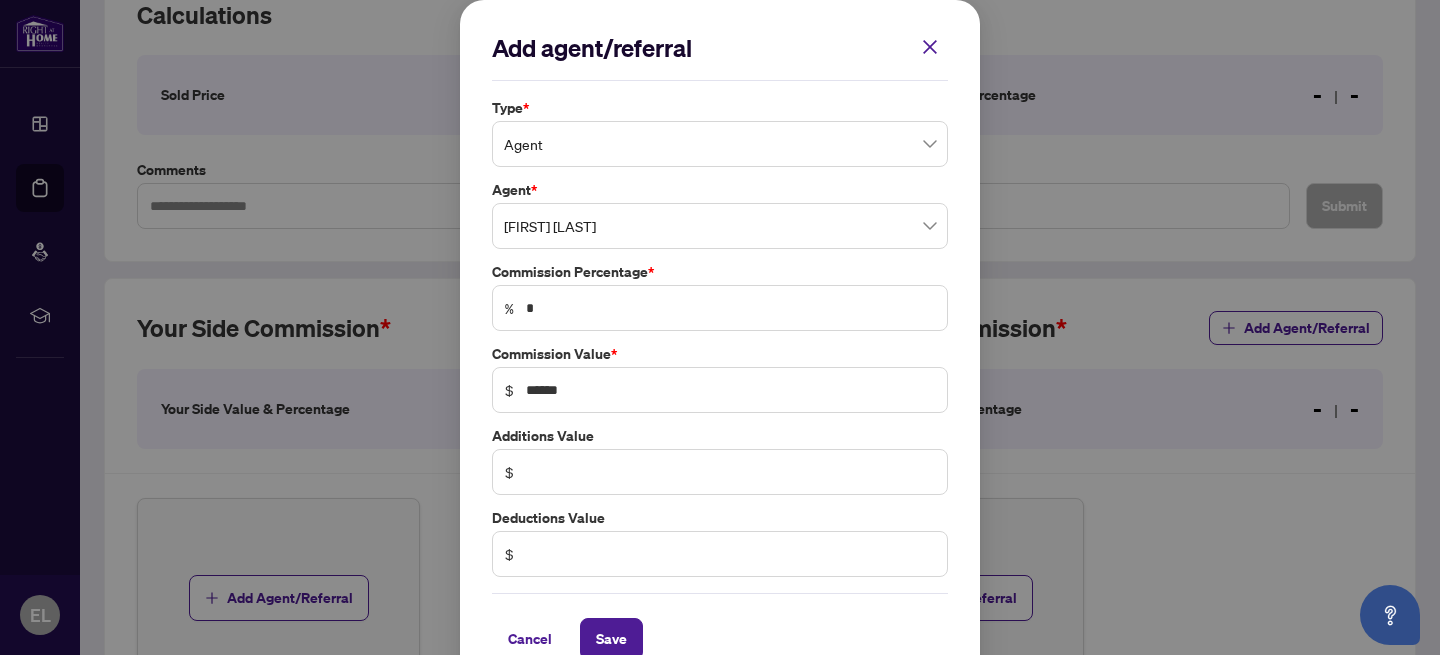 click on "$" at bounding box center (720, 472) 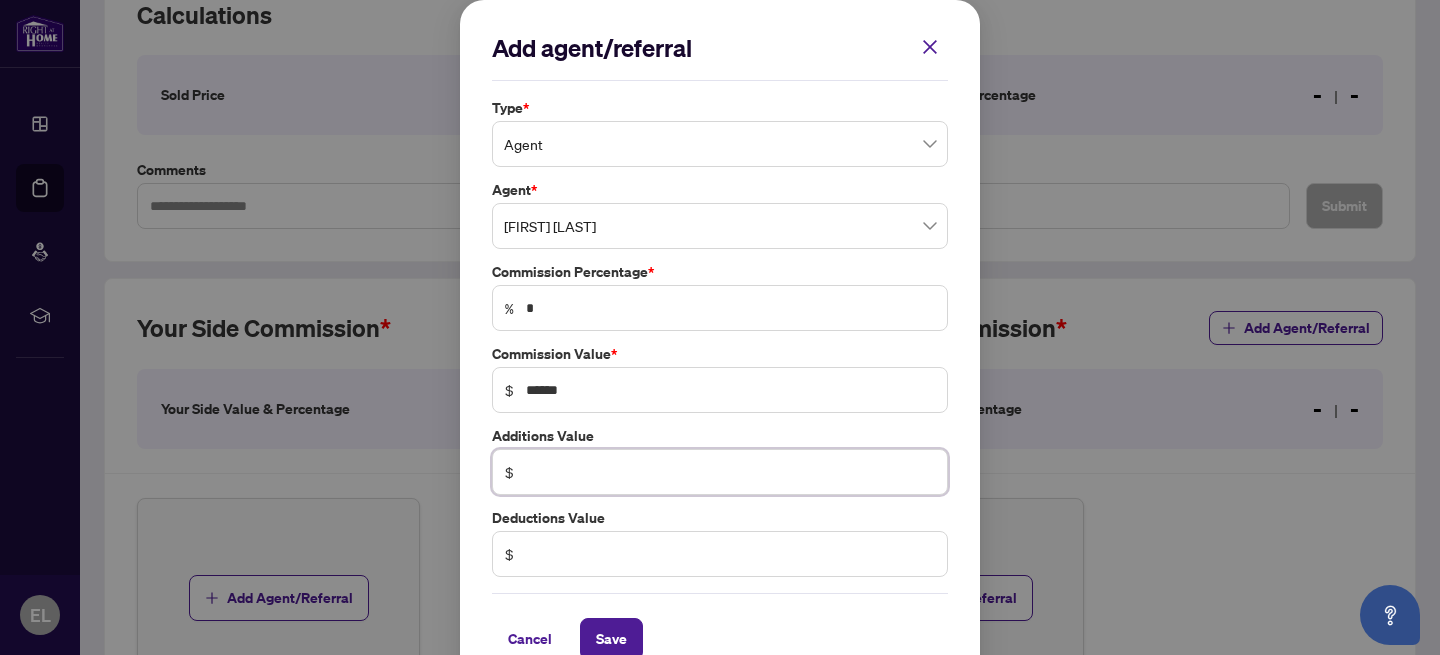 scroll, scrollTop: 37, scrollLeft: 0, axis: vertical 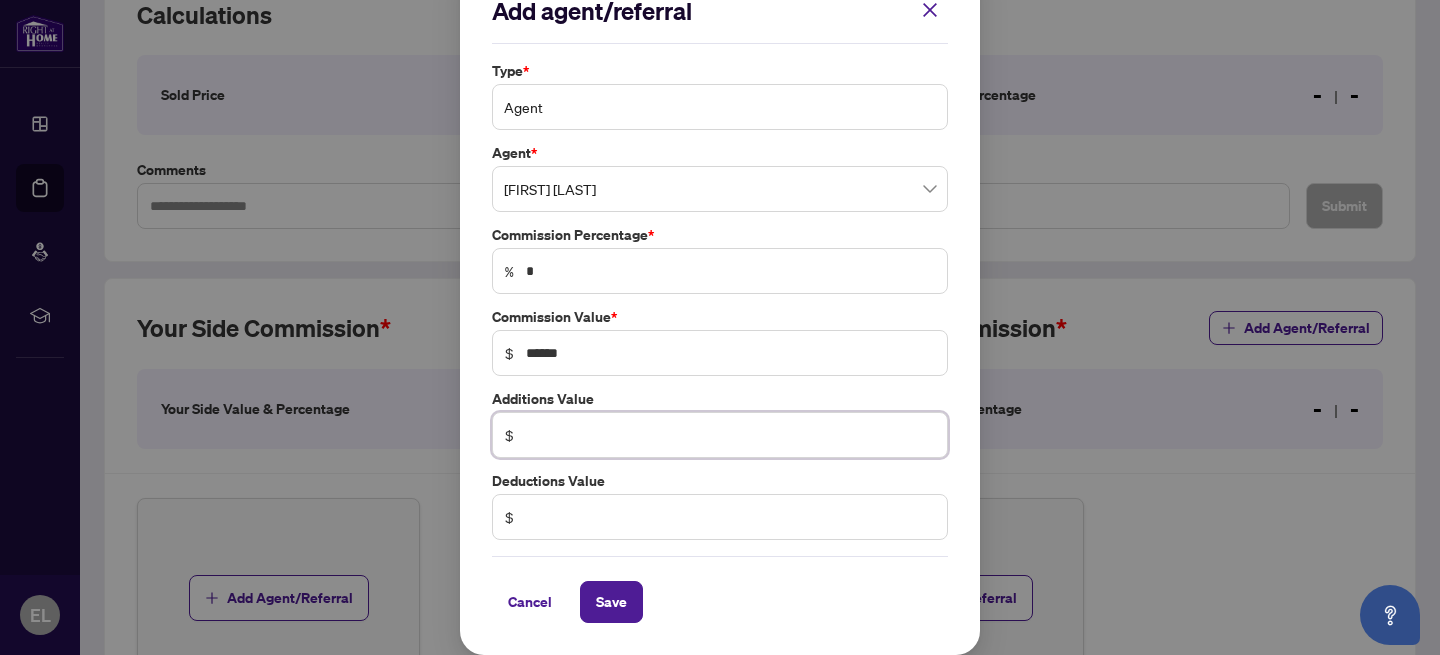 click on "Agent" at bounding box center (720, 107) 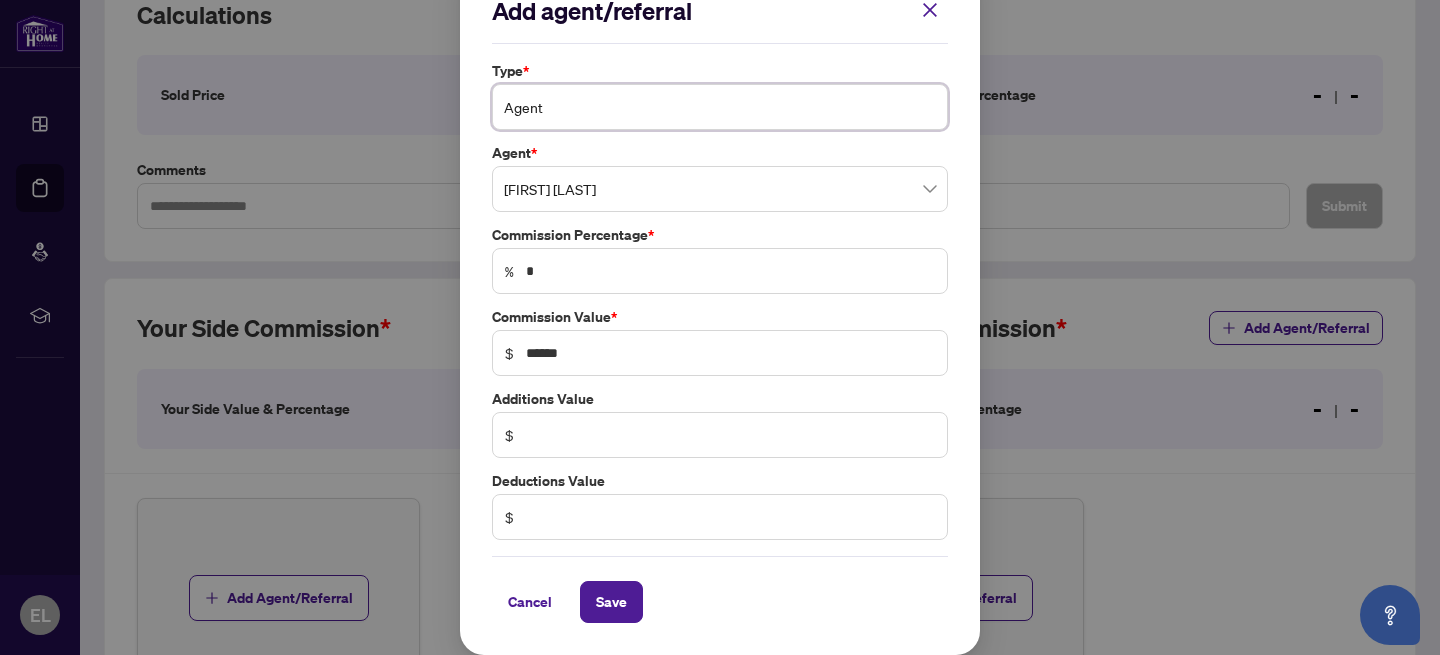 click on "Agent" at bounding box center [720, 107] 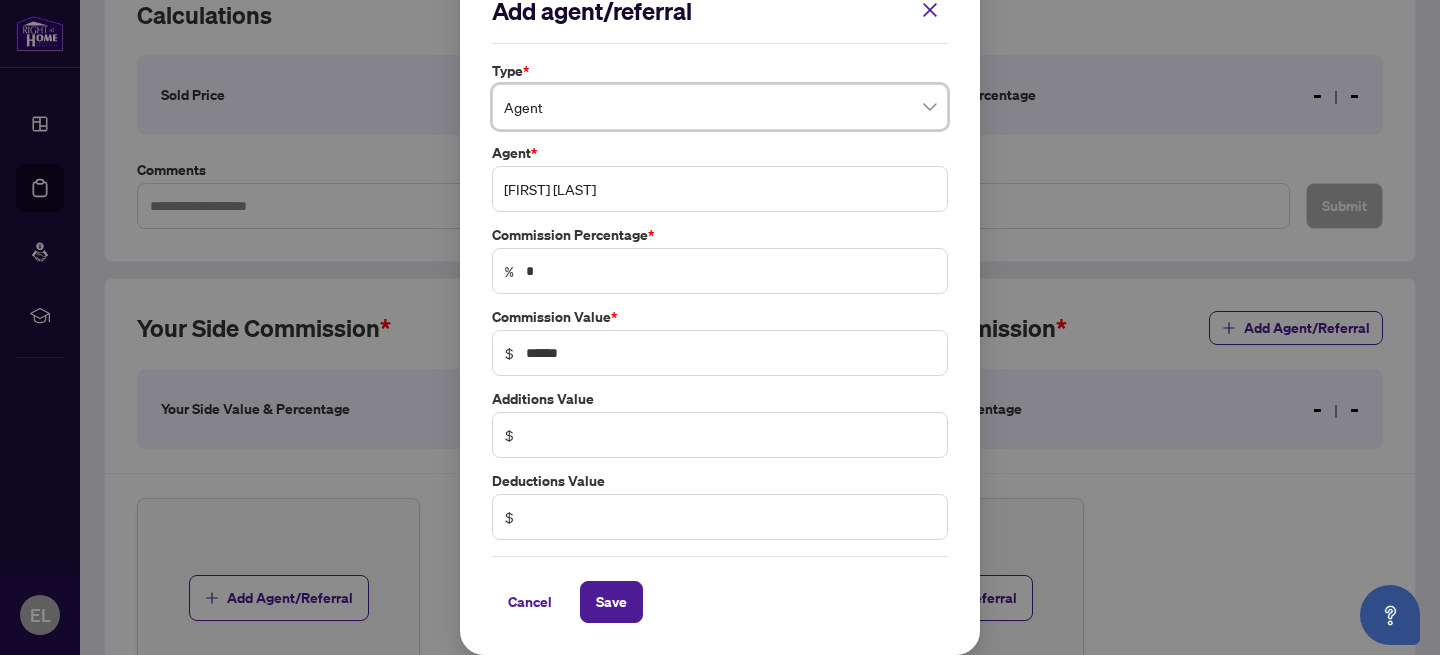 click on "[FIRST] [LAST]" at bounding box center (720, 189) 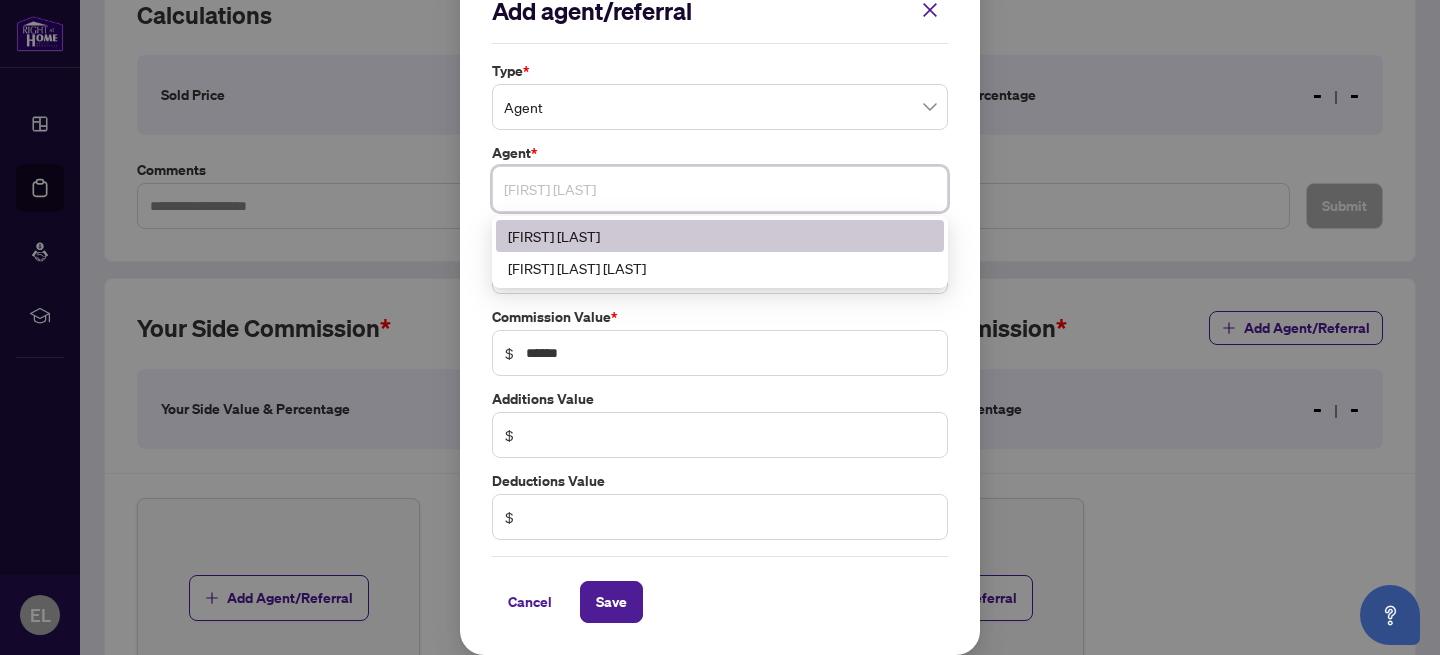 click on "[FIRST] [LAST]" at bounding box center [720, 189] 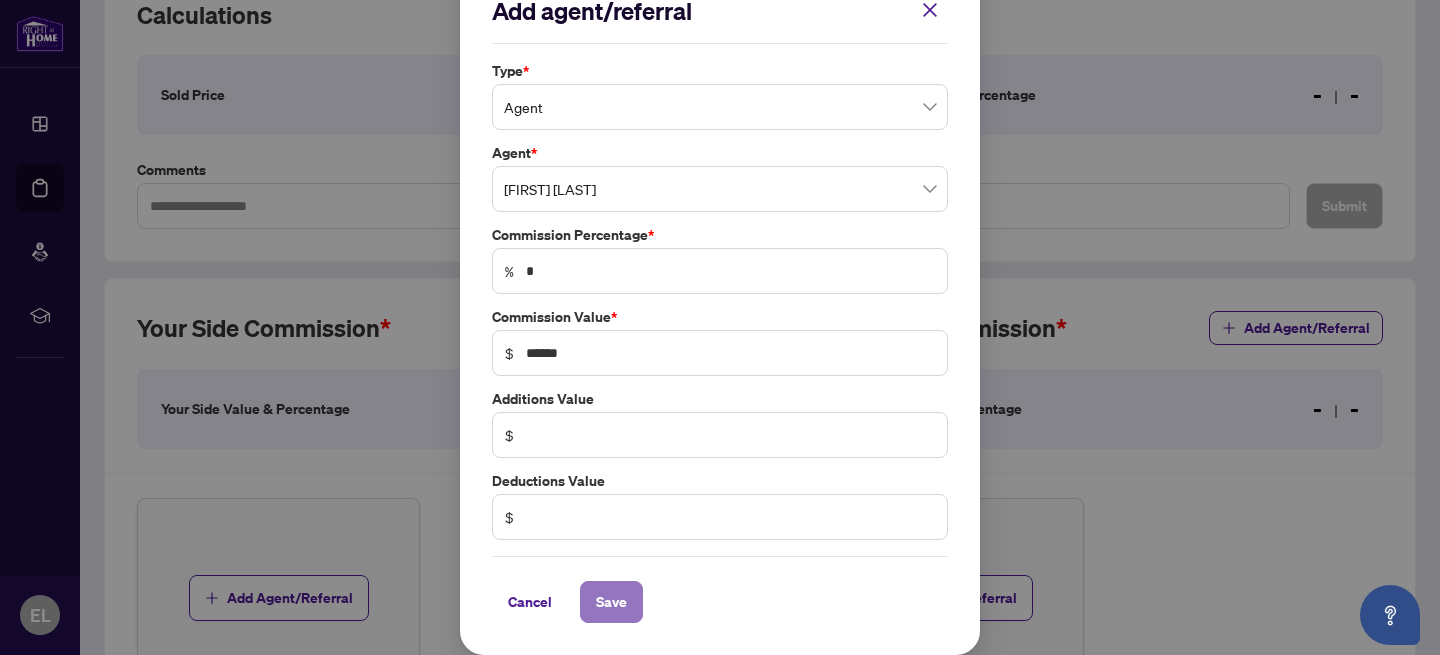click on "Save" at bounding box center [611, 602] 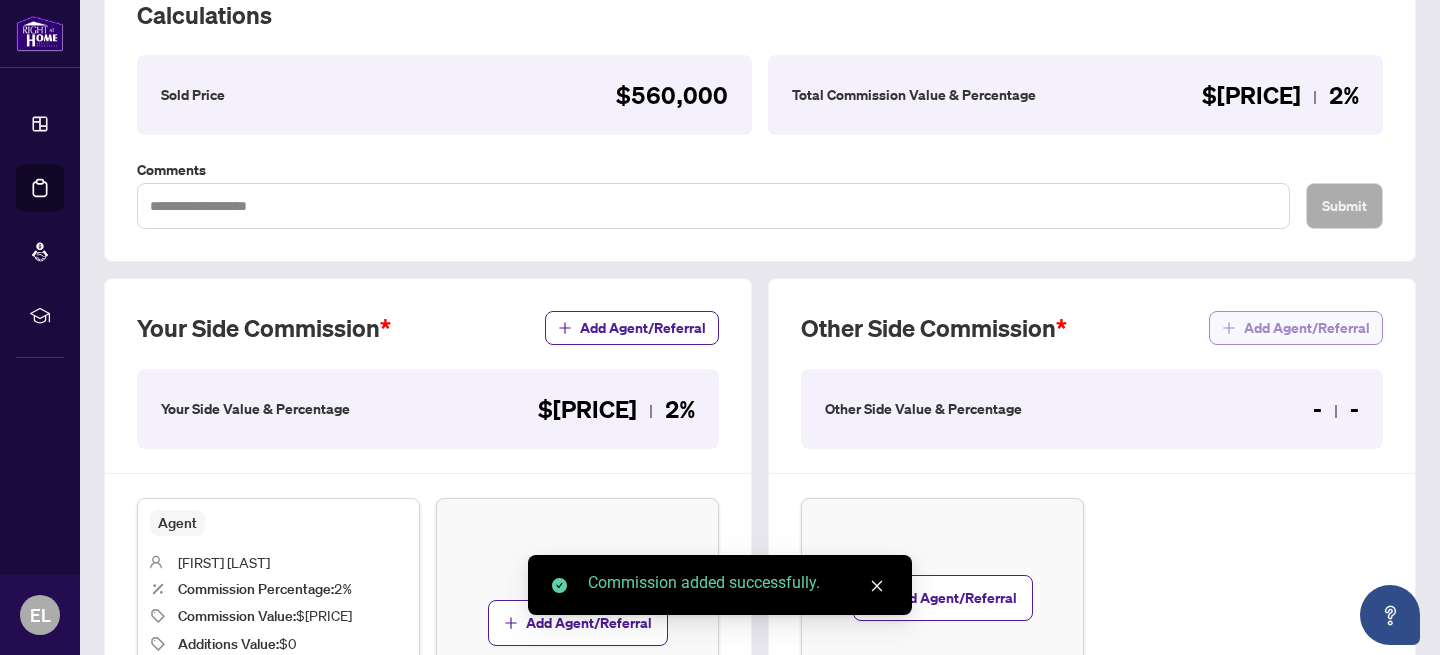 click on "Add Agent/Referral" at bounding box center (1307, 328) 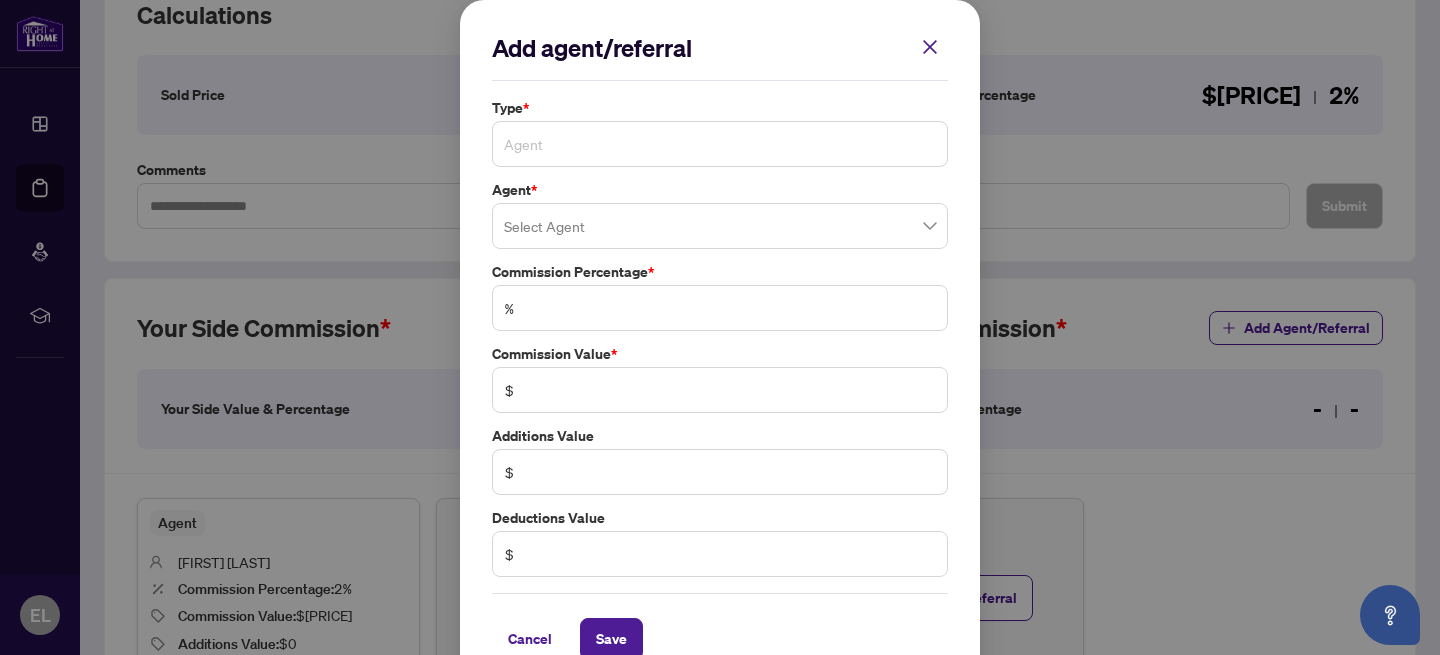 click on "Agent" at bounding box center (720, 144) 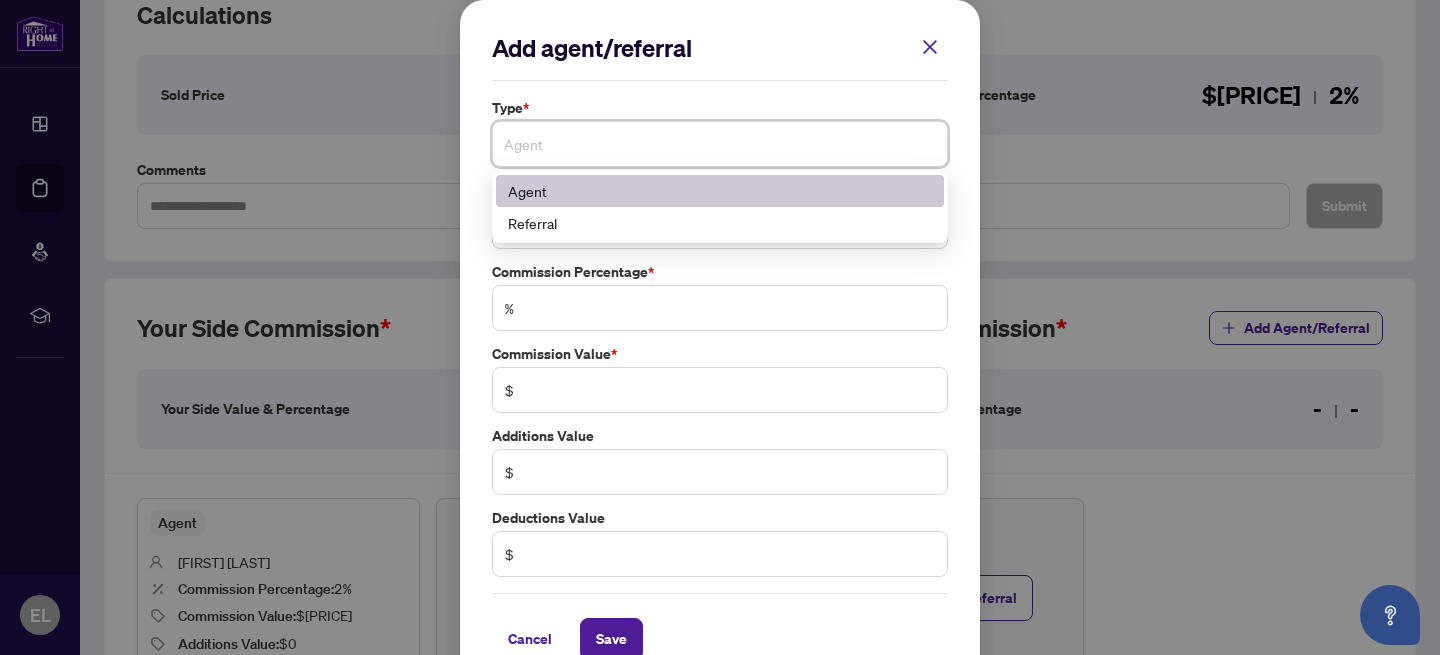 click on "Agent" at bounding box center (720, 191) 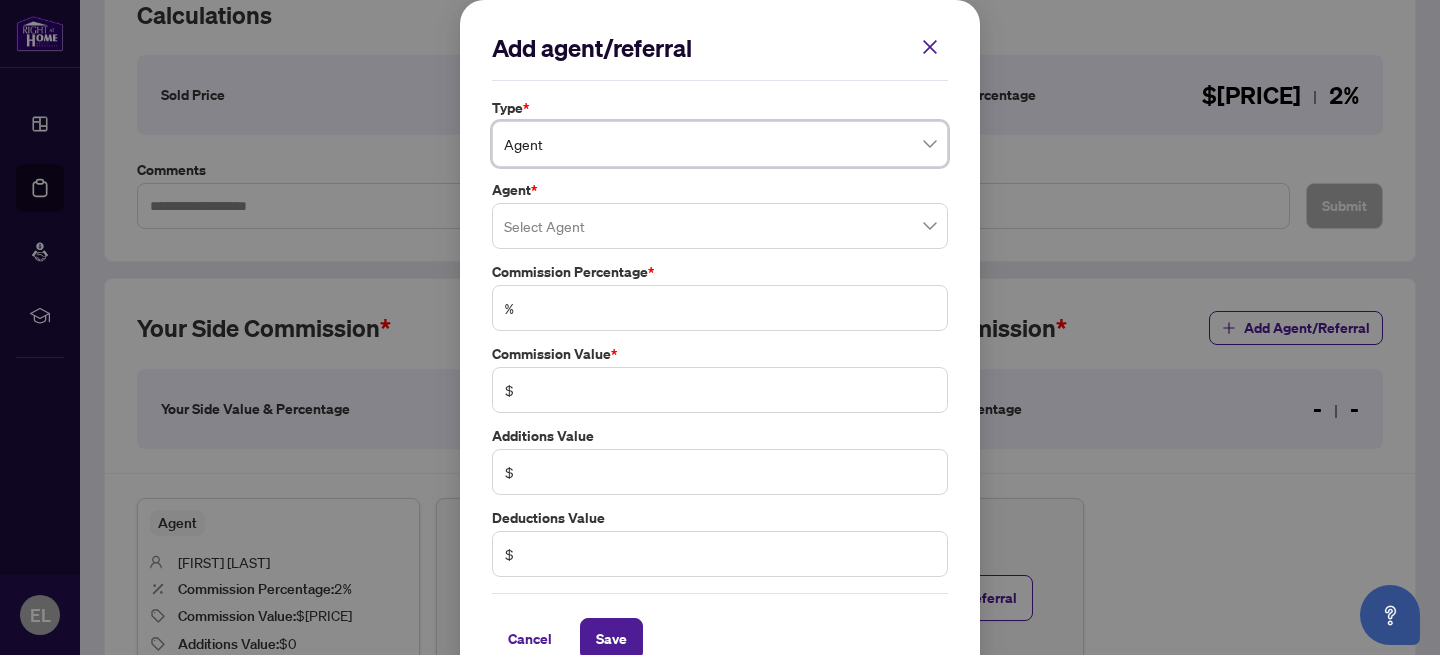 click at bounding box center [720, 226] 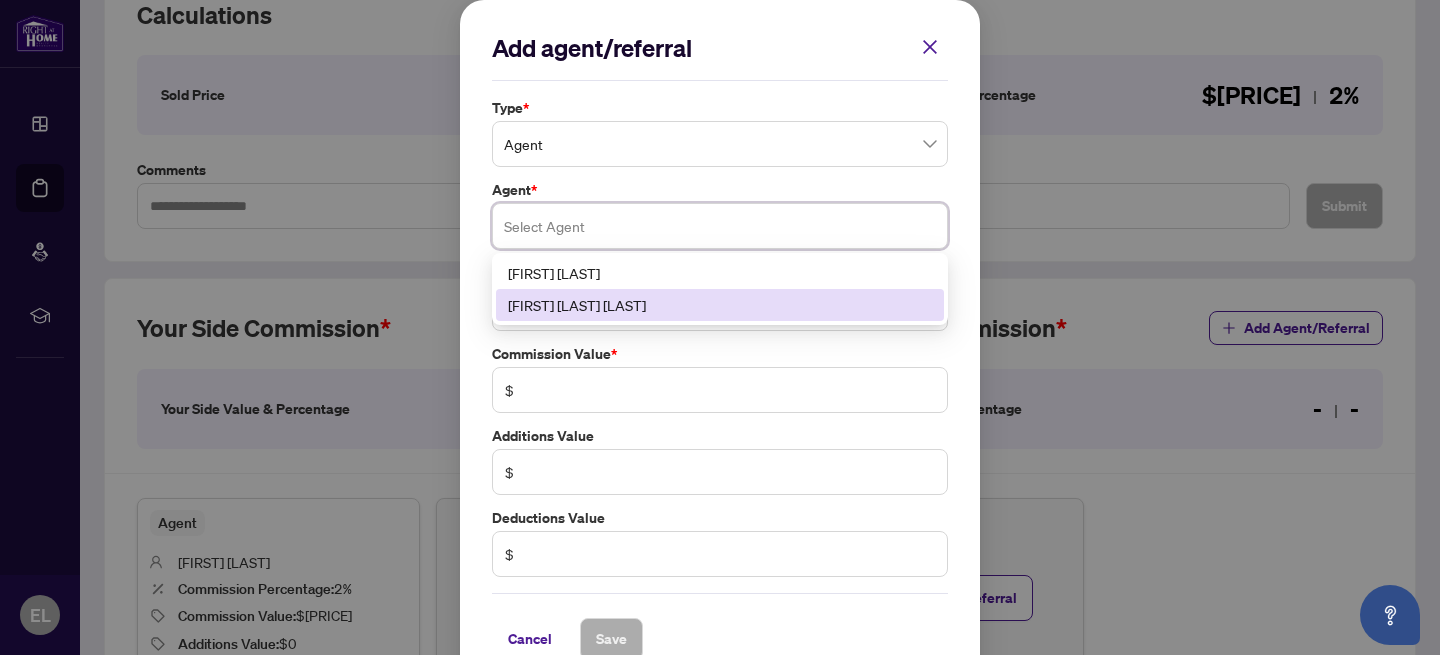 click on "[FIRST] [LAST] [LAST]" at bounding box center [720, 305] 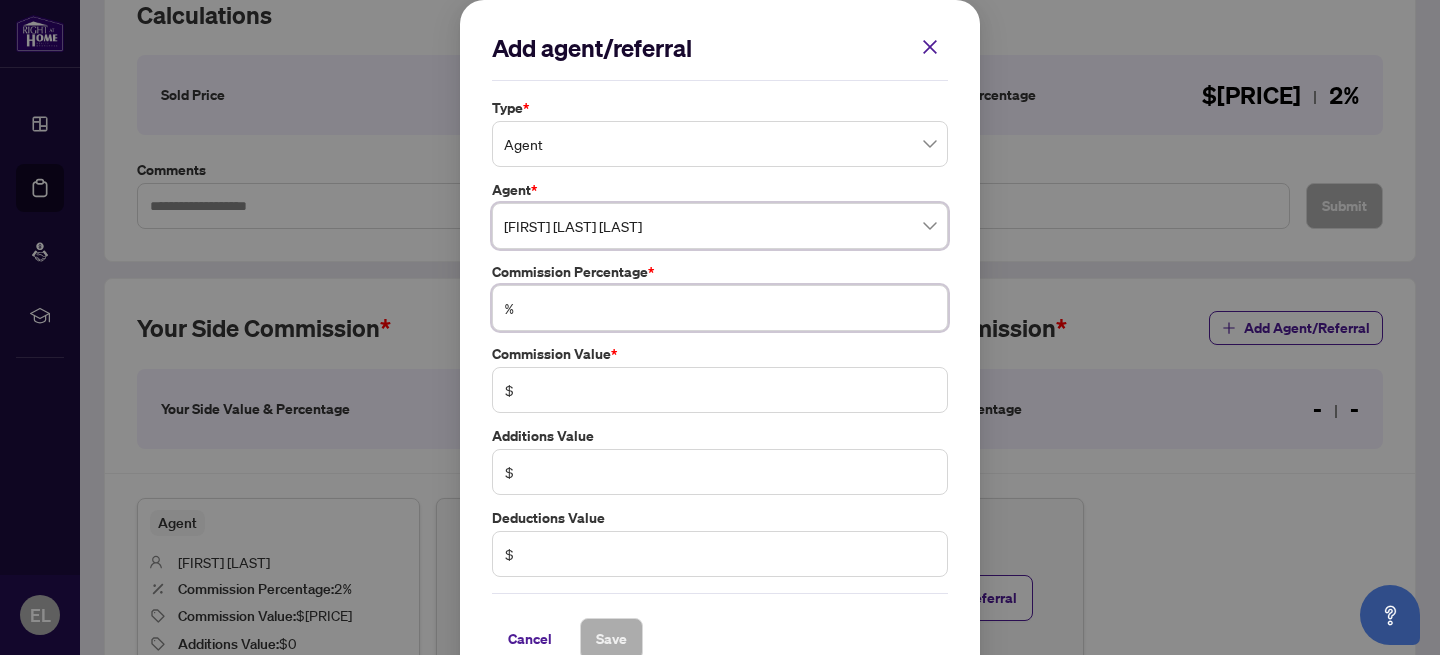 click at bounding box center (730, 308) 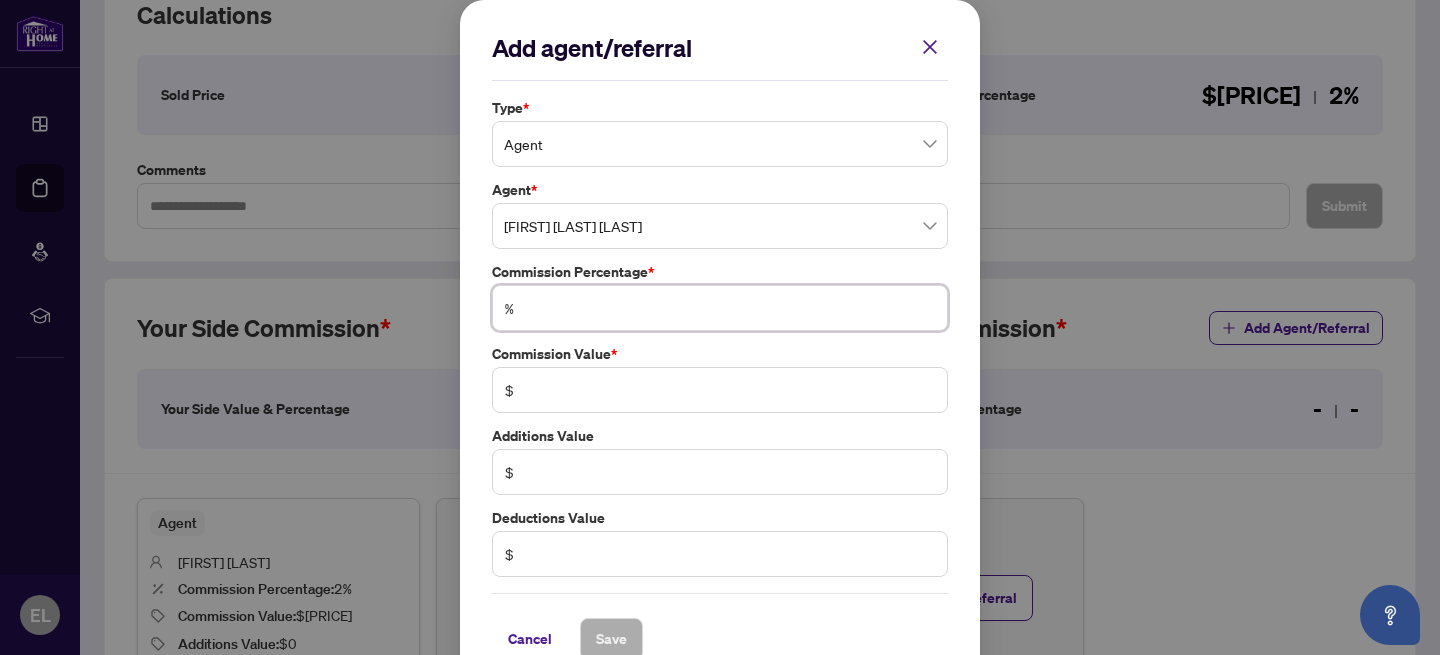 type on "*" 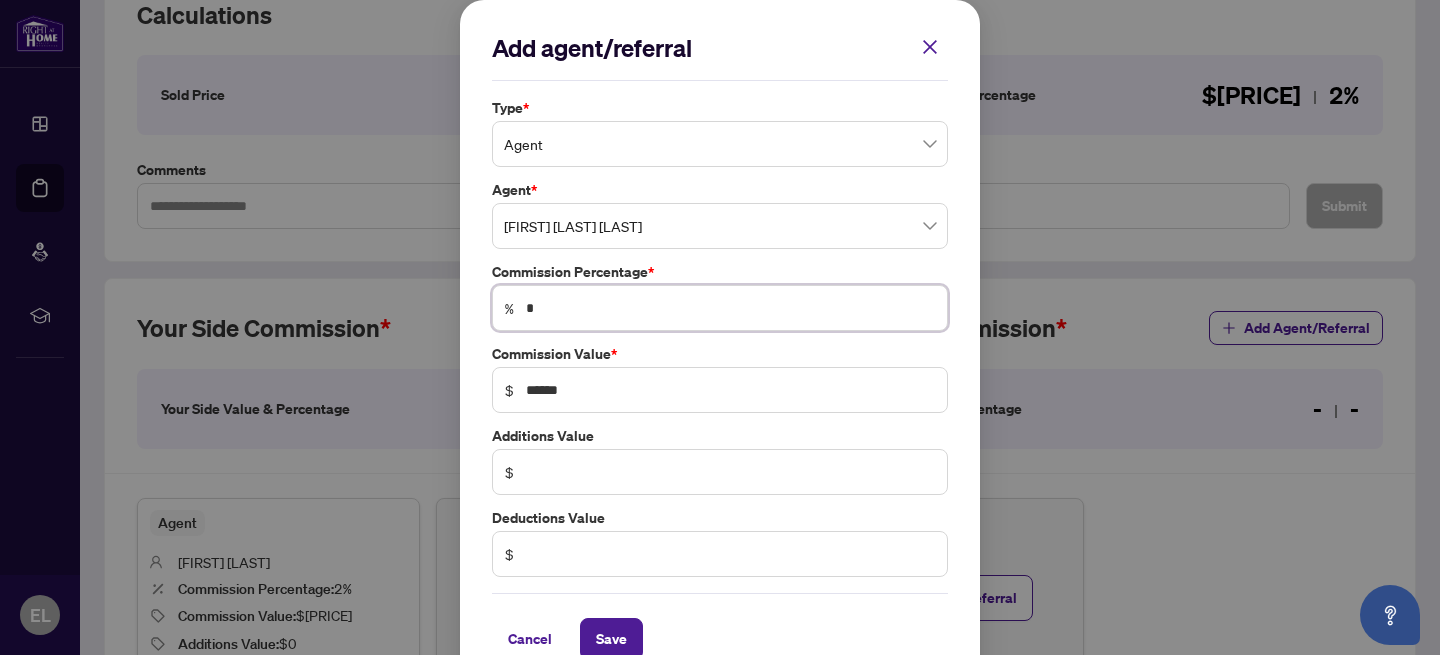type on "*" 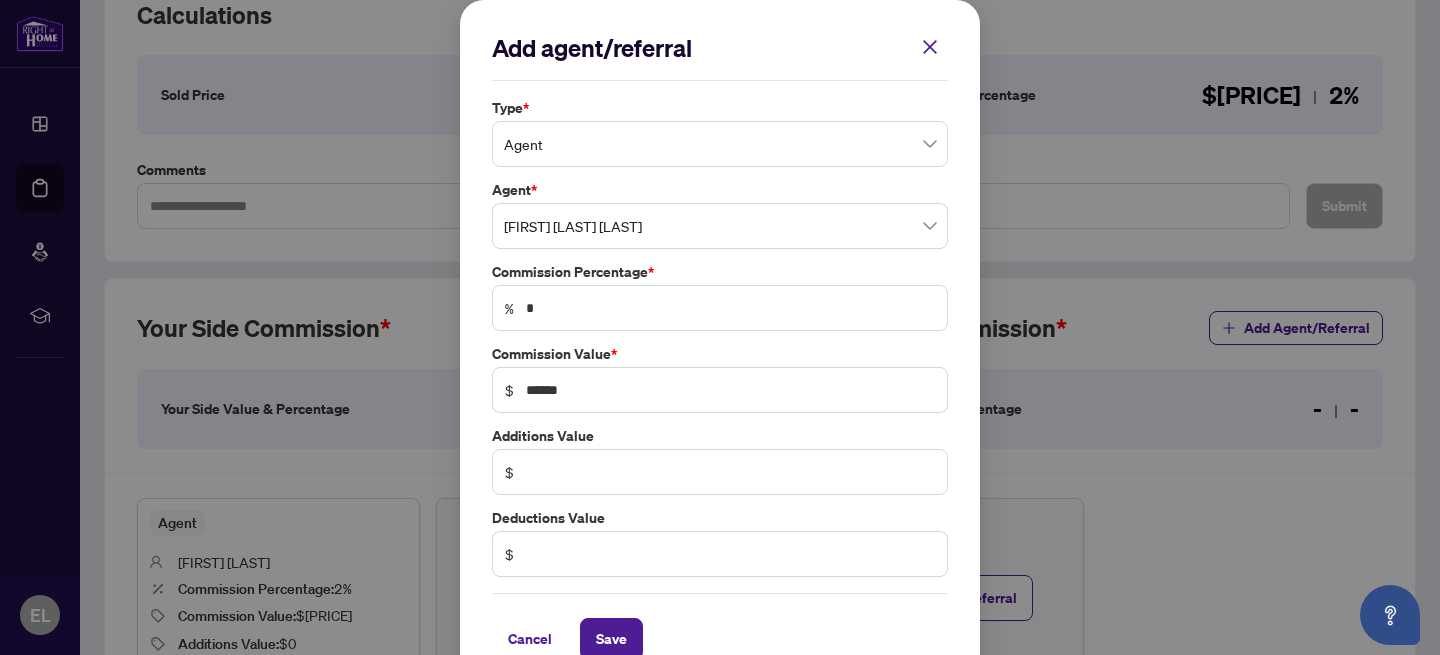 click on "Add agent/referral Type * Agent 0 1 Agent Referral Agent * [FIRST] [LAST] [NUMBER] [NUMBER] [FIRST] [LAST] [FIRST] [LAST] Commission Percentage * % * Commission Value * $ ****** Additions Value $ Deductions Value $ Cancel Save Cancel OK" at bounding box center [720, 346] 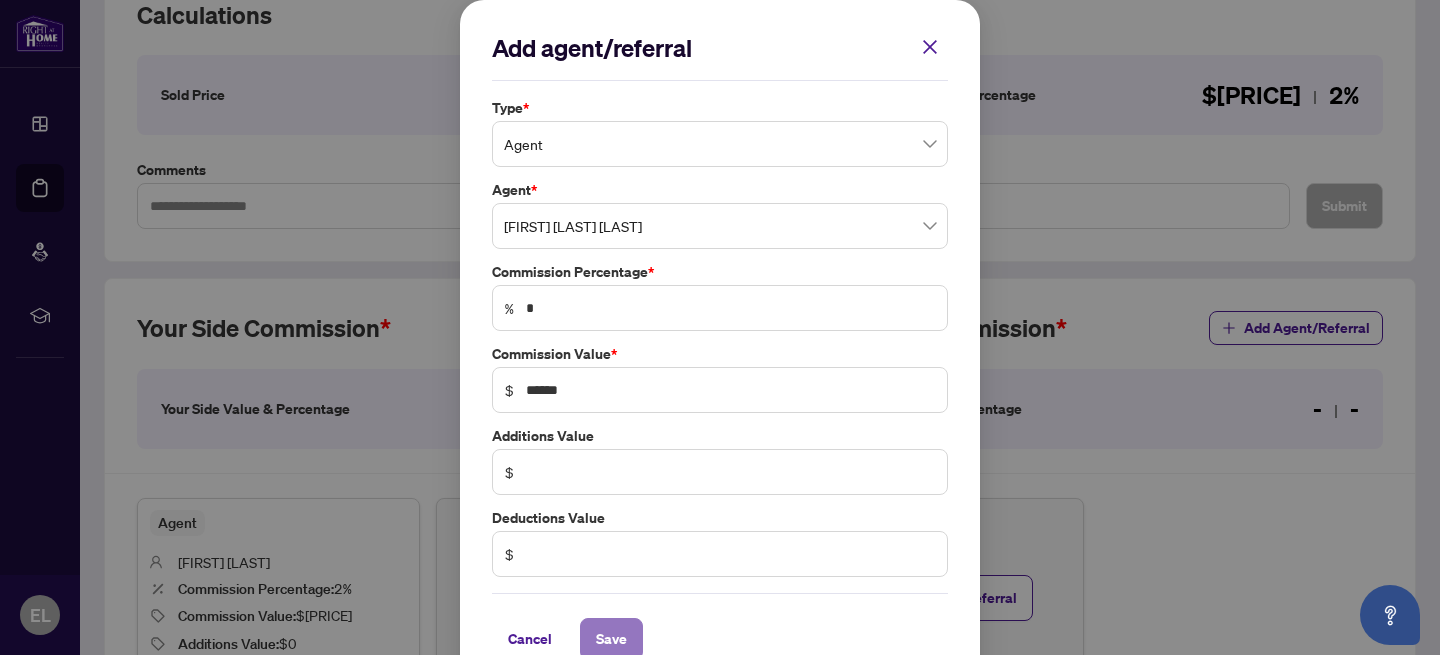 click on "Save" at bounding box center (611, 639) 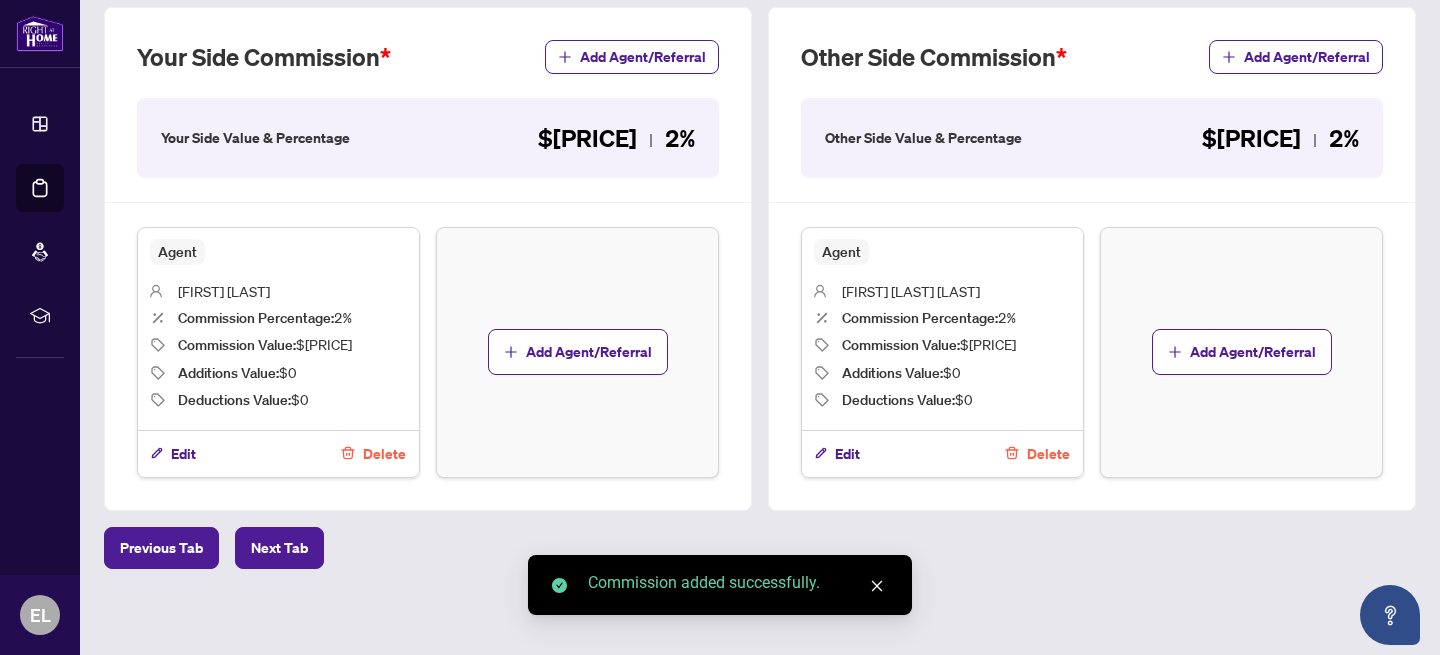scroll, scrollTop: 579, scrollLeft: 0, axis: vertical 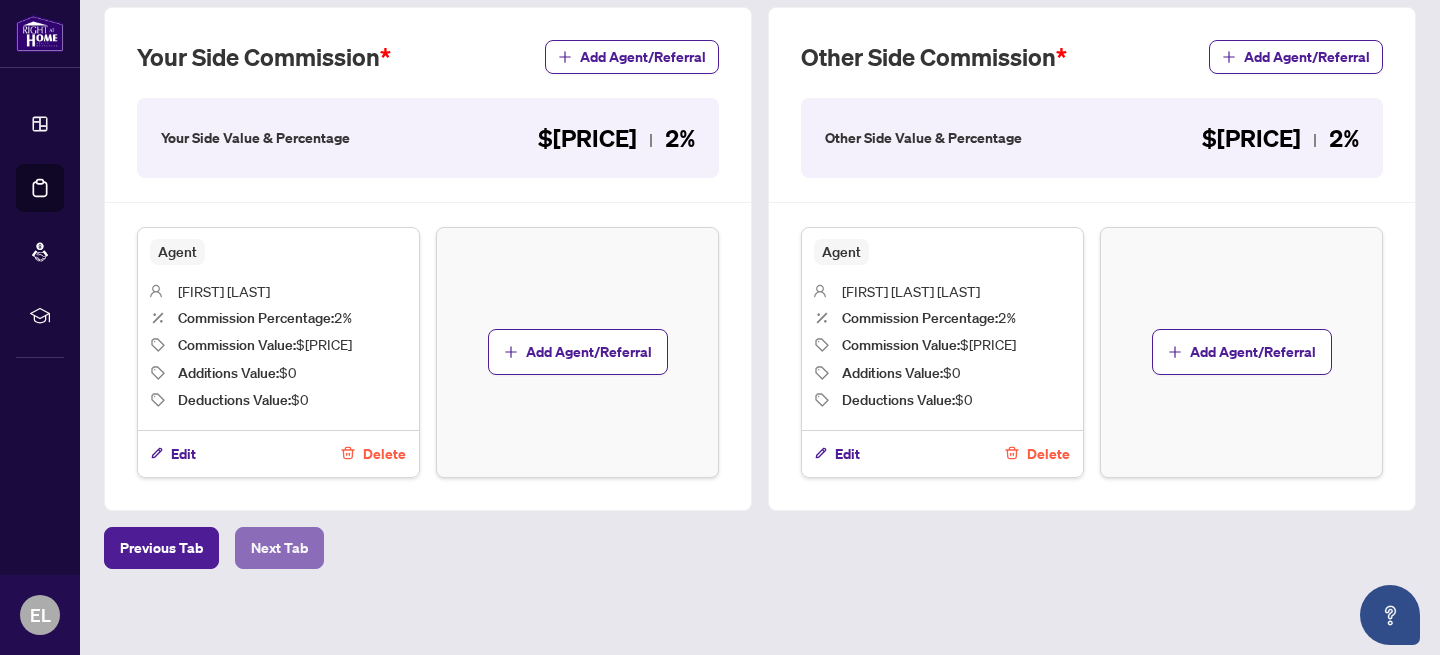 click on "Next Tab" at bounding box center (279, 548) 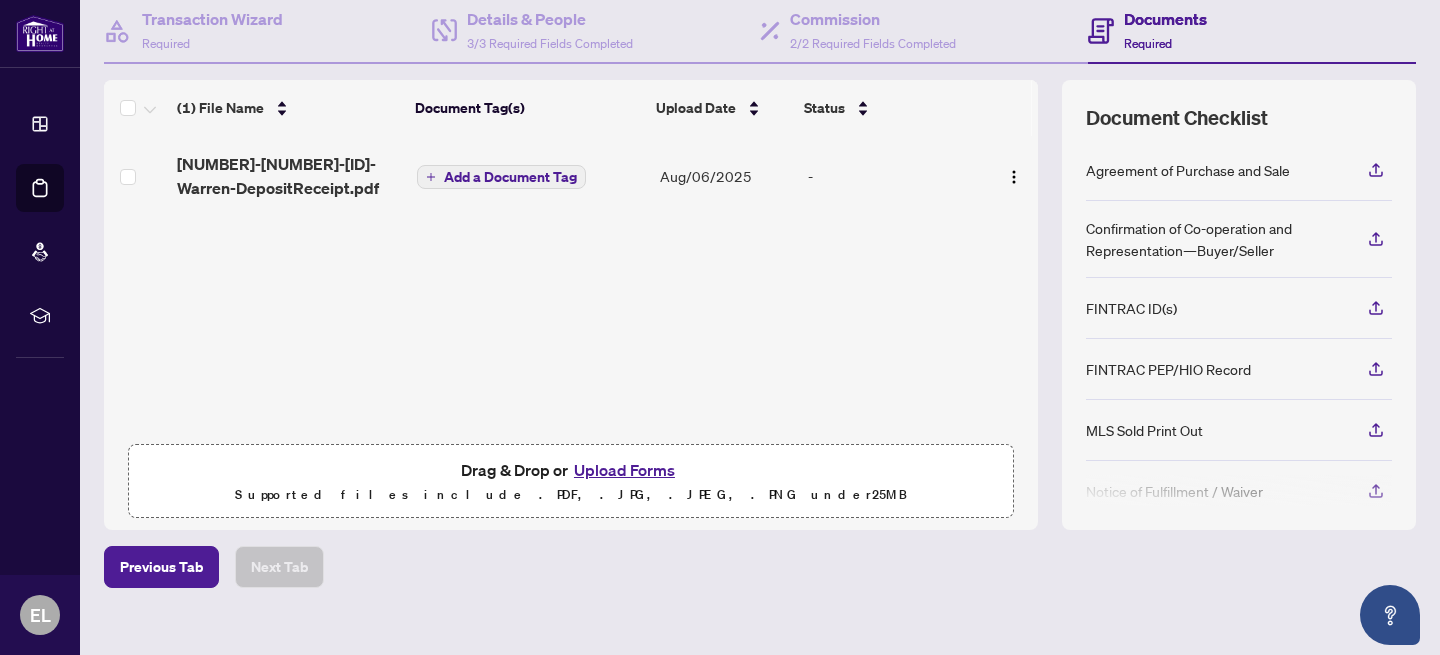 scroll, scrollTop: 195, scrollLeft: 0, axis: vertical 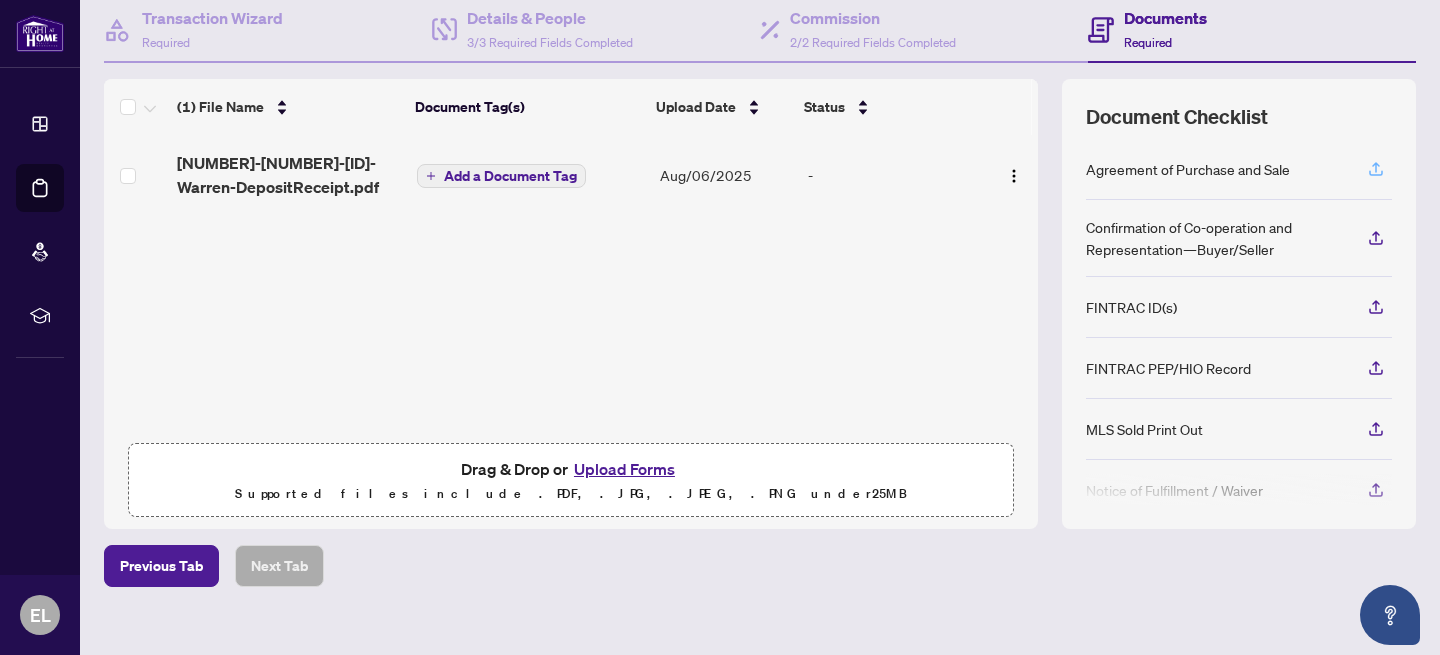 click 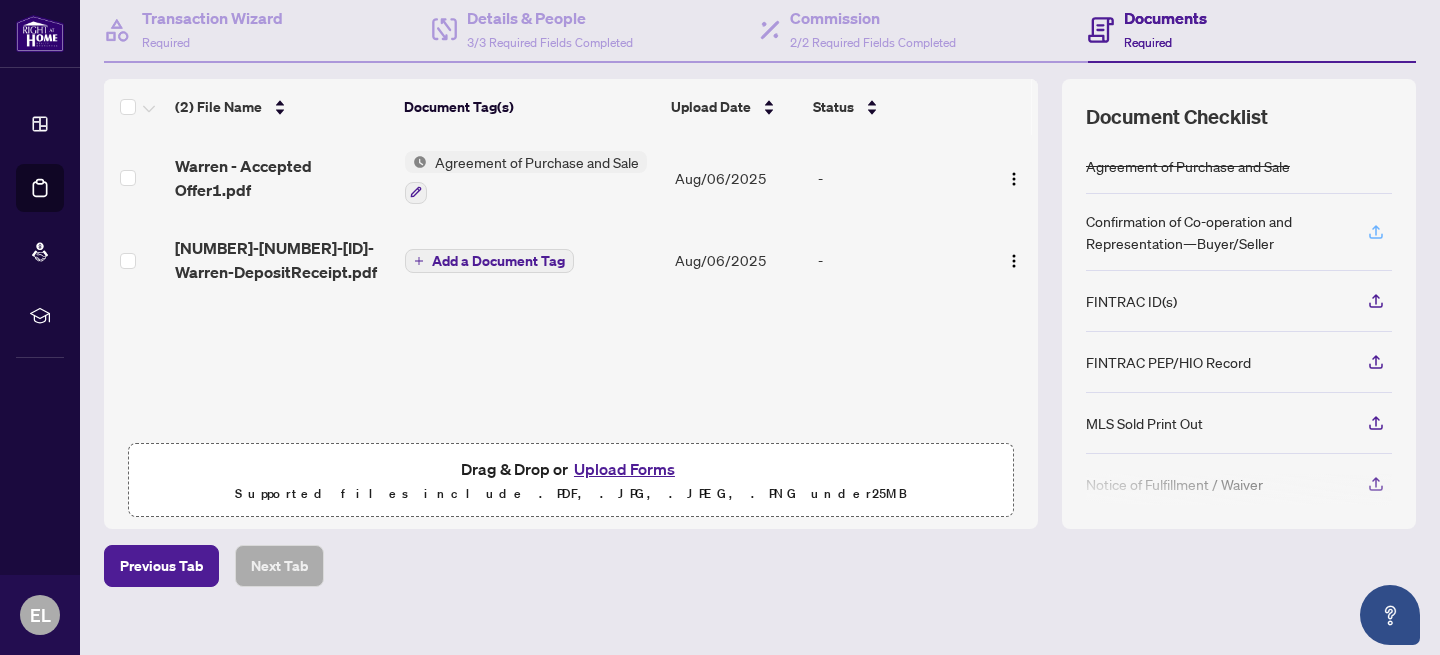 click 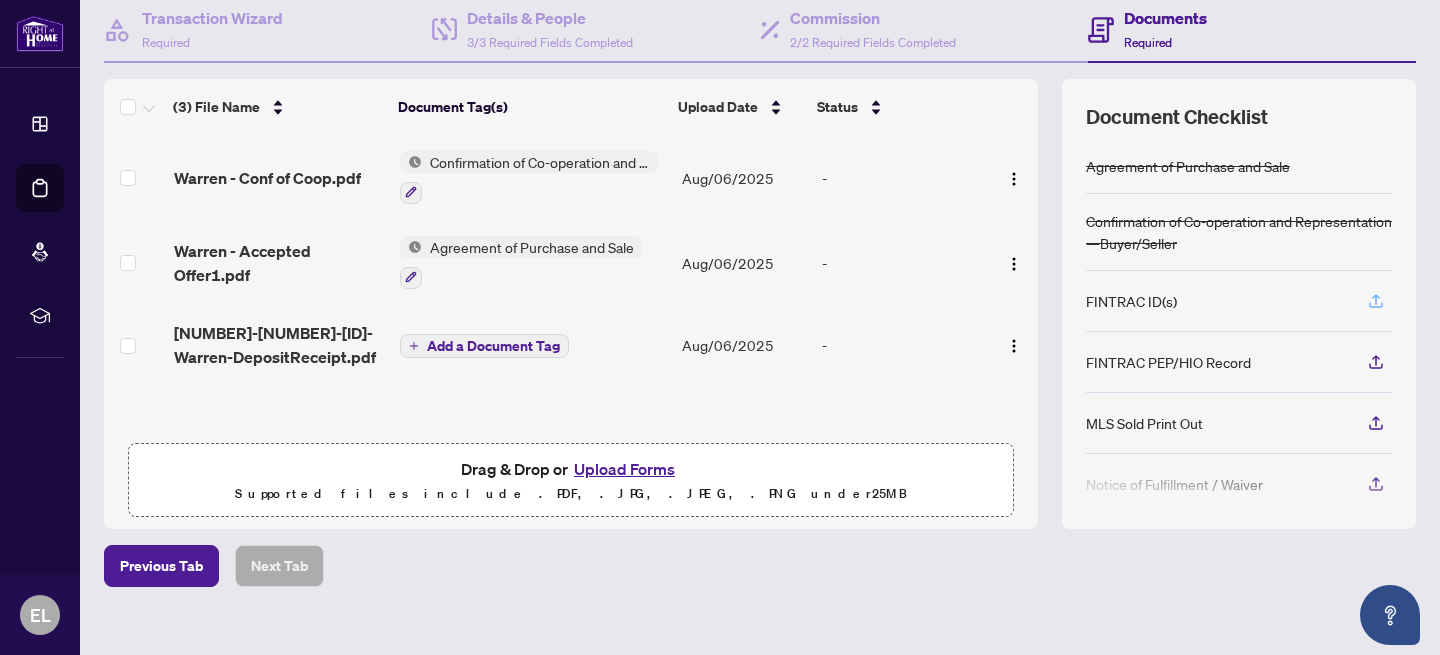 click 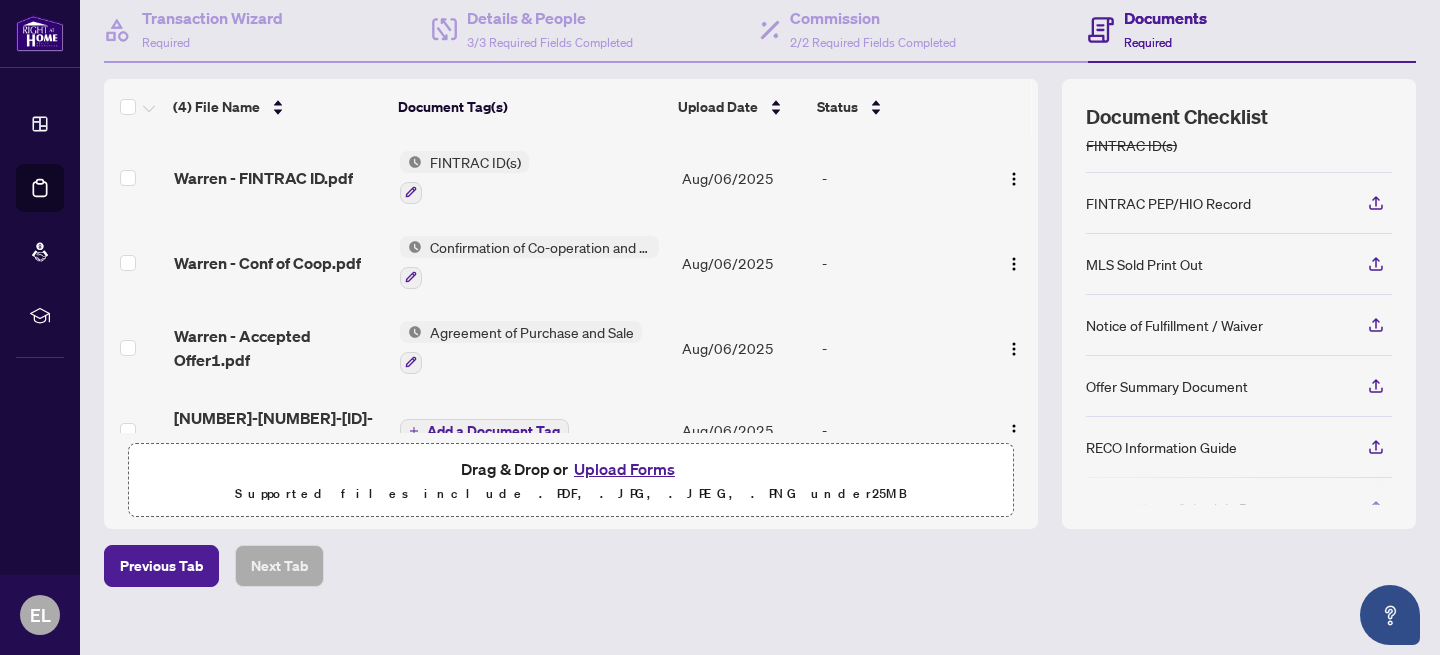 scroll, scrollTop: 158, scrollLeft: 0, axis: vertical 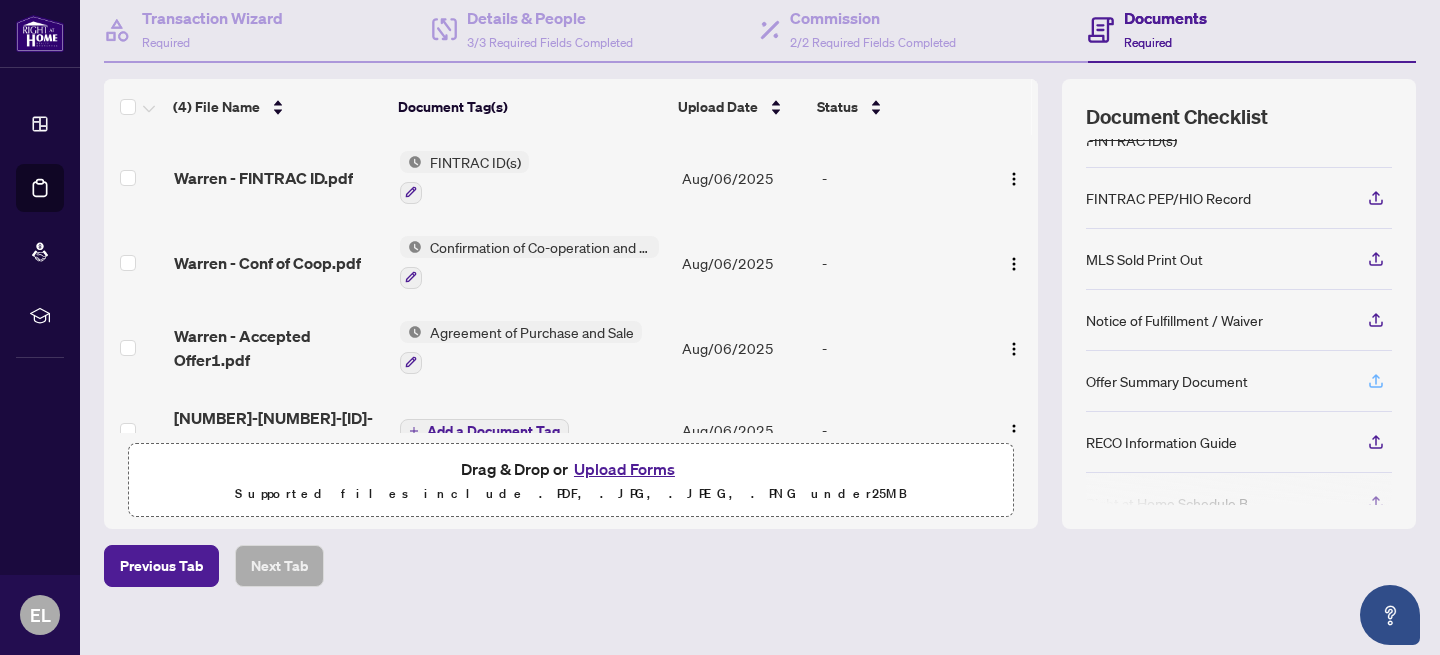 click 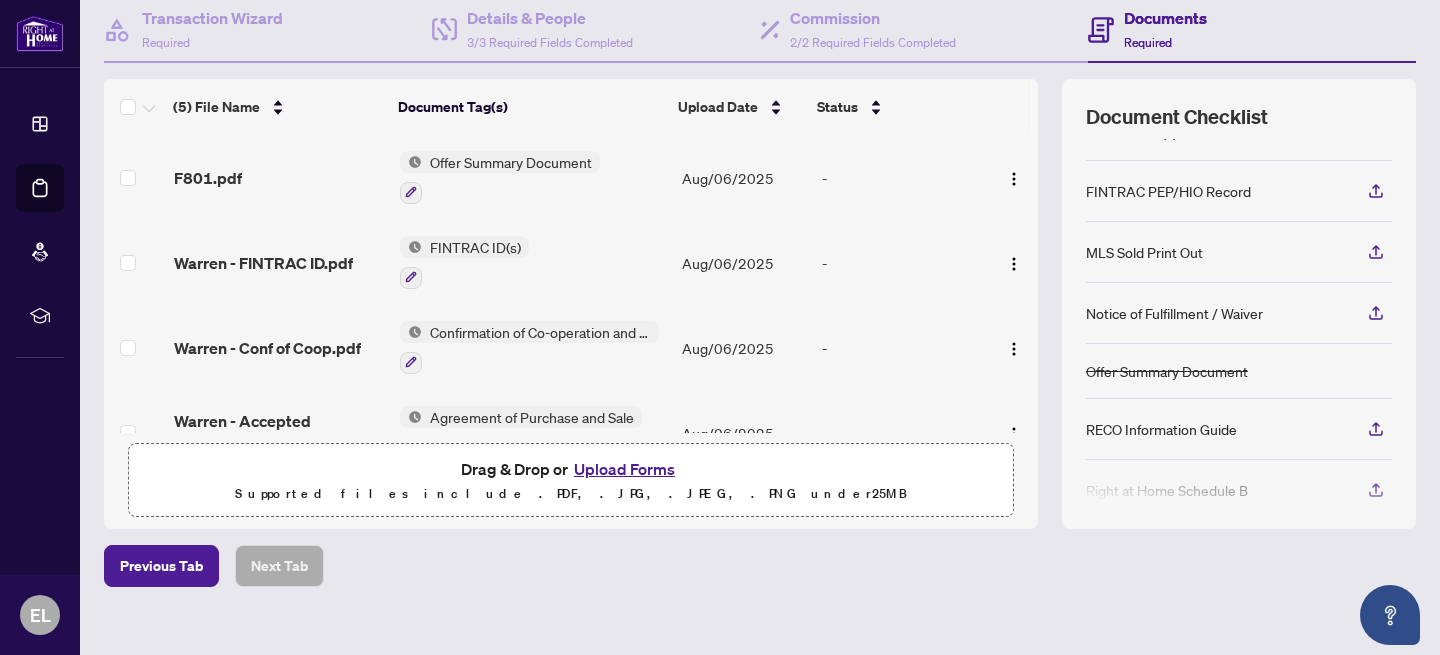scroll, scrollTop: 172, scrollLeft: 0, axis: vertical 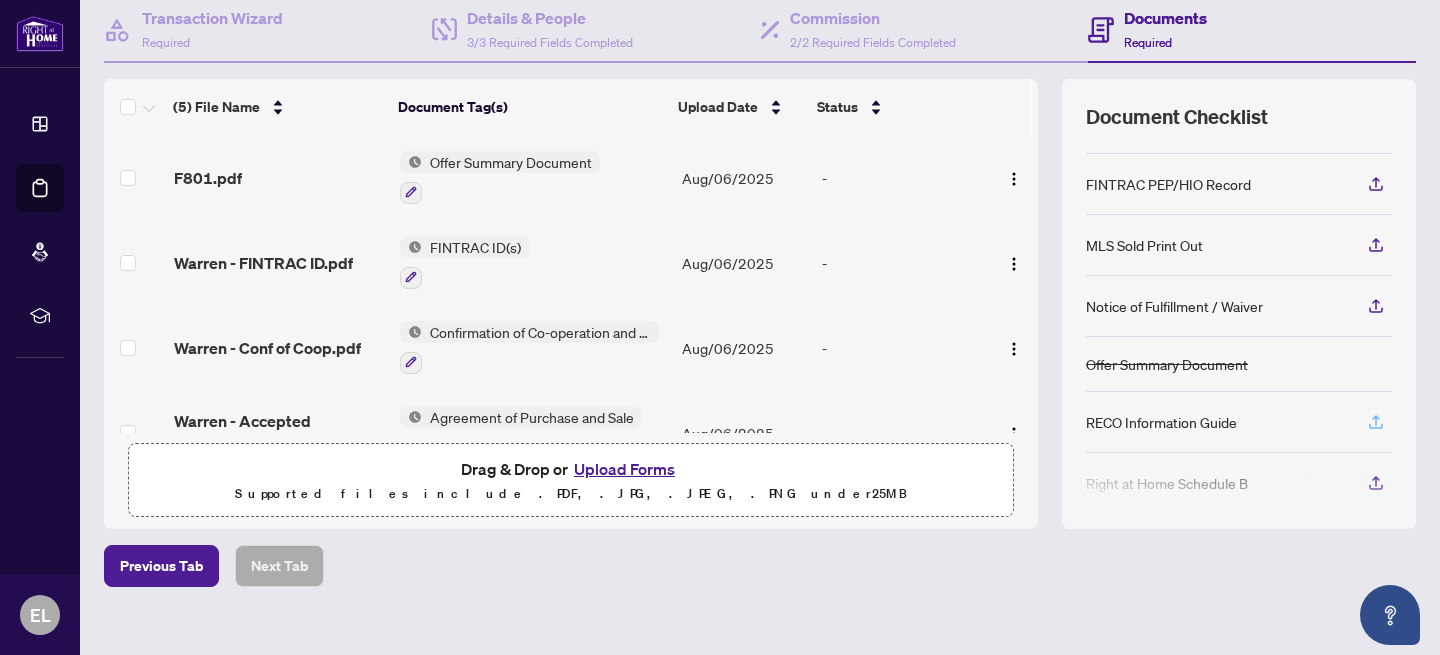 click 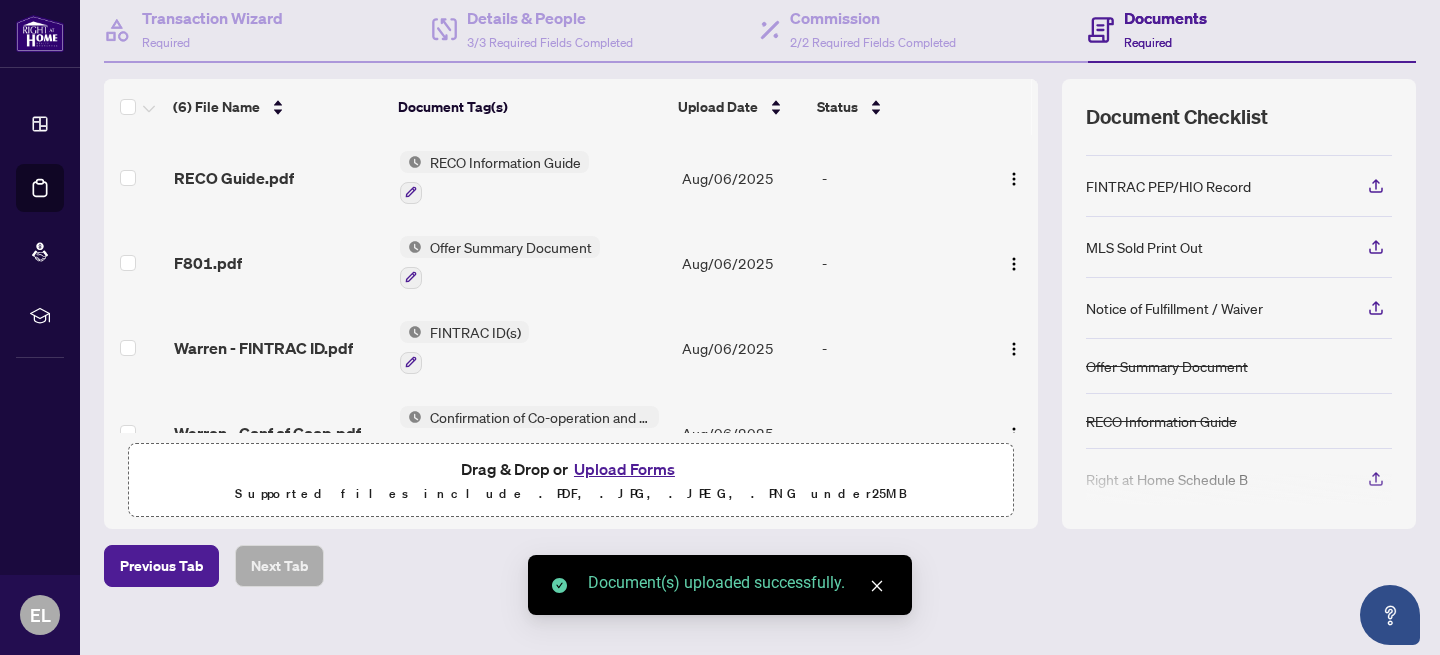 scroll, scrollTop: 182, scrollLeft: 0, axis: vertical 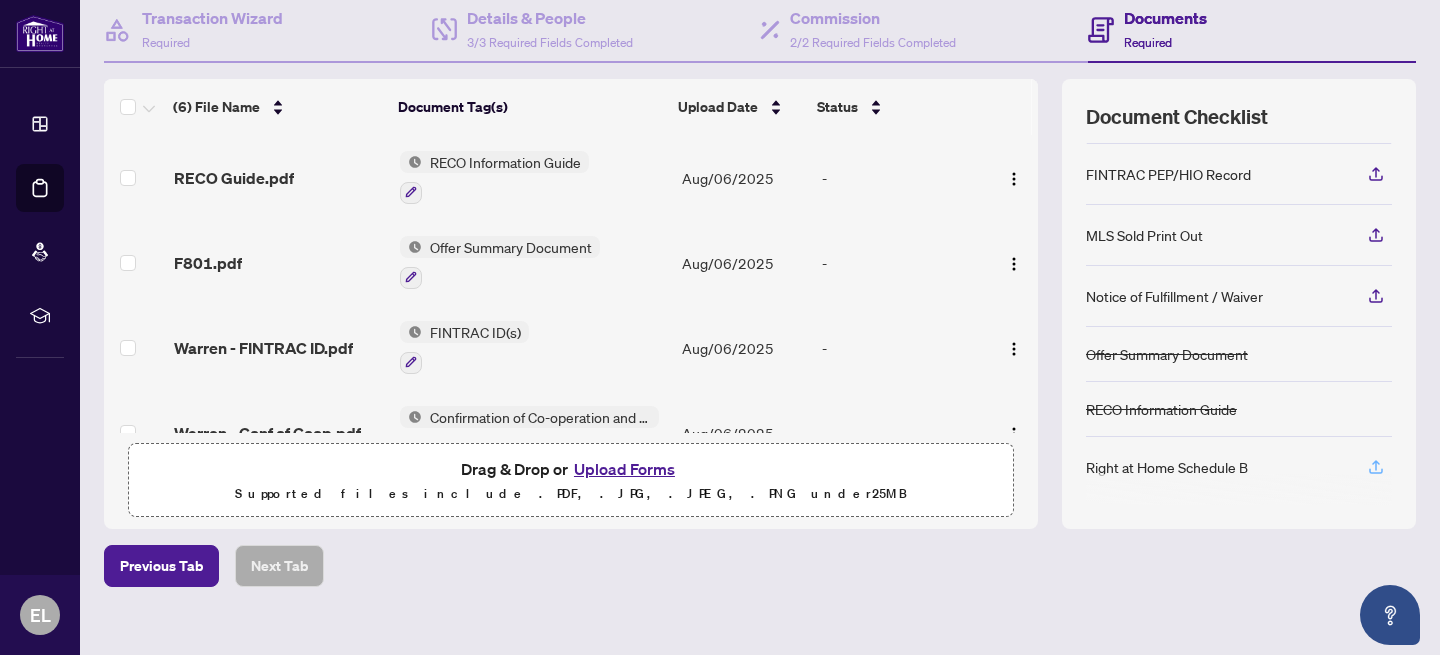 click 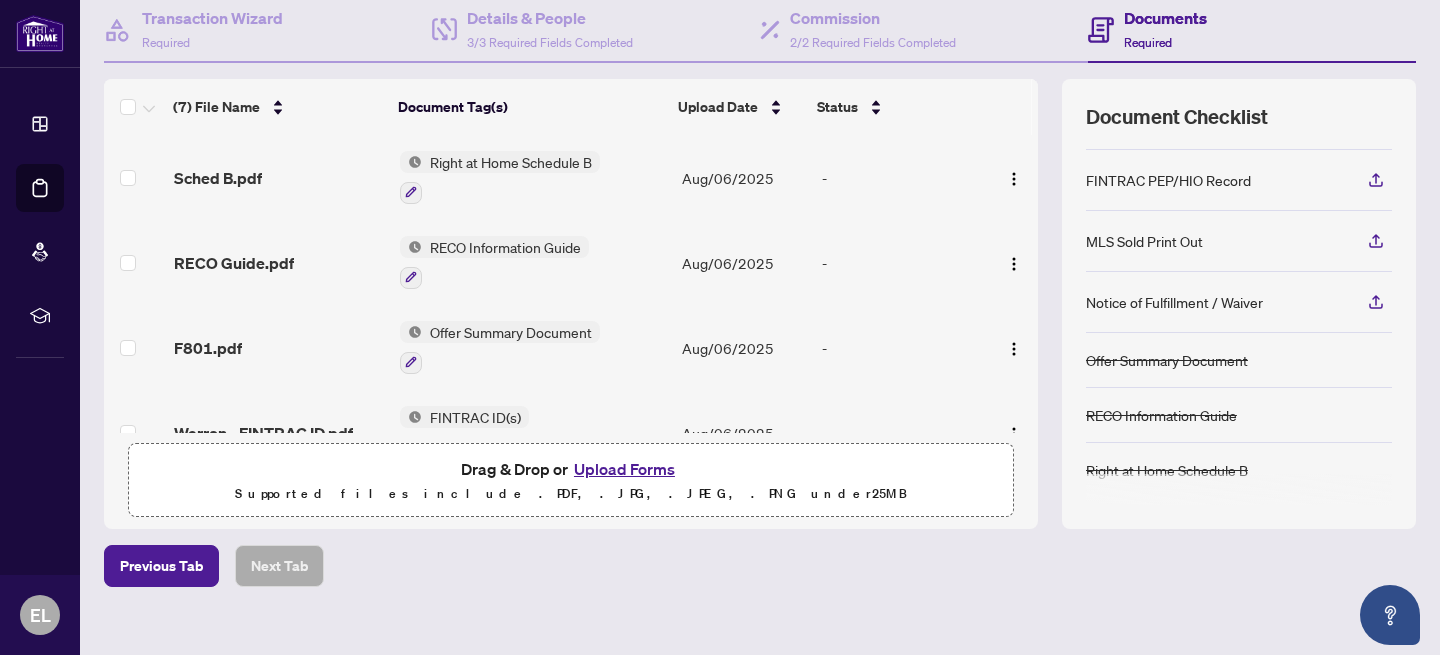 scroll, scrollTop: 0, scrollLeft: 0, axis: both 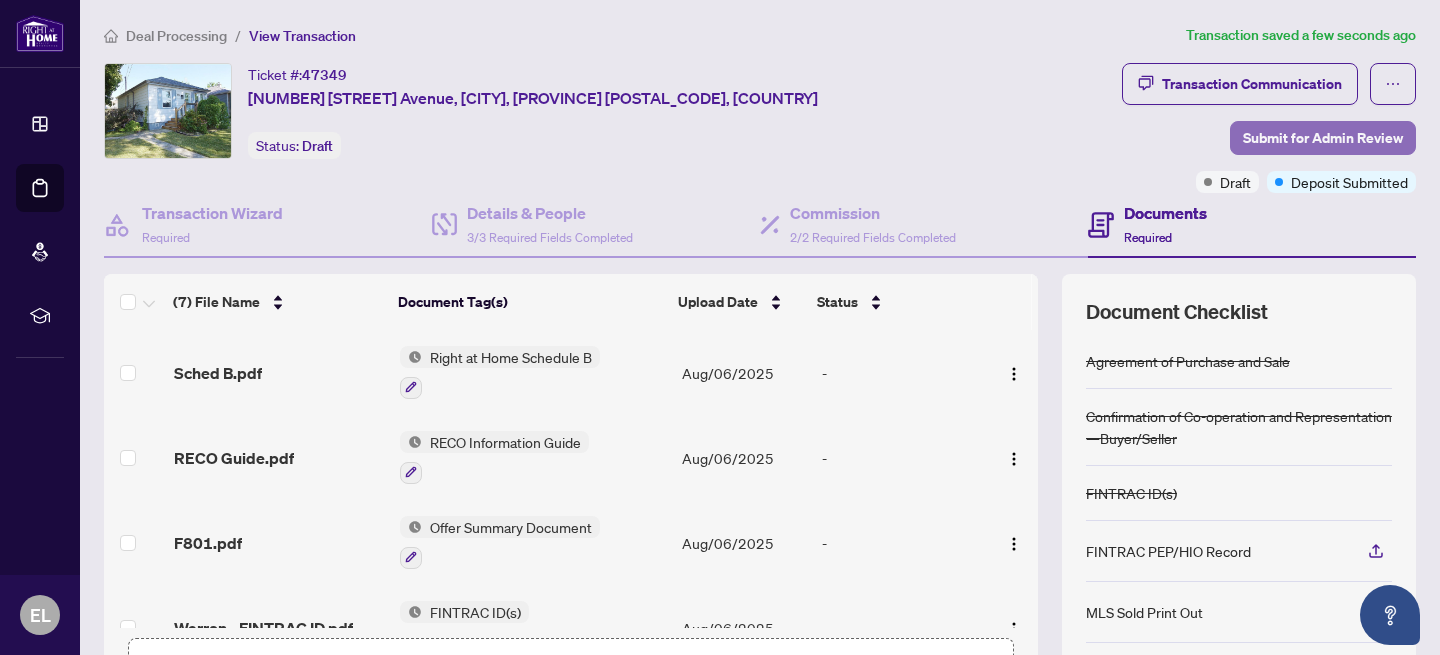 click on "Submit for Admin Review" at bounding box center [1323, 138] 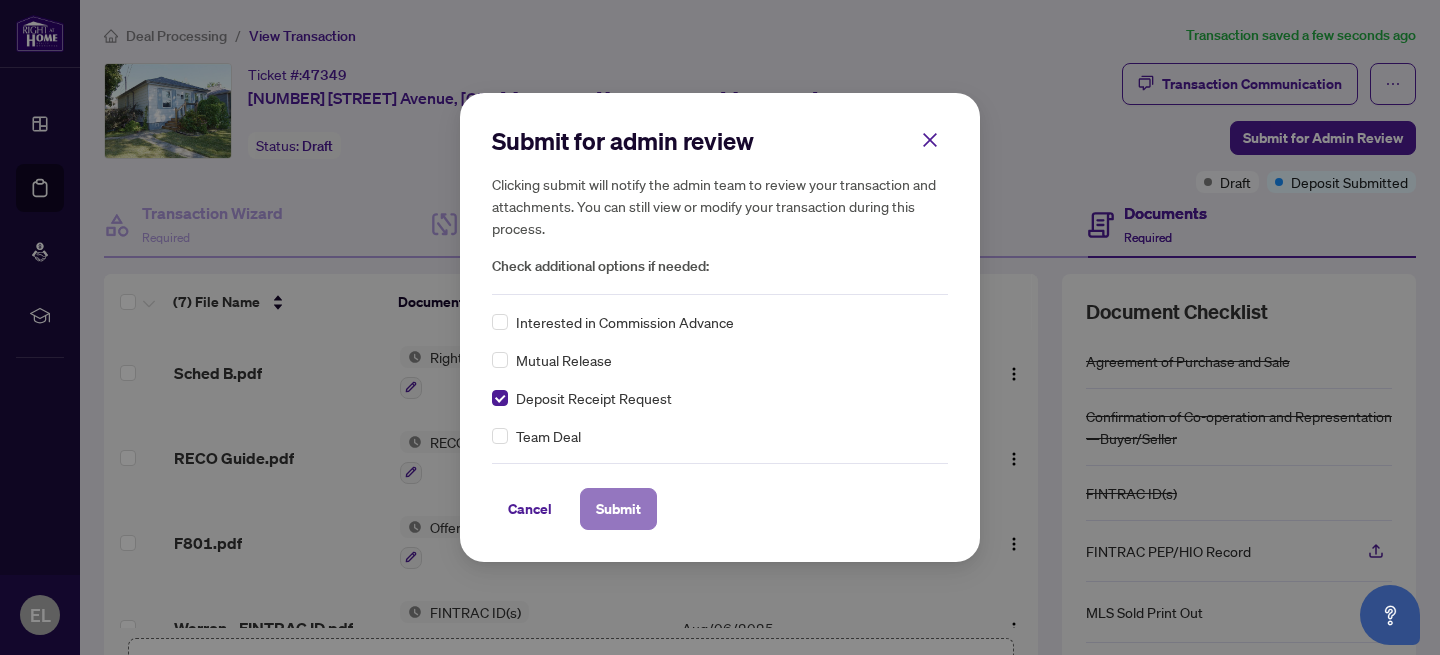 click on "Submit" at bounding box center (618, 509) 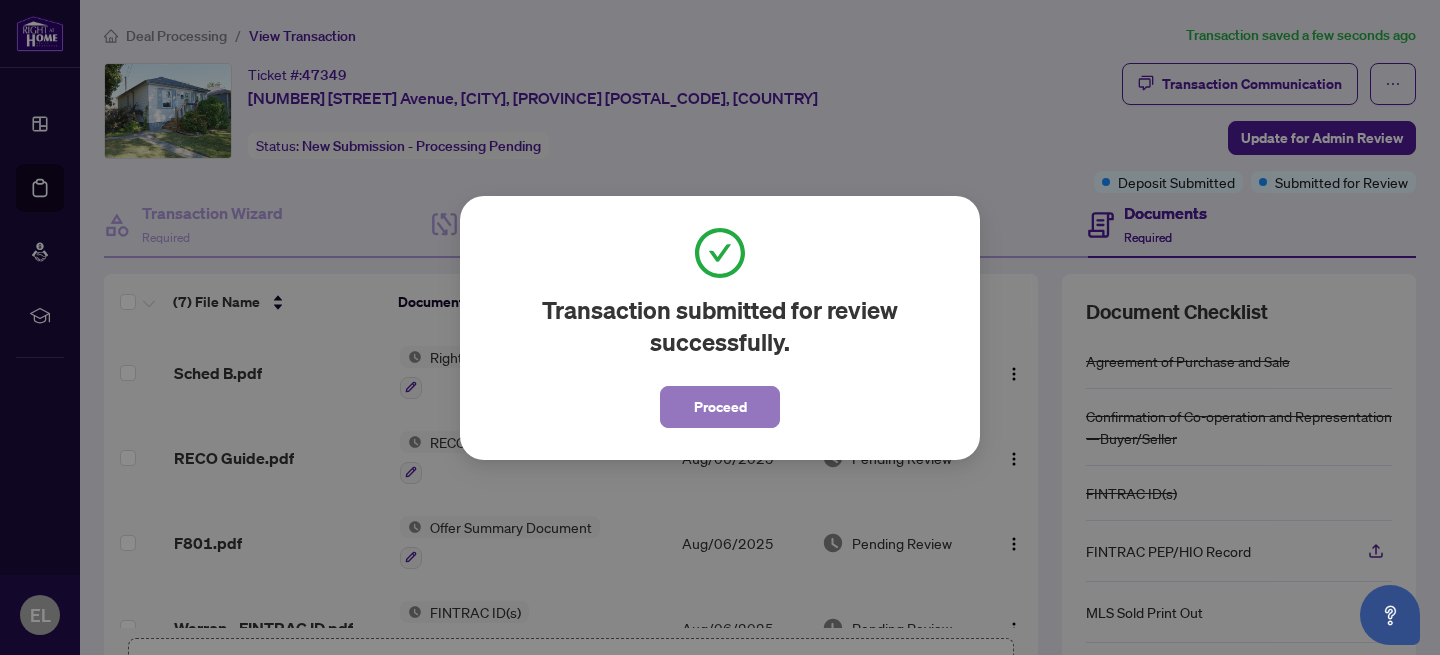 click on "Proceed" at bounding box center [720, 407] 